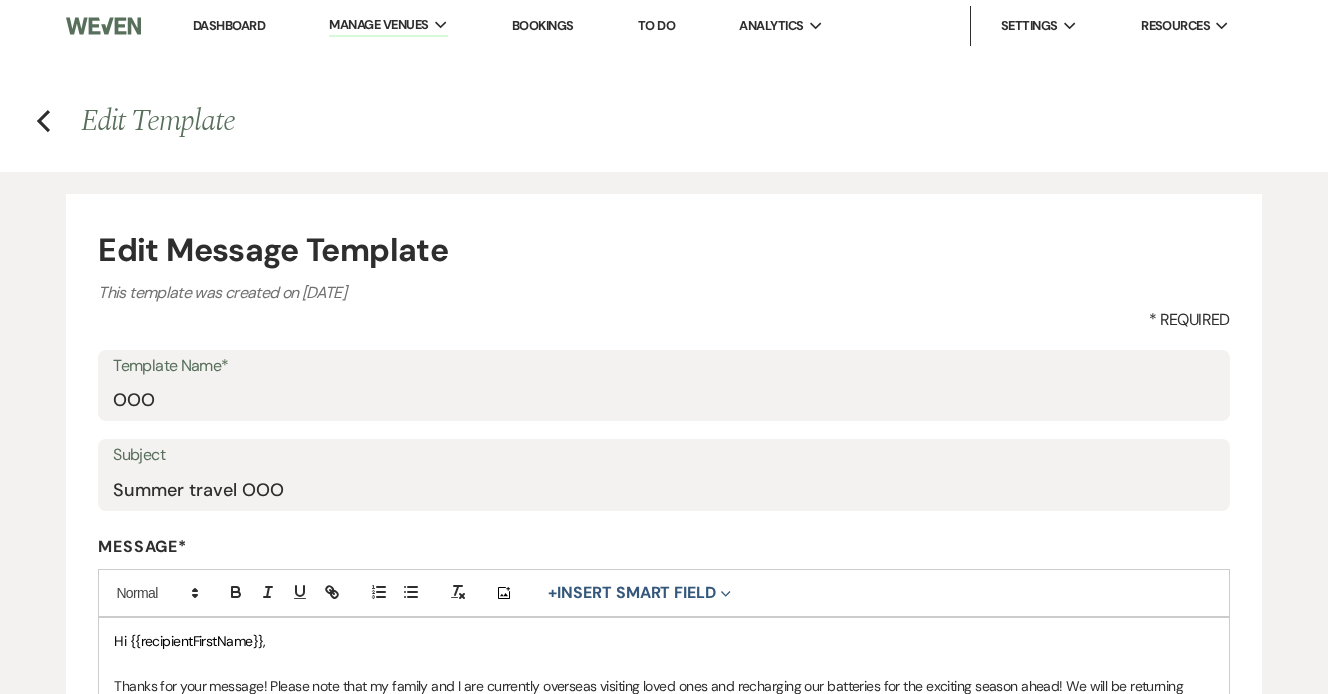 scroll, scrollTop: 260, scrollLeft: 0, axis: vertical 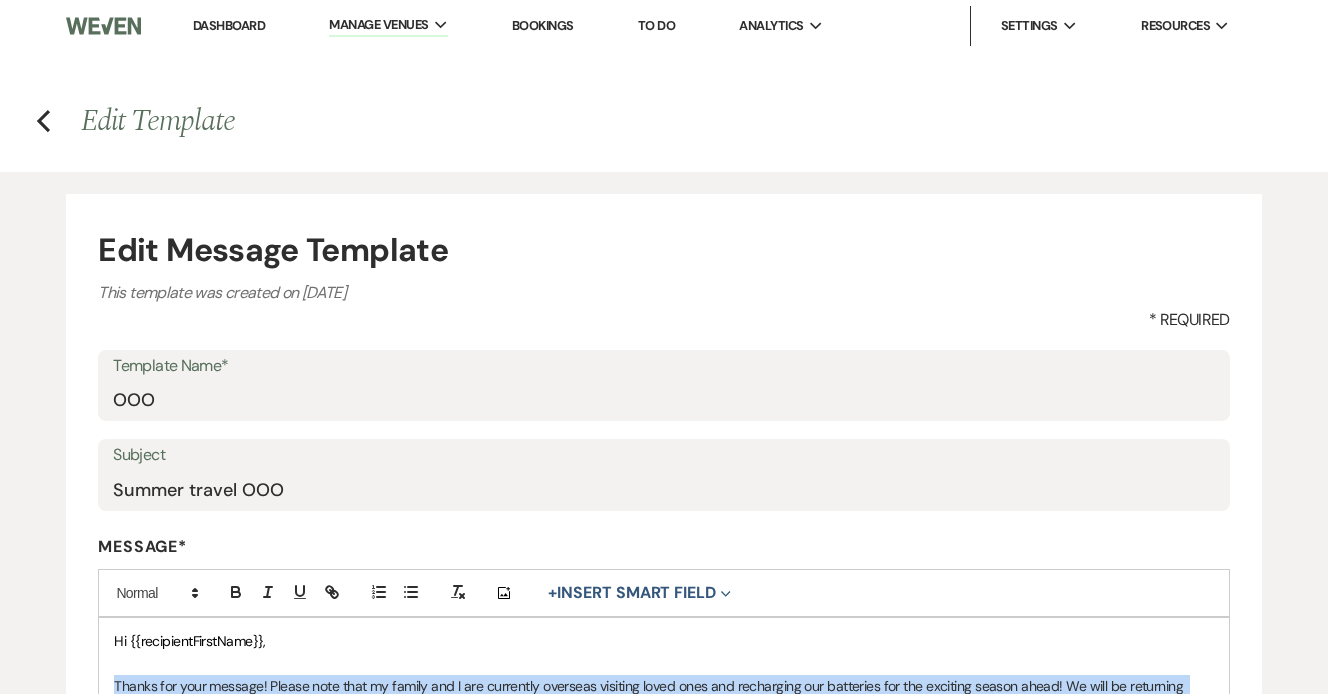 click on "Dashboard" at bounding box center [229, 25] 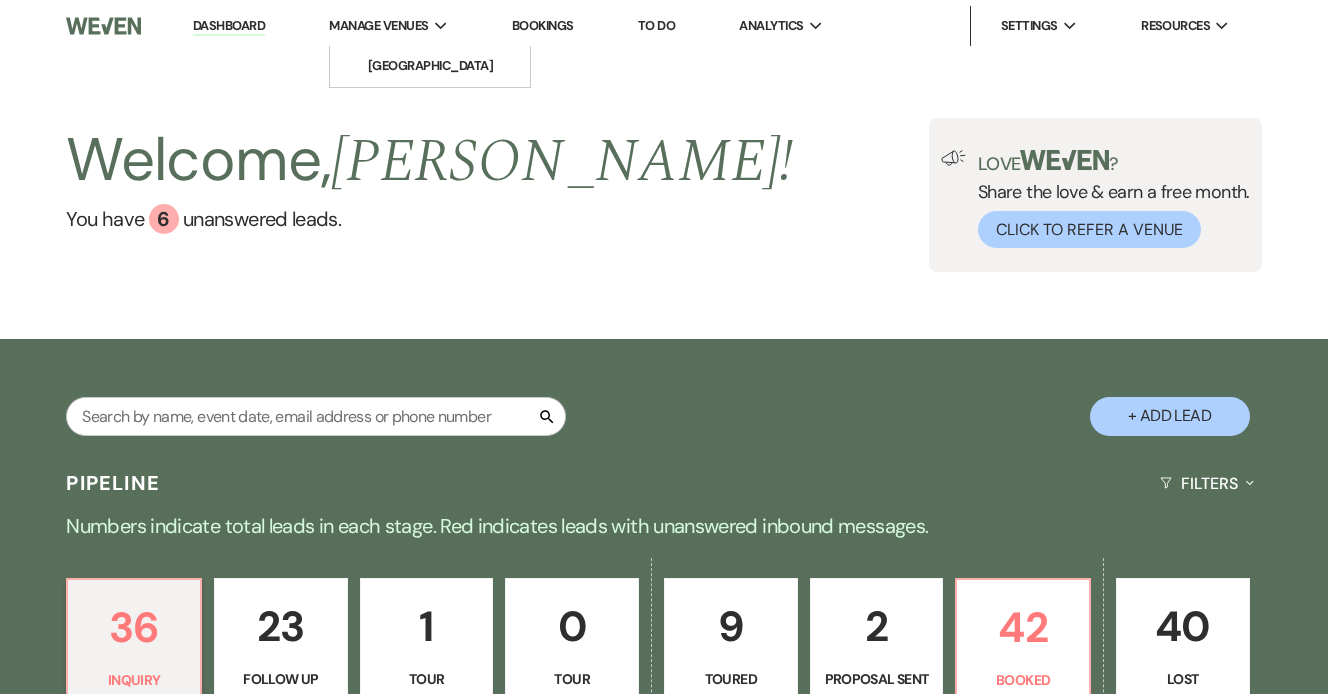 click on "Manage Venues" at bounding box center [378, 26] 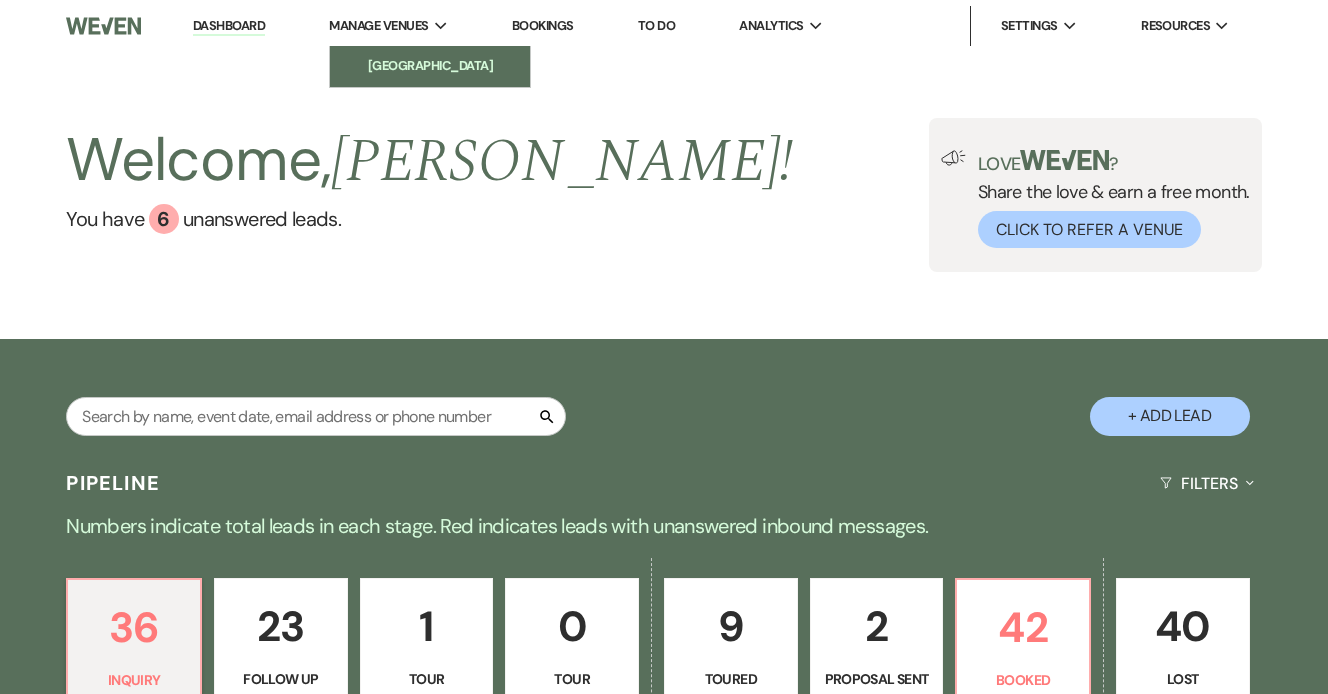 click on "[GEOGRAPHIC_DATA]" at bounding box center (430, 66) 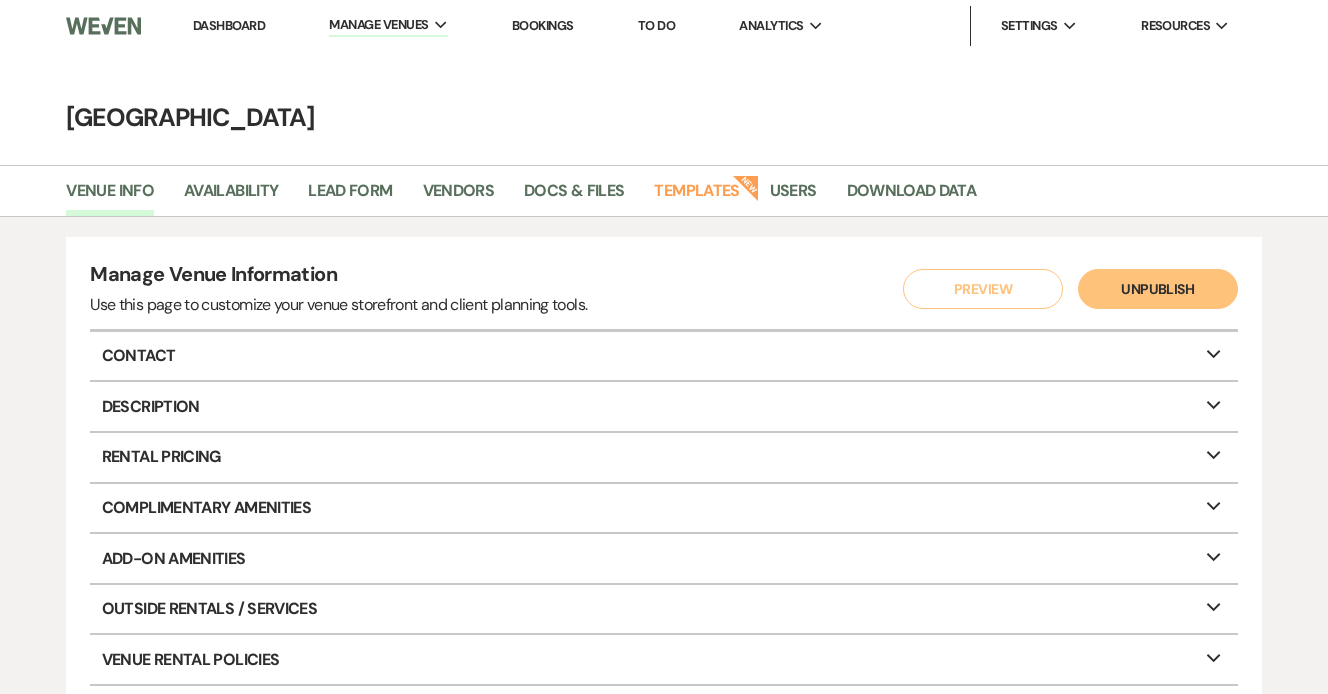 scroll, scrollTop: 0, scrollLeft: 0, axis: both 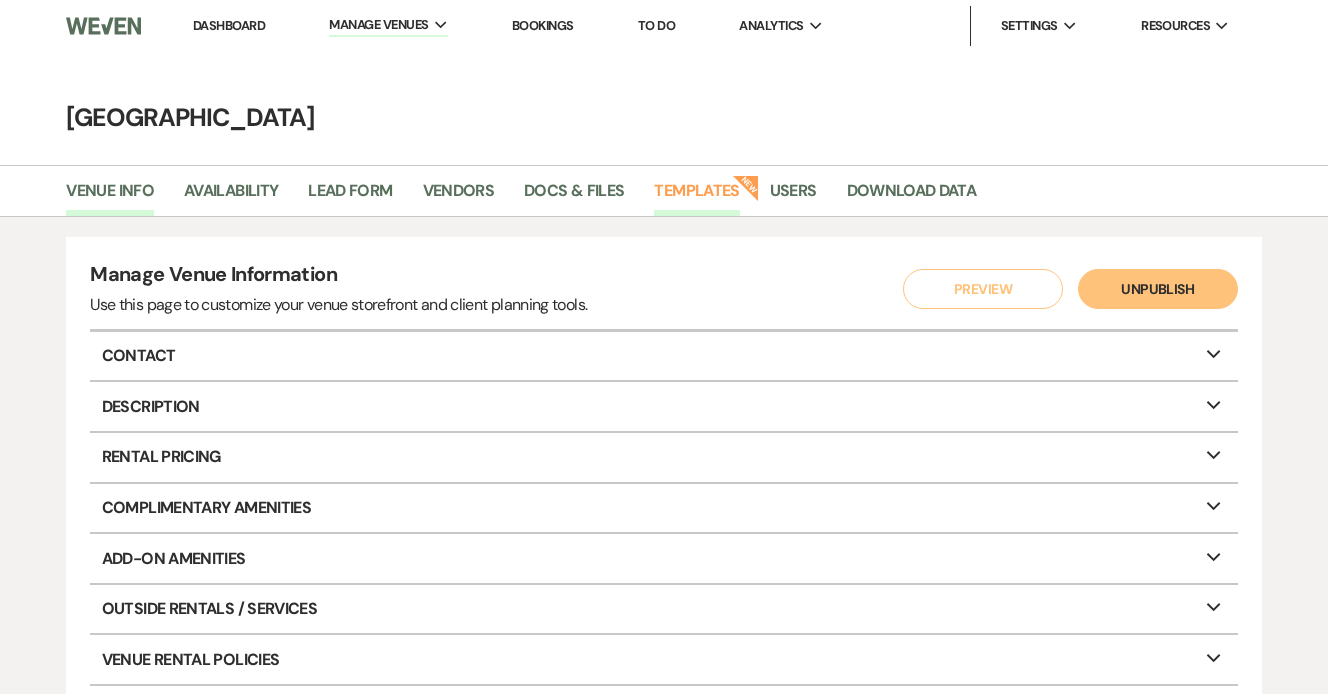 click on "Templates" at bounding box center [696, 197] 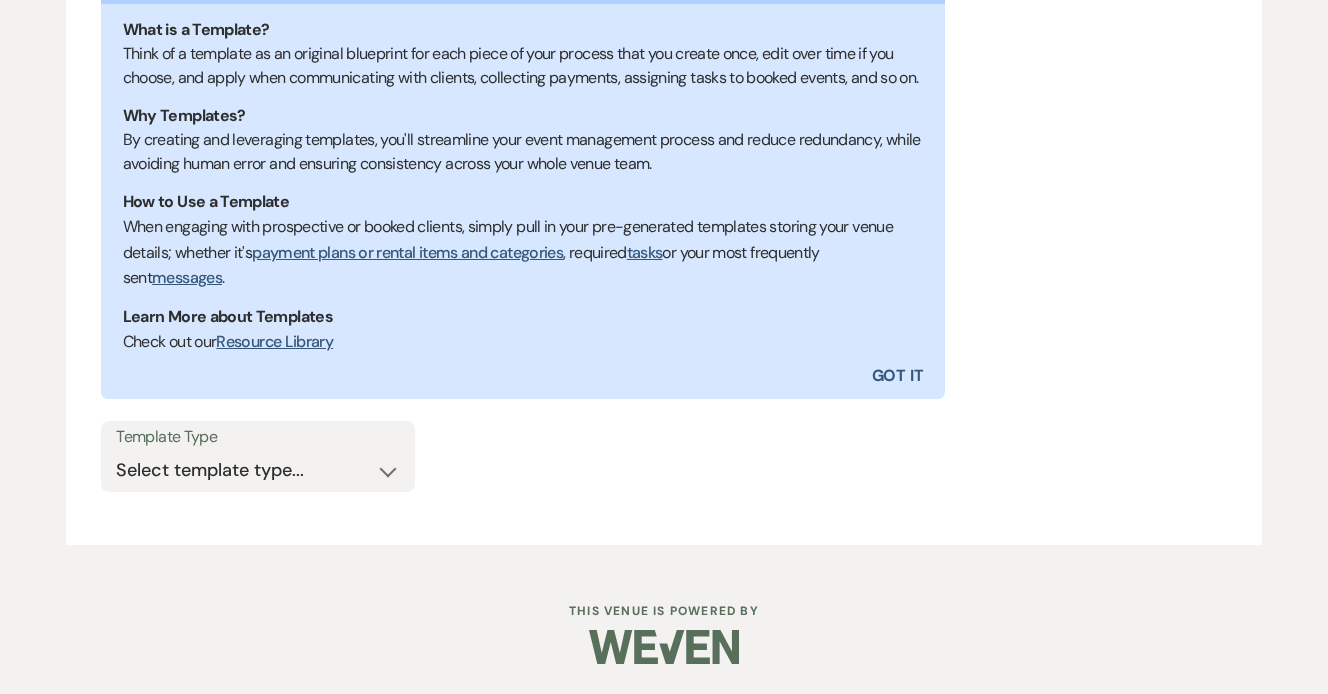 scroll, scrollTop: 428, scrollLeft: 0, axis: vertical 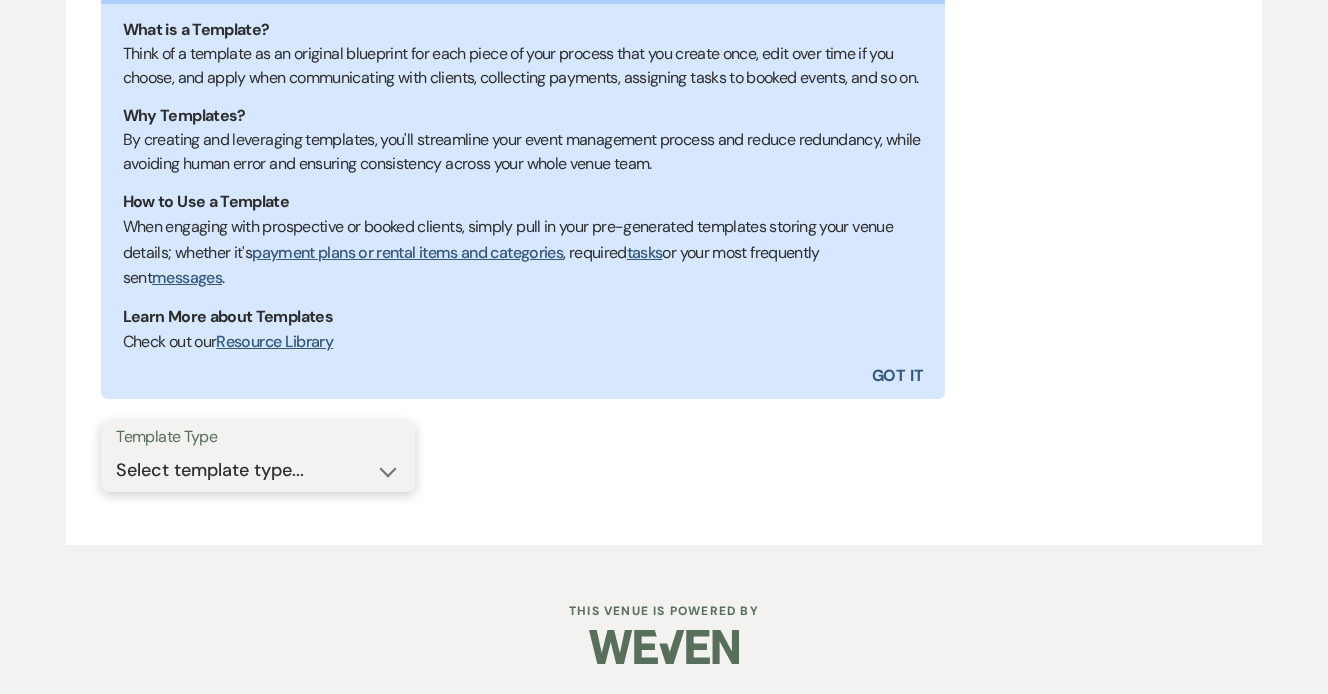 select on "Message Templates" 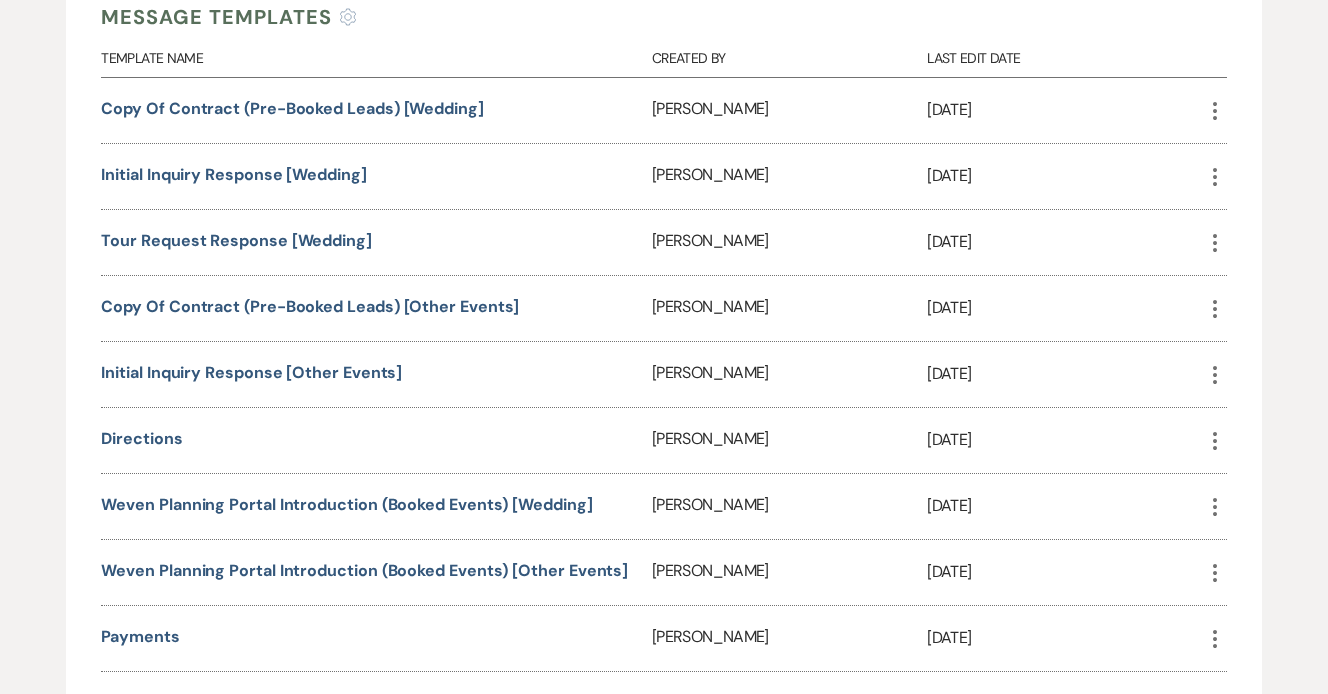 scroll, scrollTop: 1017, scrollLeft: 0, axis: vertical 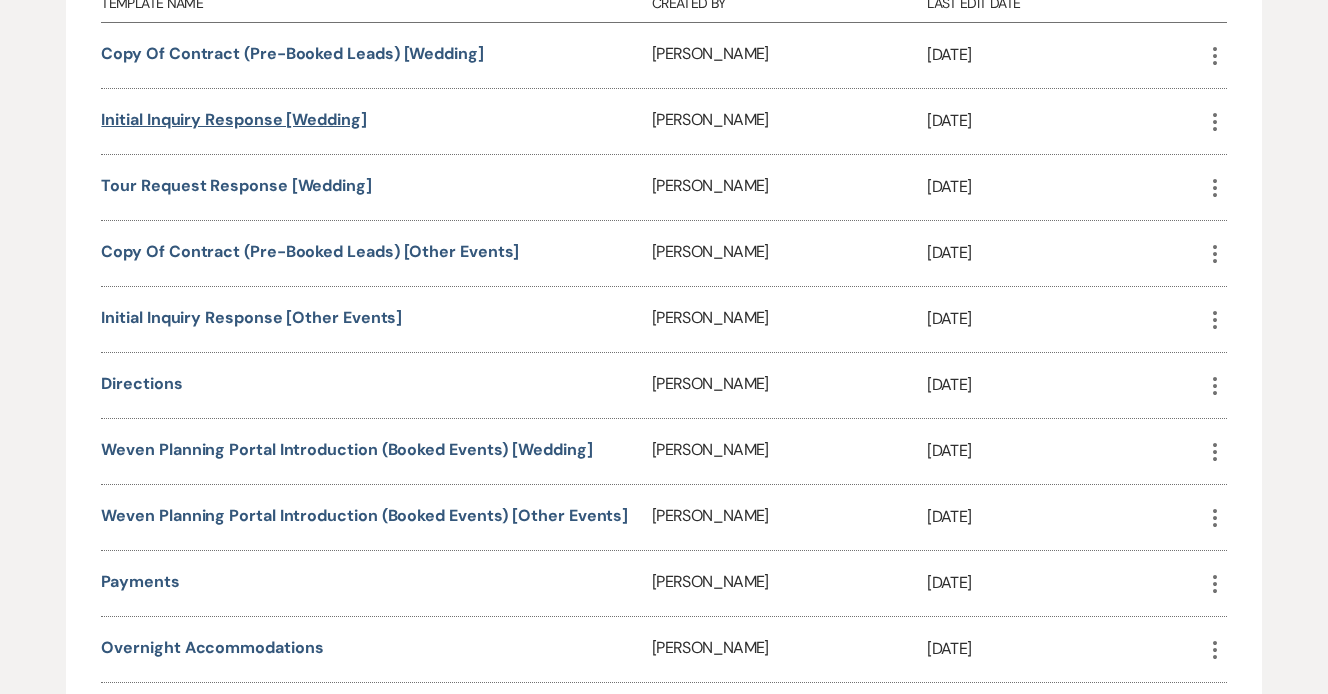 click on "Initial Inquiry Response [Wedding]" at bounding box center [233, 119] 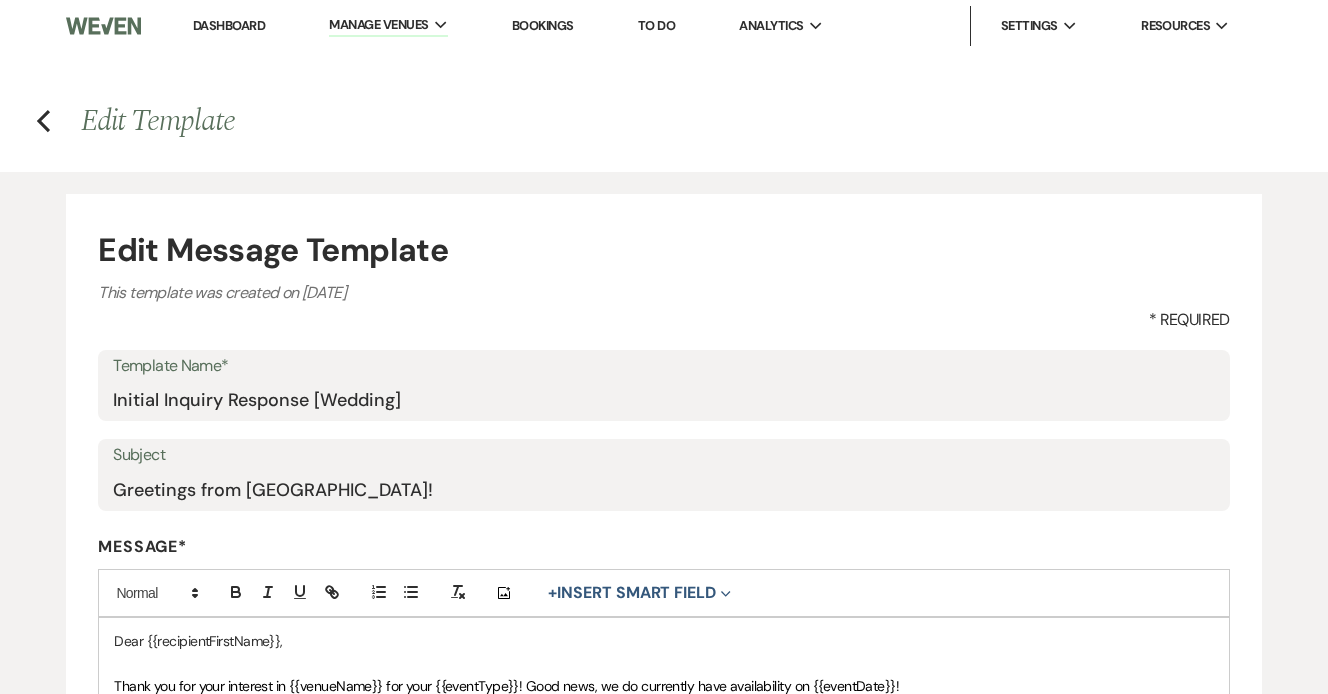scroll, scrollTop: 669, scrollLeft: 0, axis: vertical 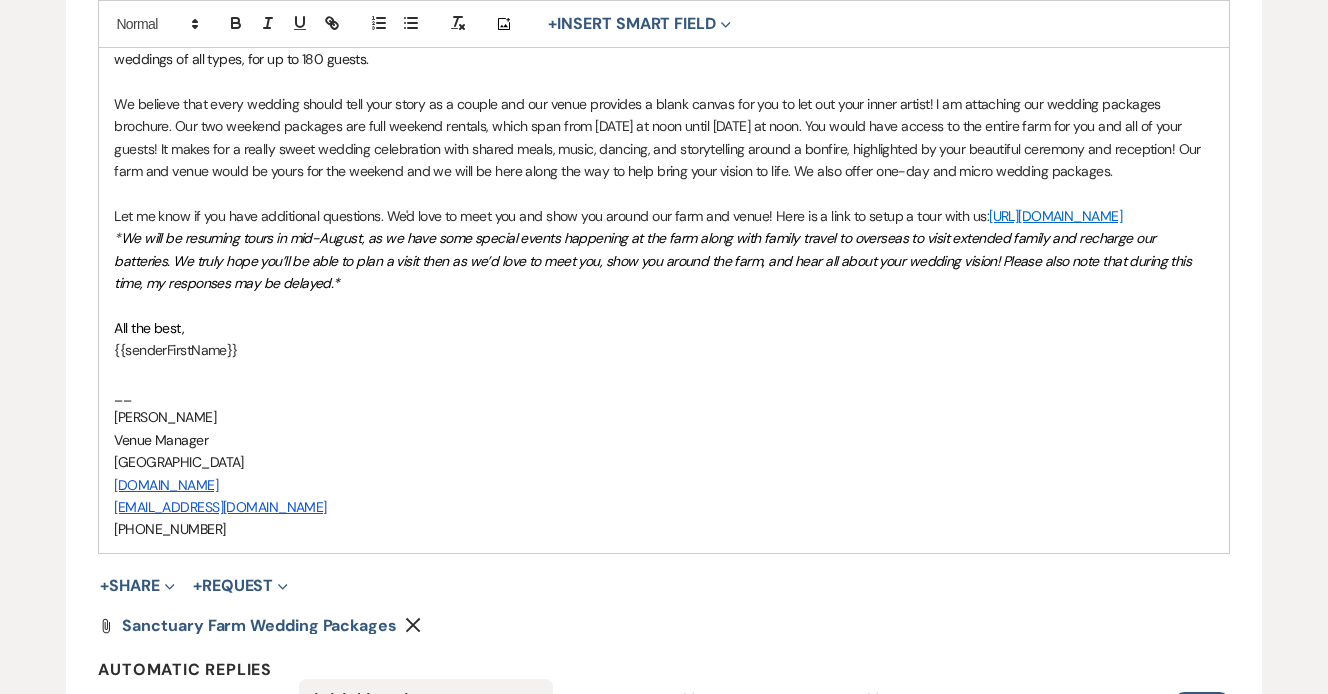 click on "We will be resuming tours in mid-August, as we have some special events happening at the farm along with family travel to overseas to visit extended family and recharge our batteries. We truly hope you’ll be able to plan a visit then as we’d love to meet you, show you around the farm, and hear all about your wedding vision! Please also note that during this time, my responses may be delayed.*" at bounding box center (654, 260) 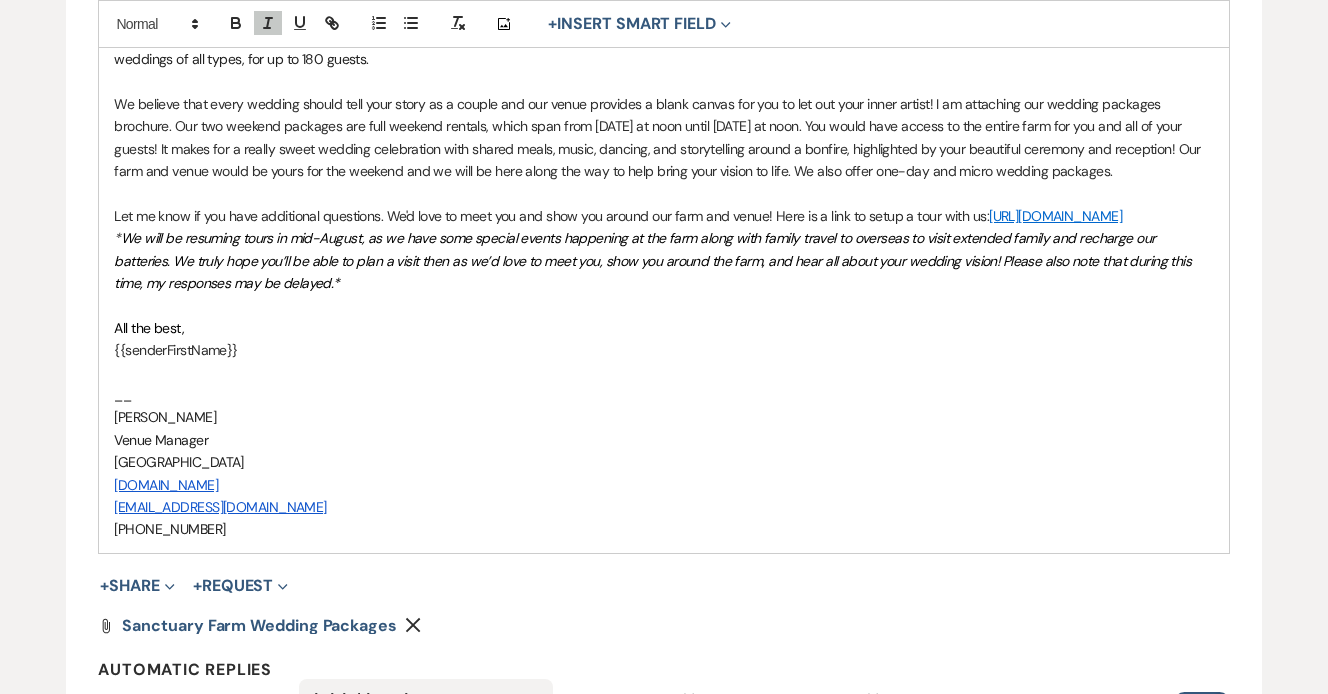 type 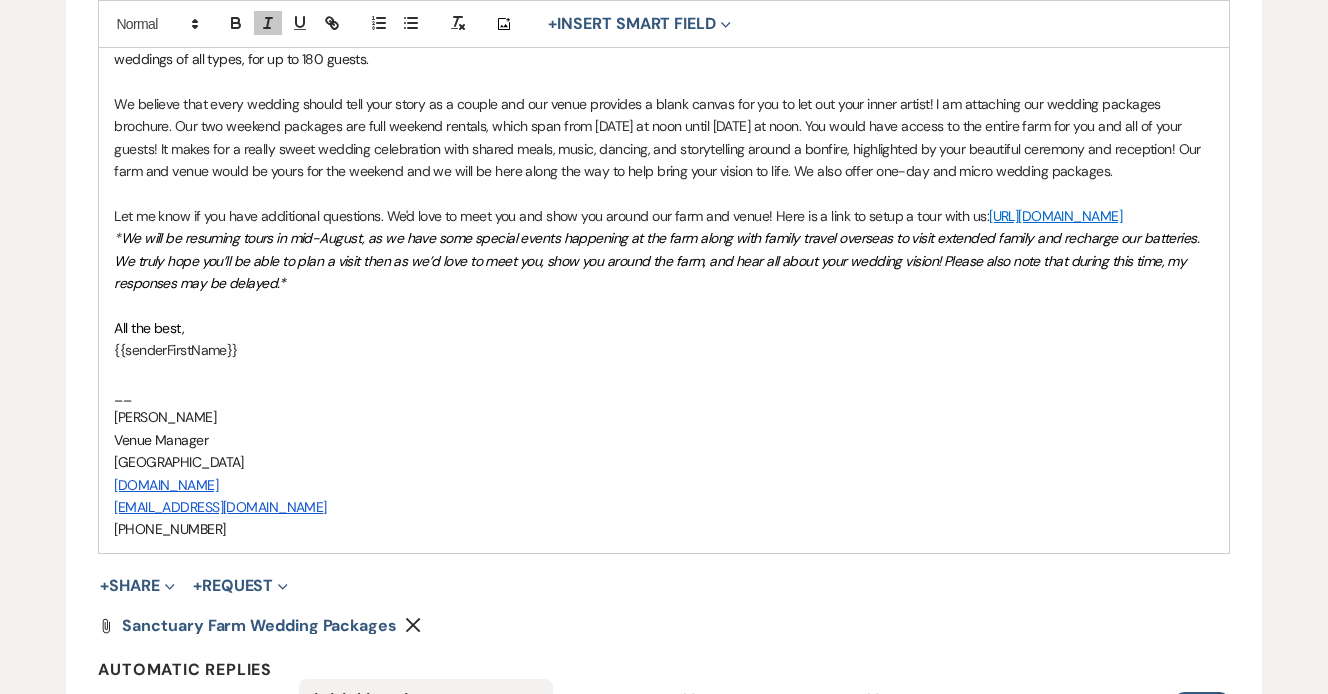 click on "We will be resuming tours in mid-August, as we have some special events happening at the farm along with family travel overseas to visit extended family and recharge our batteries. We truly hope you’ll be able to plan a visit then as we’d love to meet you, show you around the farm, and hear all about your wedding vision! Please also note that during this time, my responses may be delayed.*" at bounding box center [658, 260] 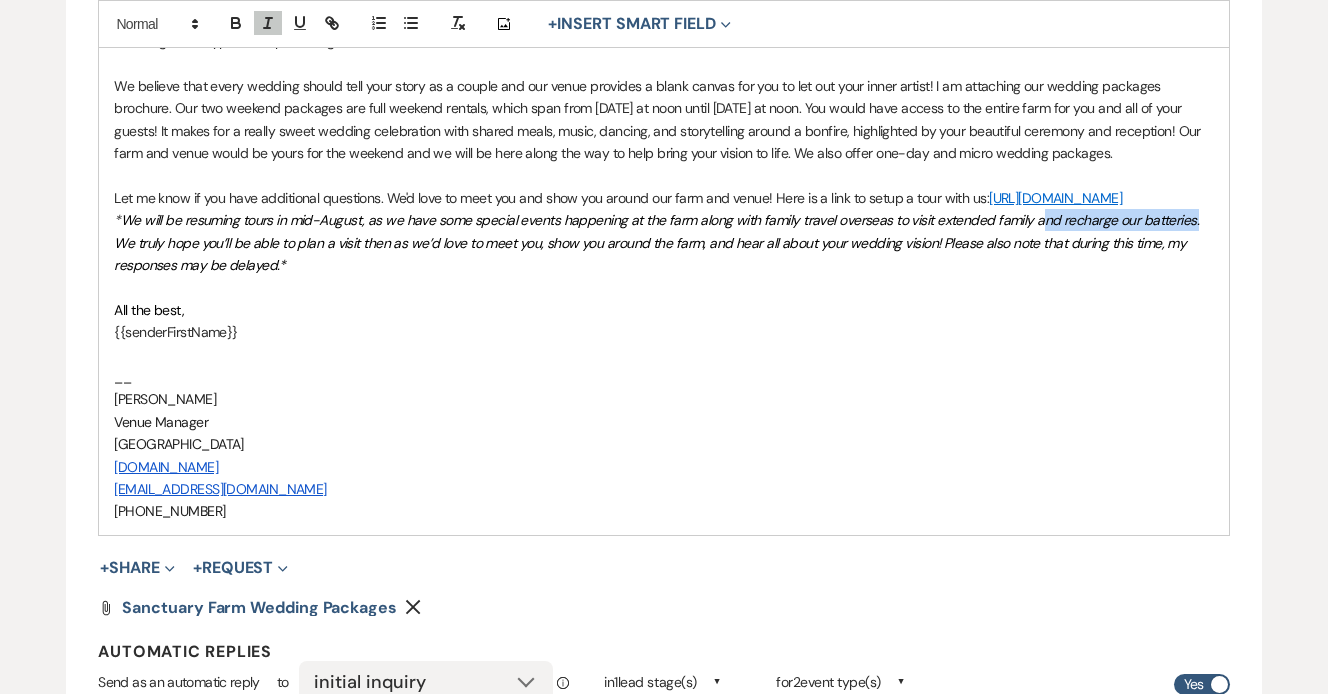 drag, startPoint x: 1192, startPoint y: 234, endPoint x: 1035, endPoint y: 241, distance: 157.15598 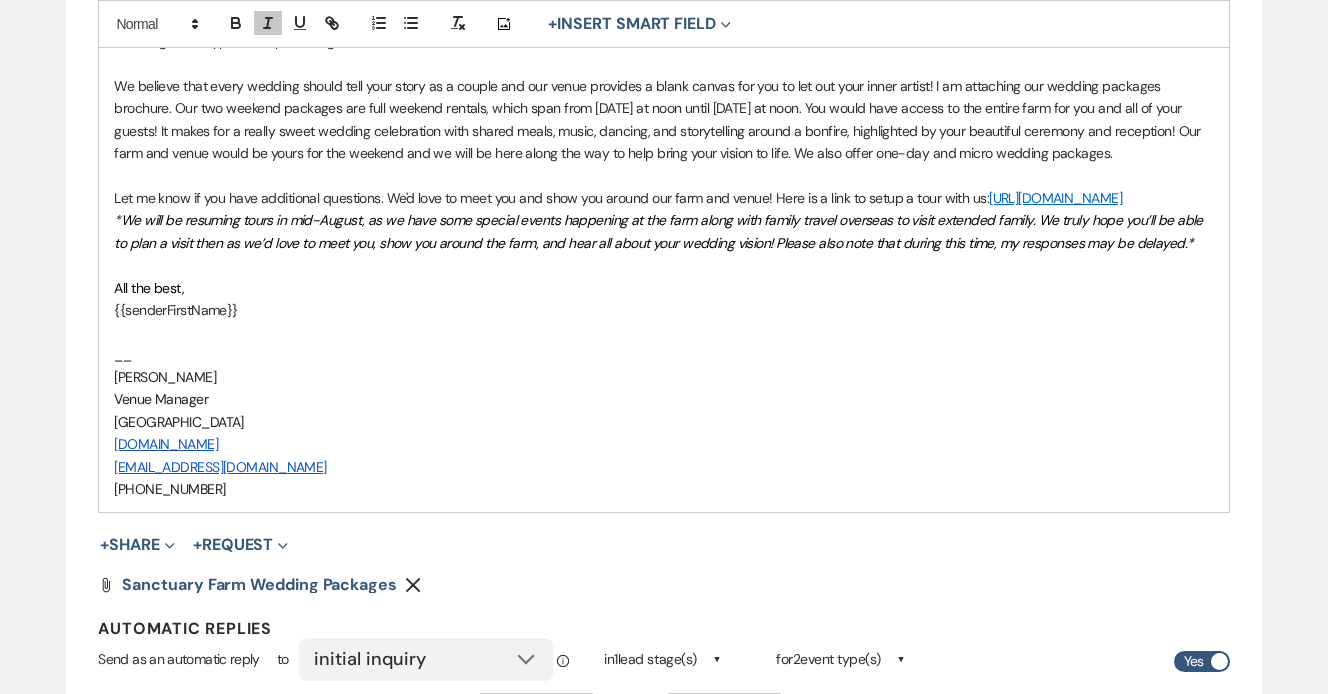 click at bounding box center [663, 265] 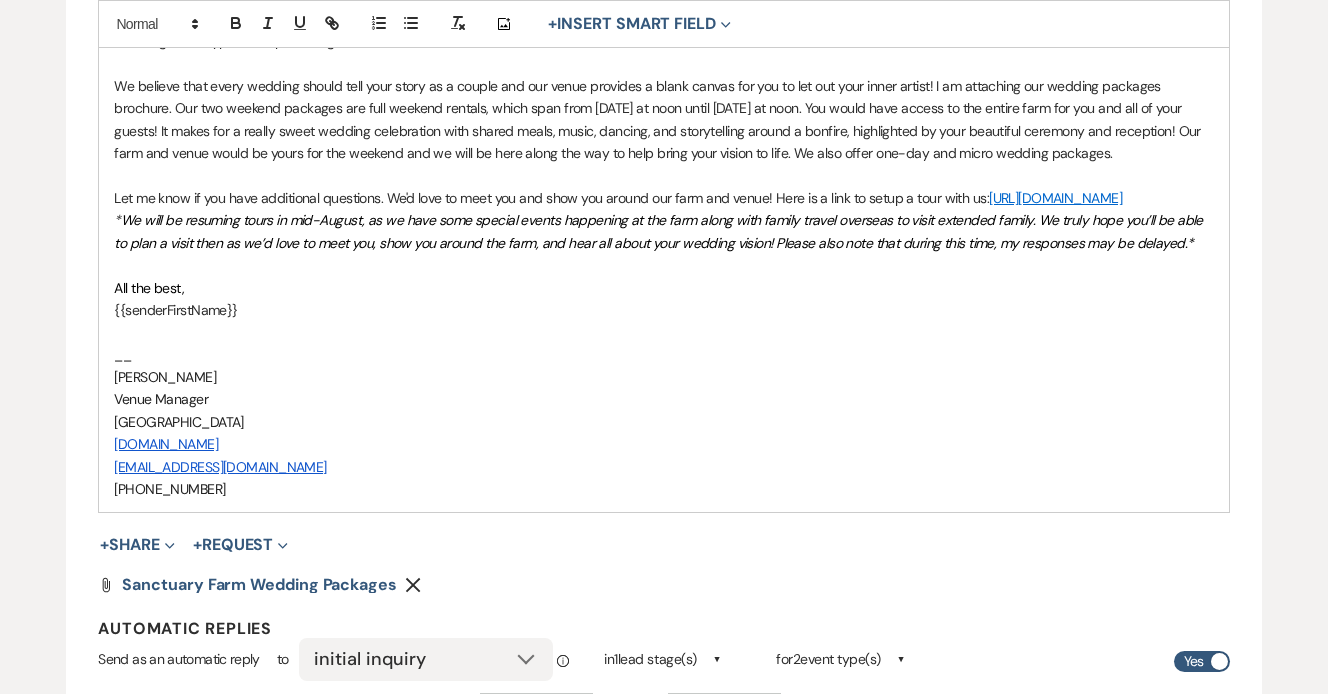 scroll, scrollTop: 717, scrollLeft: 0, axis: vertical 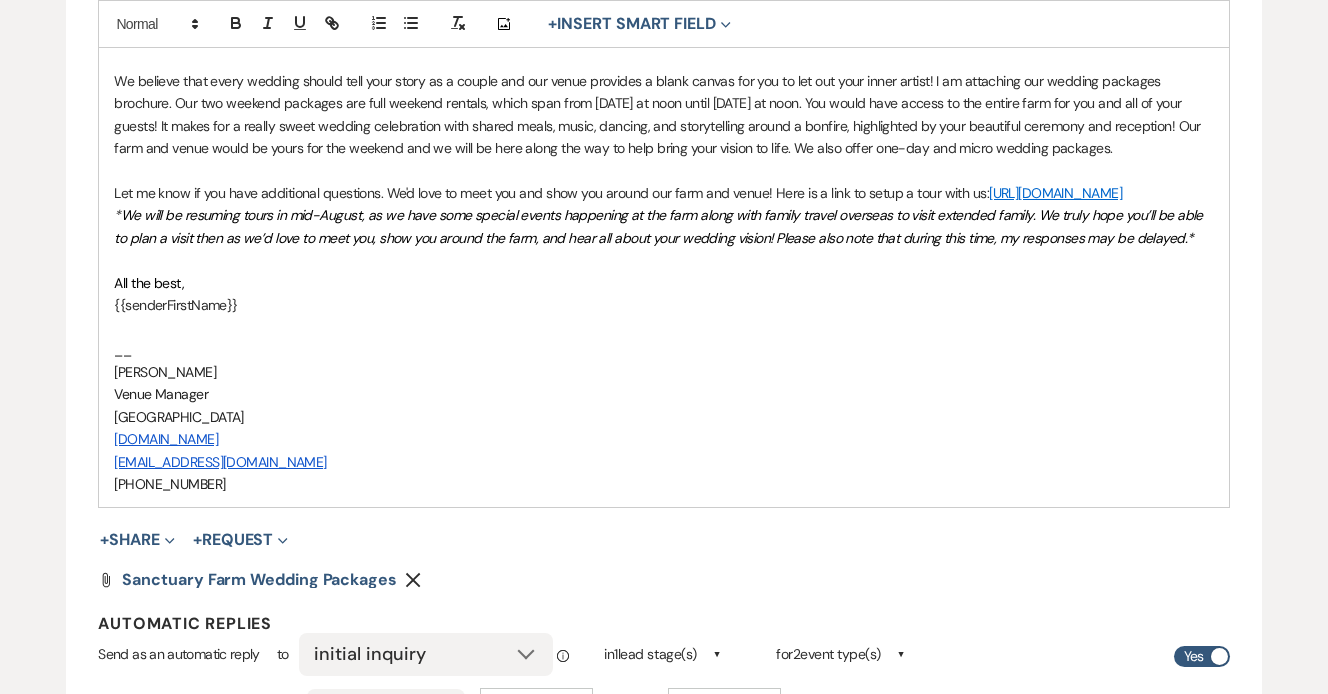 click on "We will be resuming tours in mid-August, as we have some special events happening at the farm along with family travel overseas to visit extended family. We truly hope you’ll be able to plan a visit then as we’d love to meet you, show you around the farm, and hear all about your wedding vision! Please also note that during this time, my responses may be delayed.*" at bounding box center [660, 226] 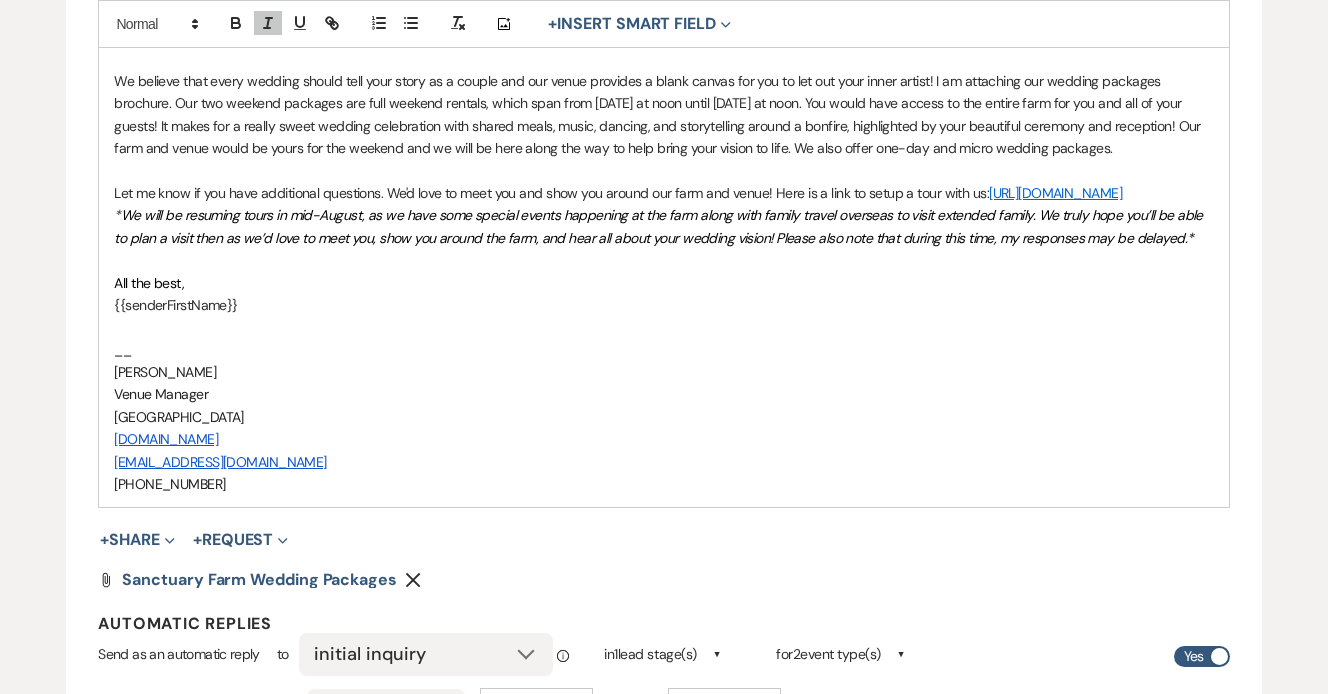 click on "We will be resuming tours in mid-August, as we have some special events happening at the farm along with family travel overseas to visit extended family. We truly hope you’ll be able to plan a visit then as we’d love to meet you, show you around the farm, and hear all about your wedding vision! Please also note that during this time, my responses may be delayed.*" at bounding box center [660, 226] 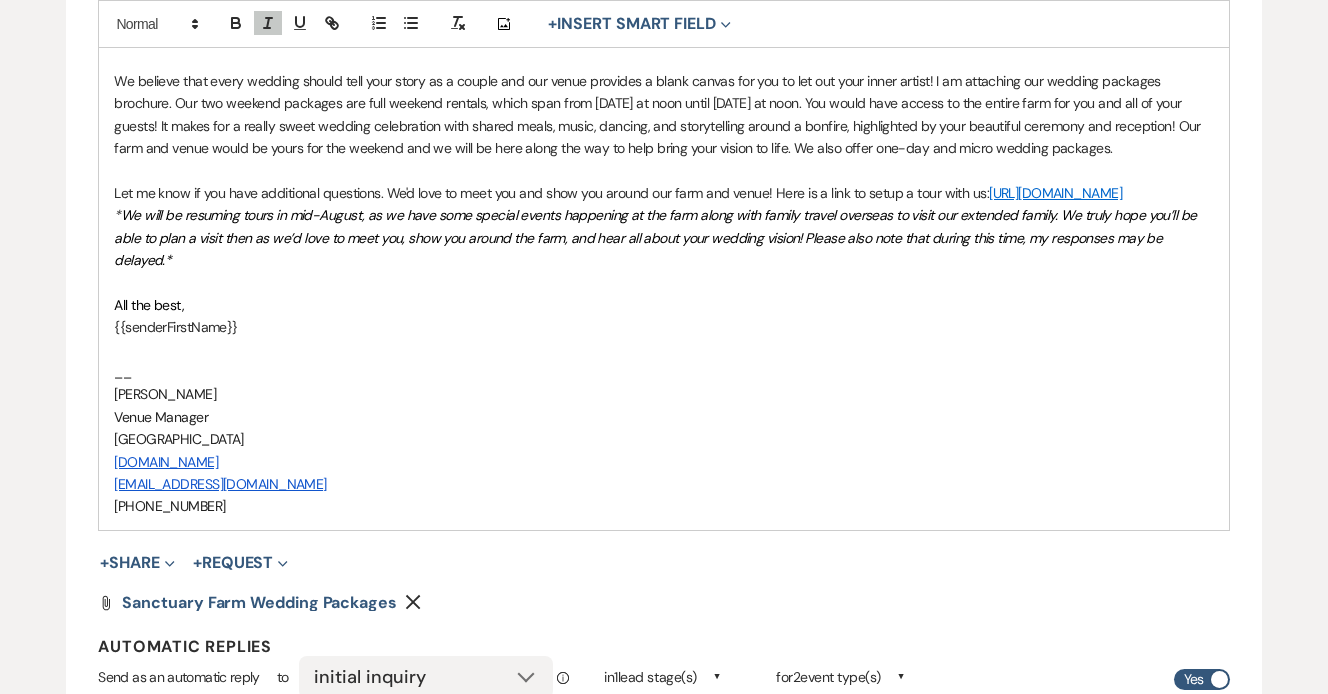 click on "* We will be resuming tours in mid-August, as we have some special events happening at the farm along with family travel overseas to visit our extended family. We truly hope you’ll be able to plan a visit then as we’d love to meet you, show you around the farm, and hear all about your wedding vision! Please also note that during this time, my responses may be delayed.*" at bounding box center (663, 237) 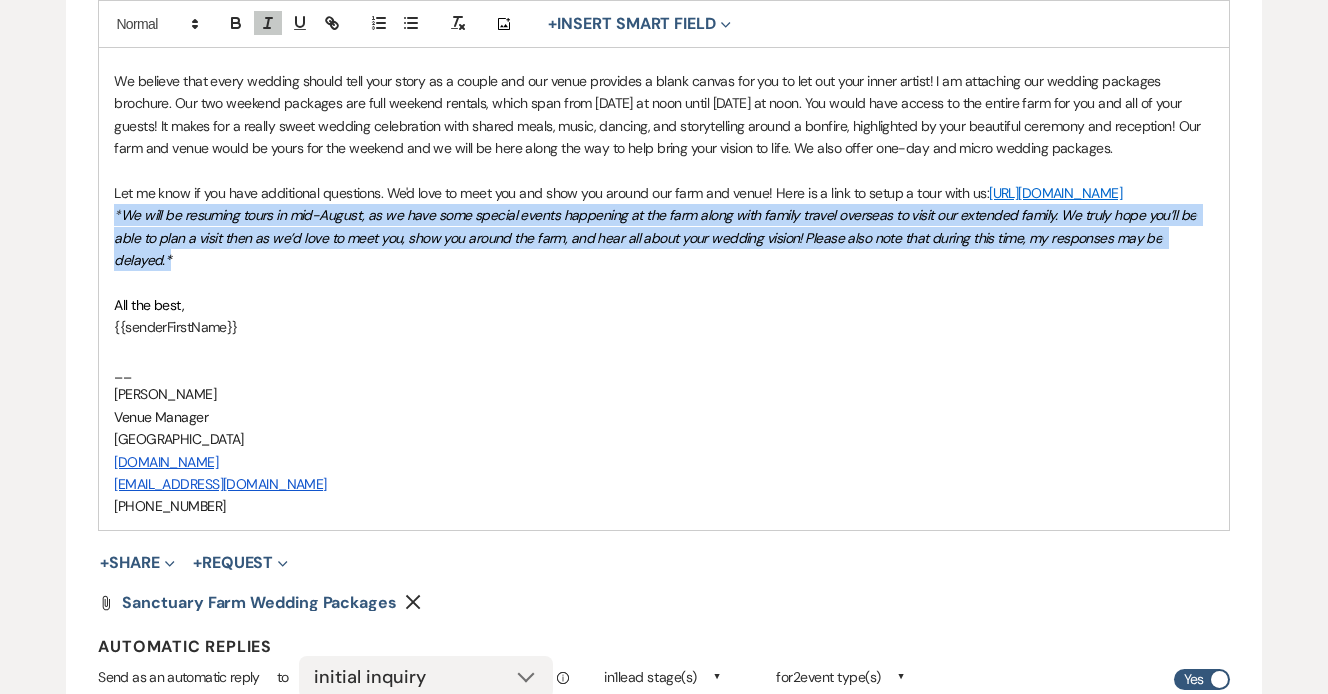 drag, startPoint x: 183, startPoint y: 273, endPoint x: 98, endPoint y: 229, distance: 95.71311 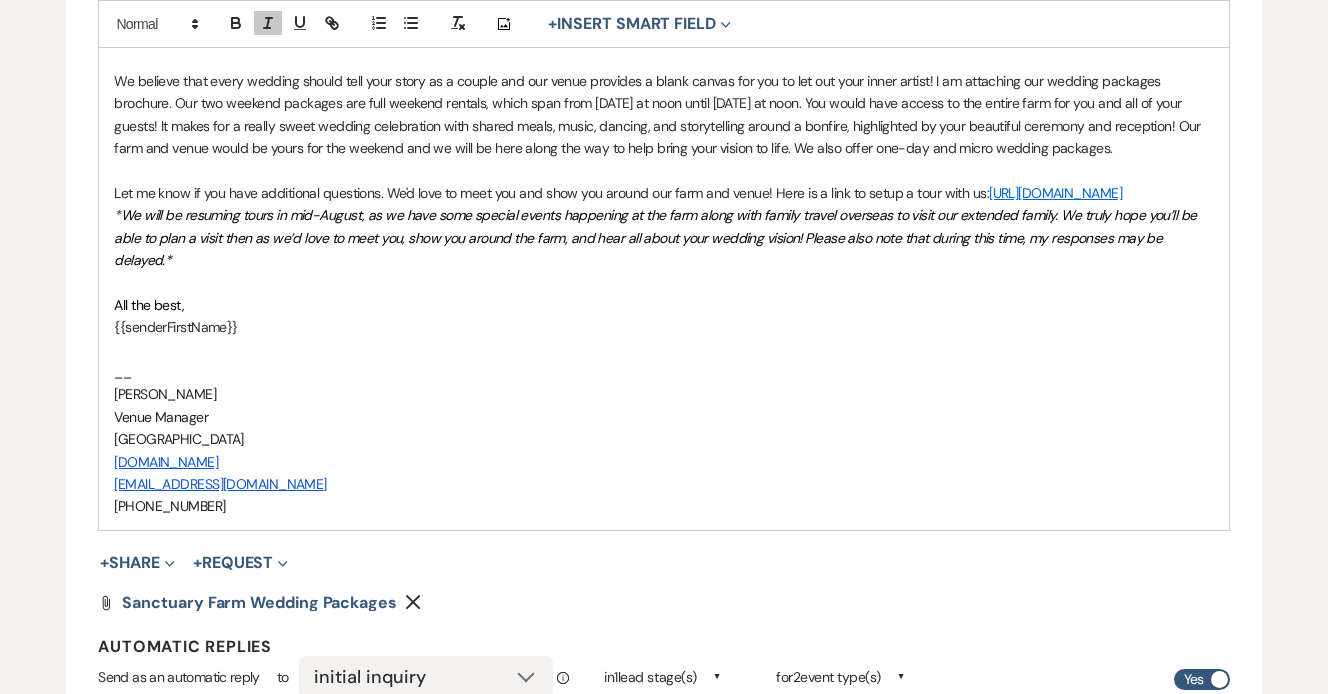 click at bounding box center [663, 350] 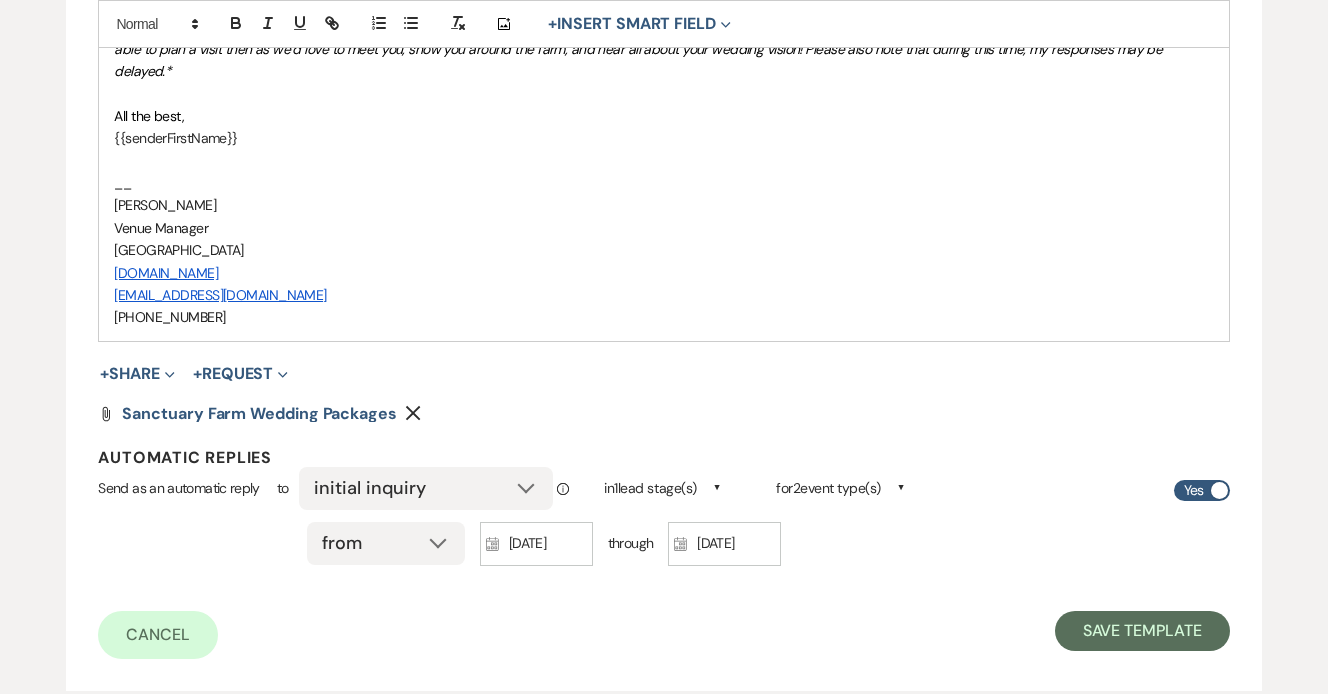 scroll, scrollTop: 930, scrollLeft: 0, axis: vertical 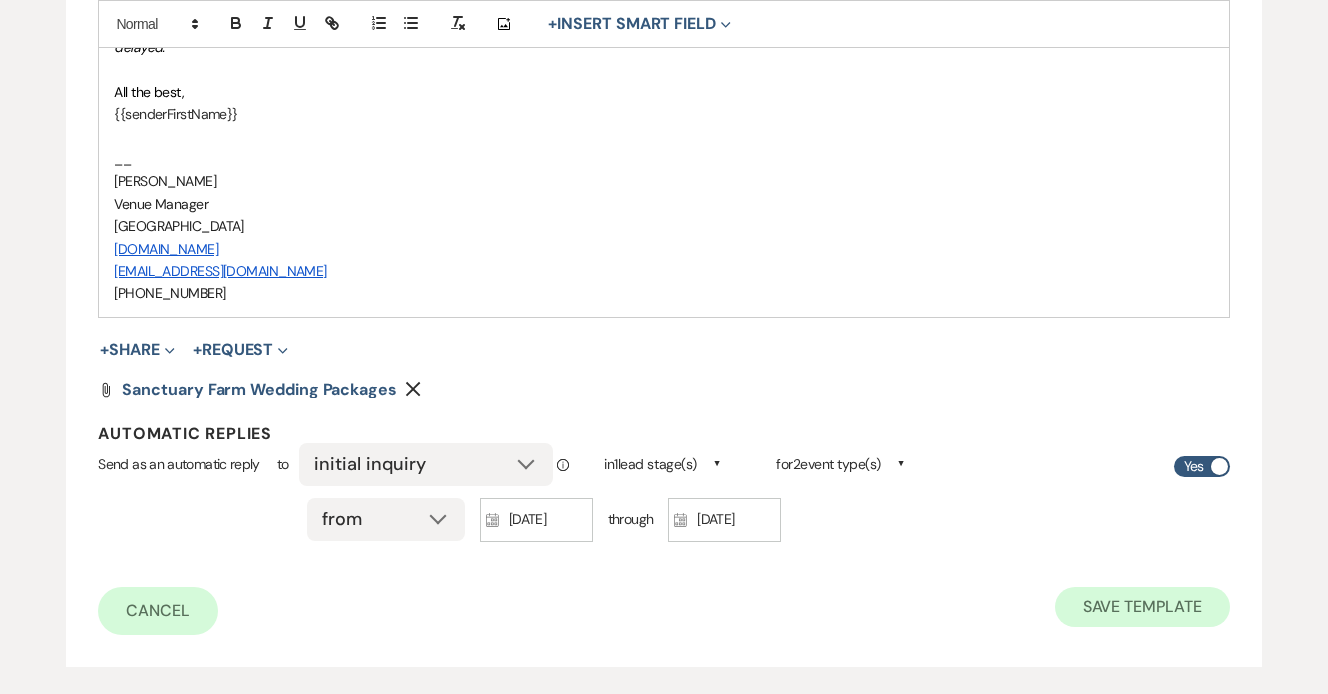 click on "Save Template" at bounding box center [1142, 607] 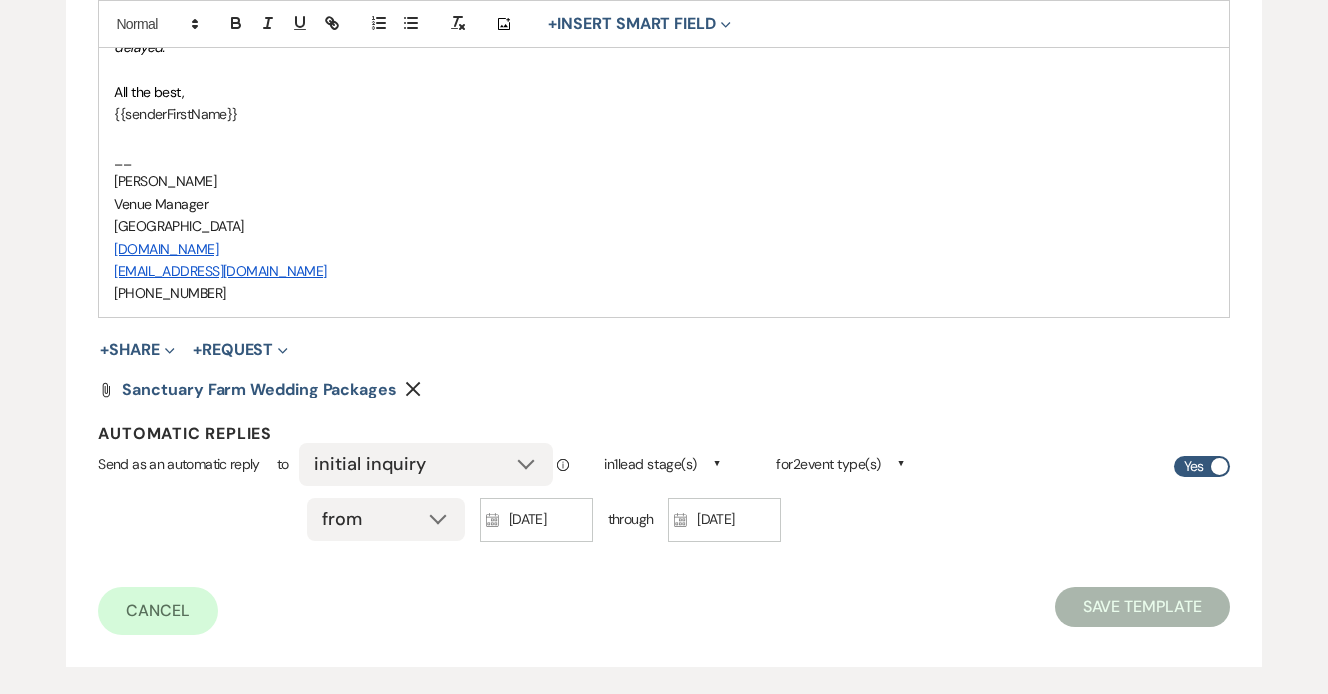 scroll, scrollTop: 0, scrollLeft: 0, axis: both 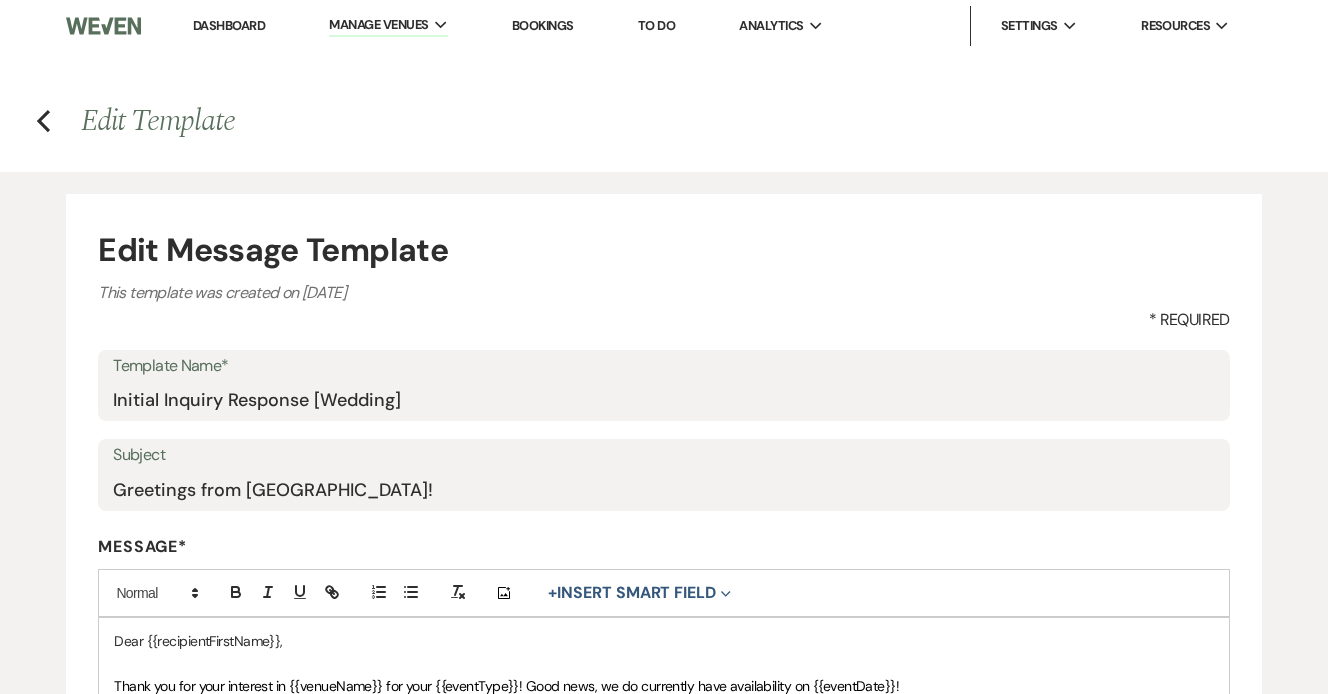 select on "Message Templates" 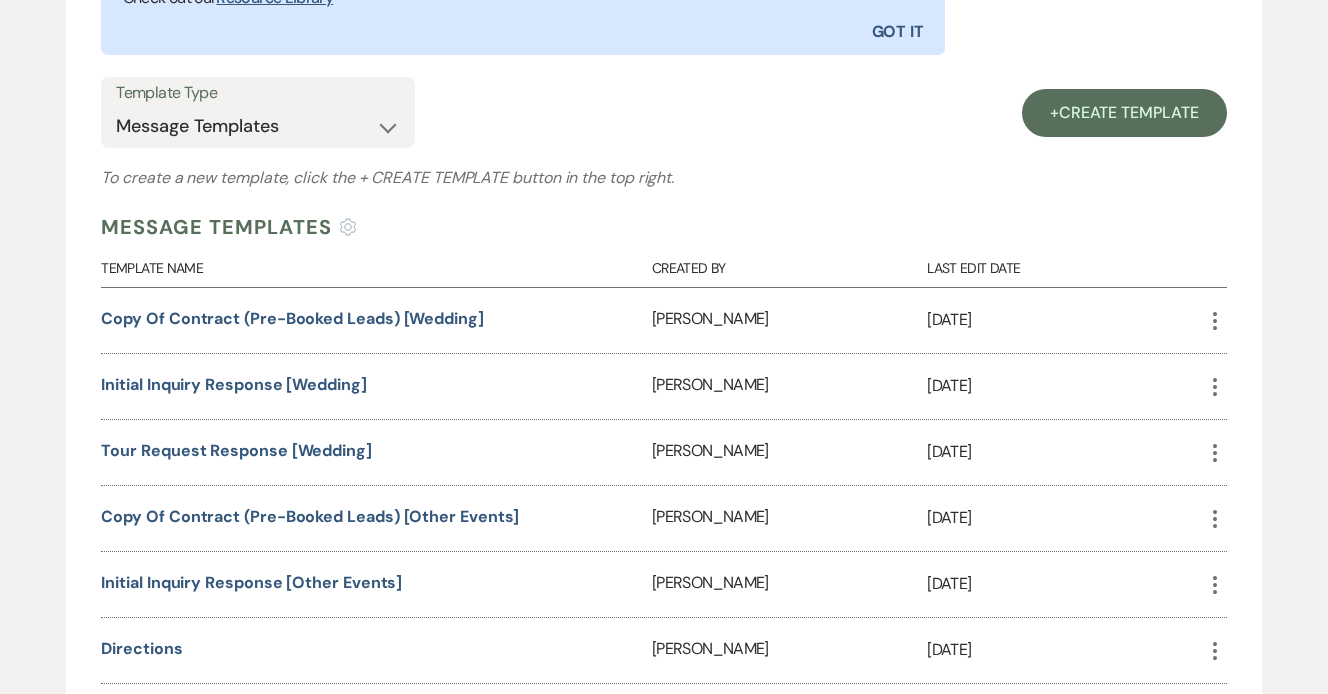 scroll, scrollTop: 764, scrollLeft: 0, axis: vertical 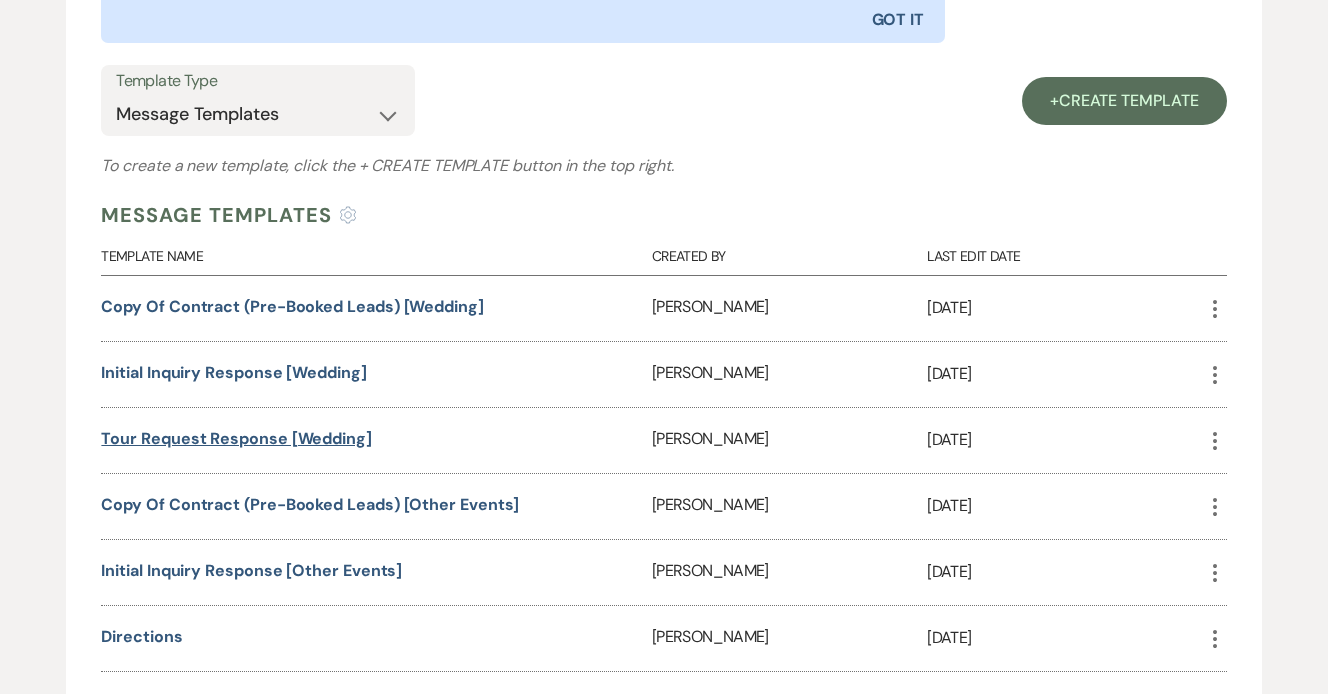 click on "Tour Request Response [Wedding]" at bounding box center [236, 438] 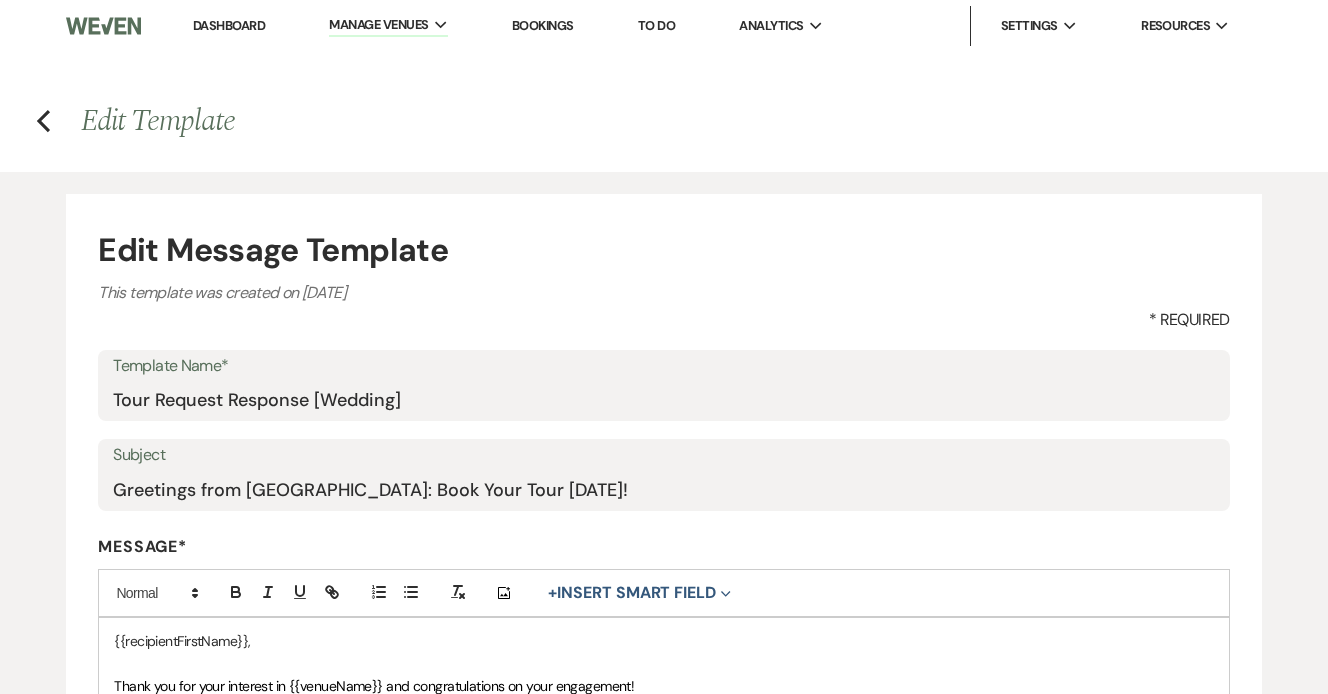 scroll, scrollTop: 221, scrollLeft: 0, axis: vertical 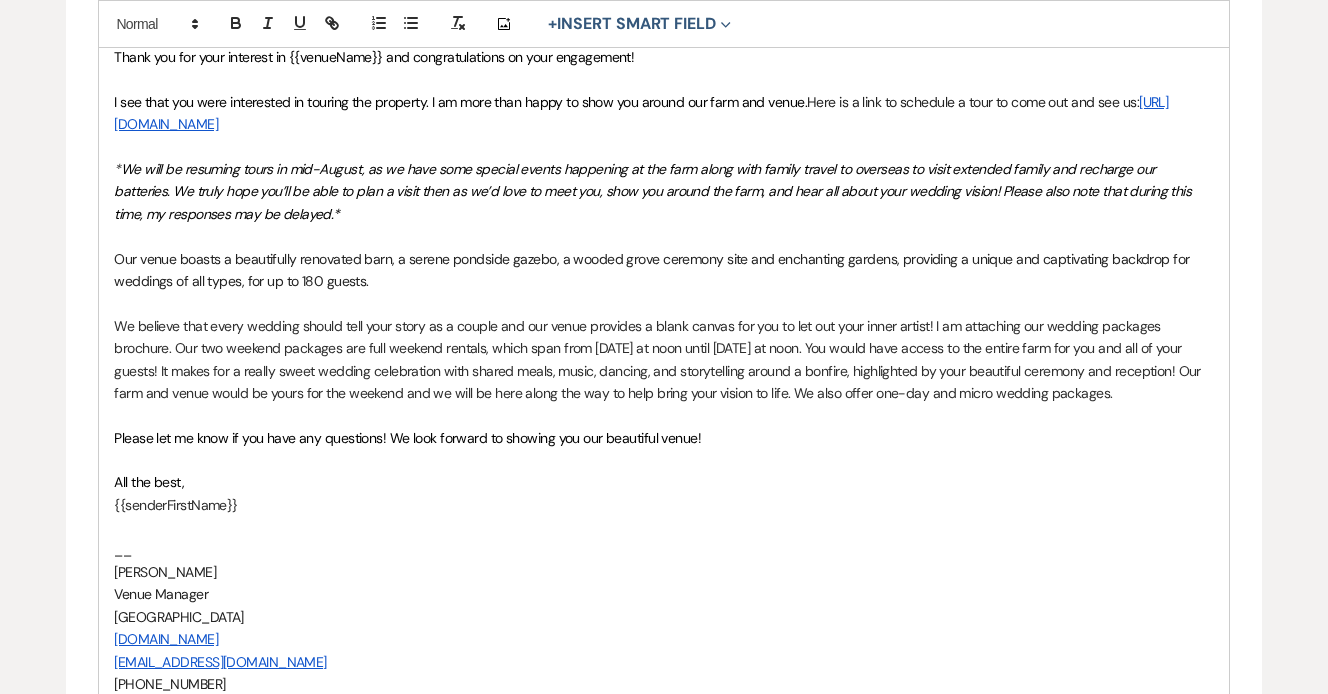 click on "We will be resuming tours in mid-August, as we have some special events happening at the farm along with family travel to overseas to visit extended family and recharge our batteries. We truly hope you’ll be able to plan a visit then as we’d love to meet you, show you around the farm, and hear all about your wedding vision! Please also note that during this time, my responses may be delayed.*" at bounding box center [654, 191] 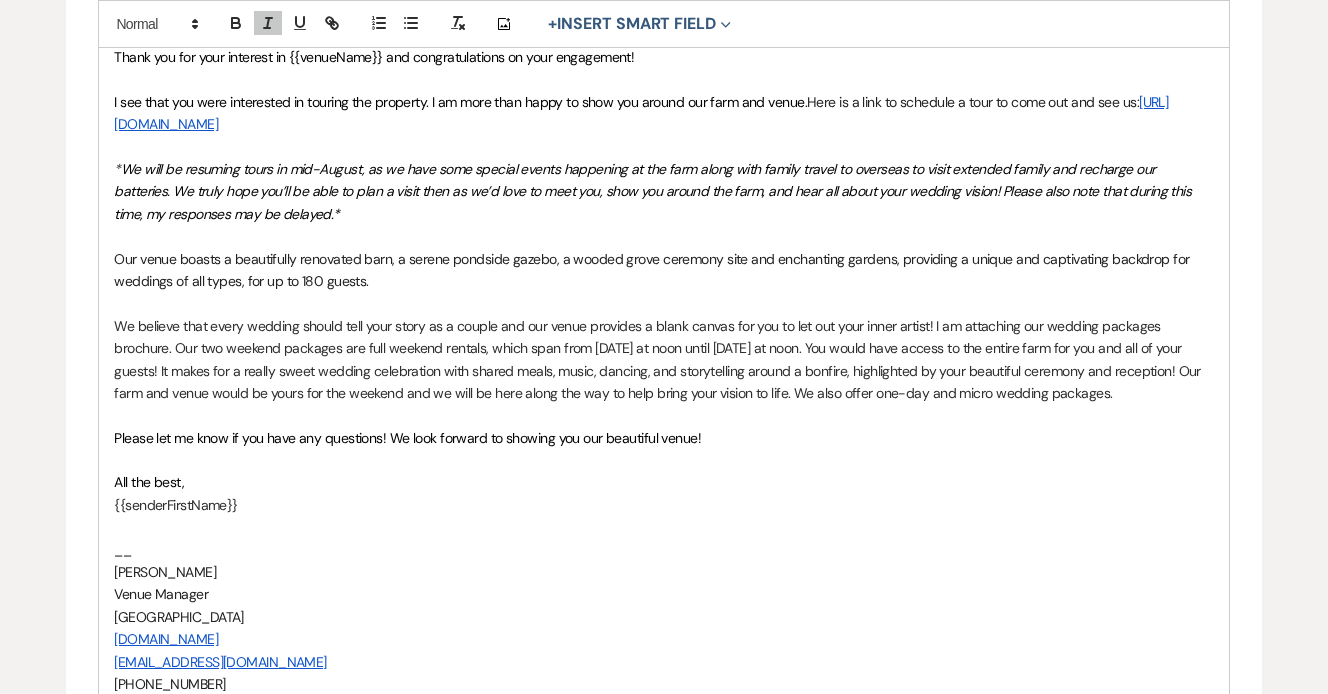 type 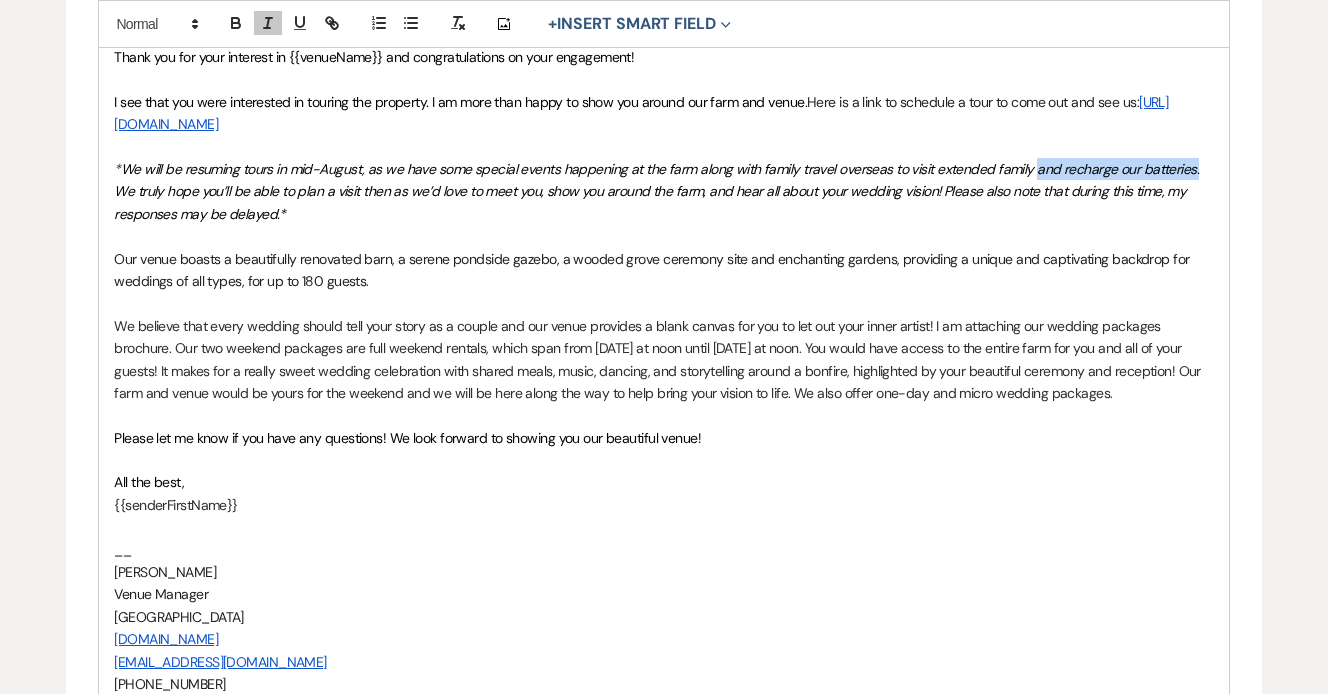 drag, startPoint x: 1034, startPoint y: 159, endPoint x: 1191, endPoint y: 161, distance: 157.01274 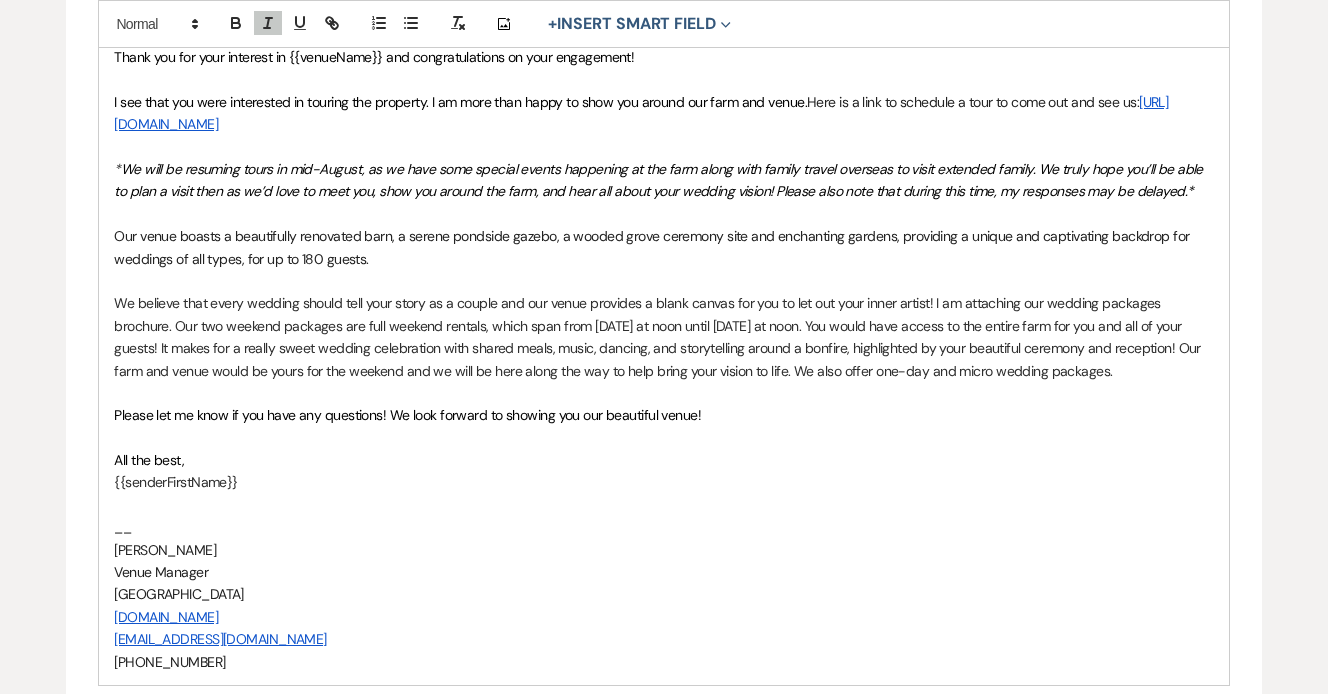 click at bounding box center [663, 214] 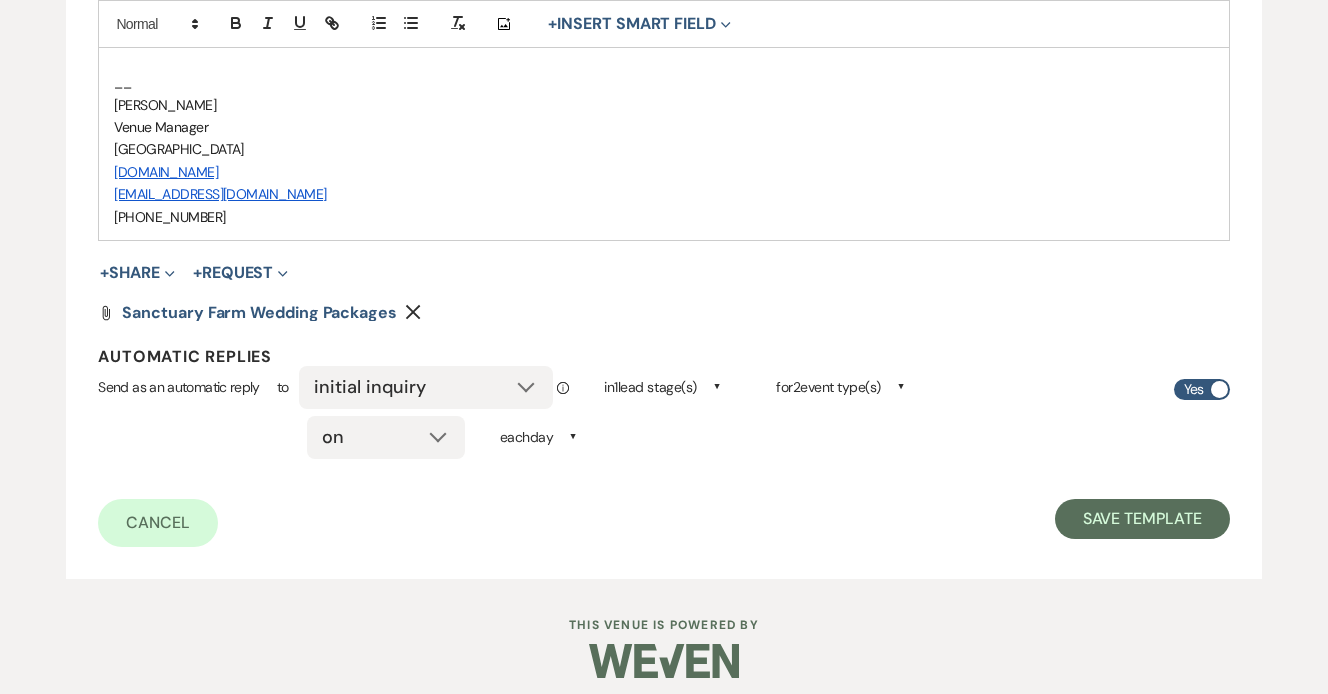 scroll, scrollTop: 1072, scrollLeft: 0, axis: vertical 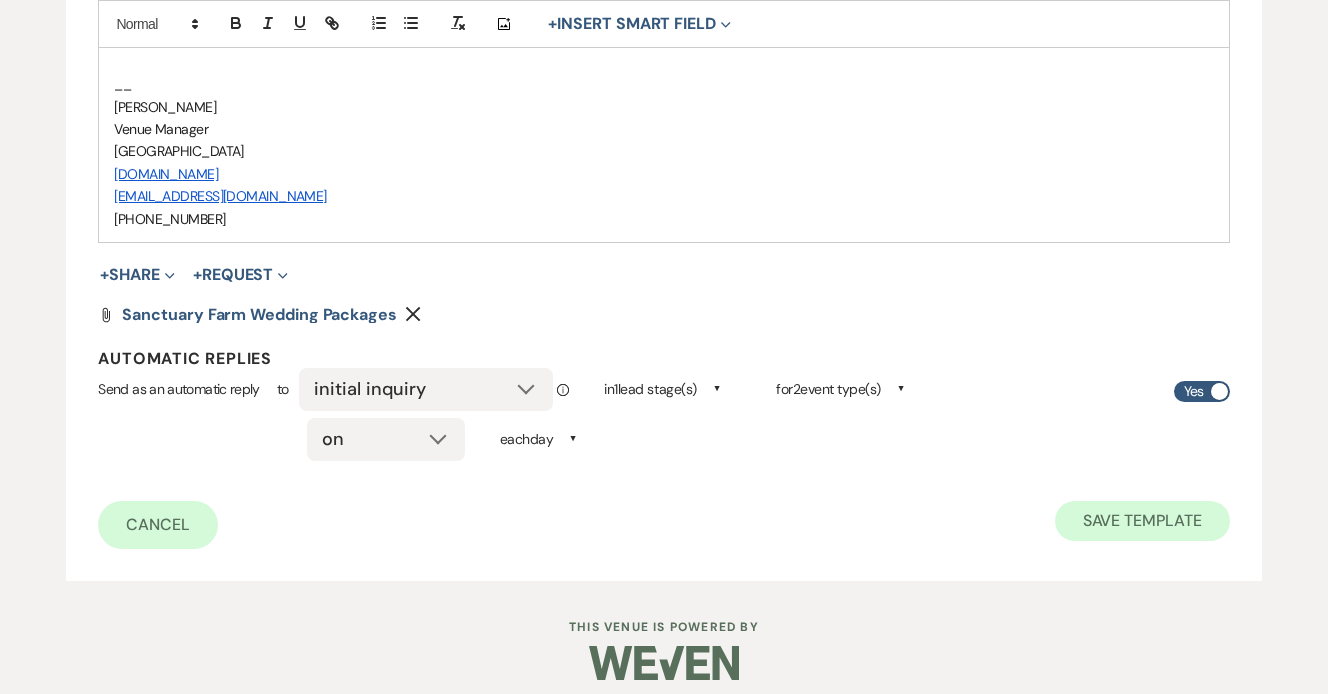 click on "Save Template" at bounding box center (1142, 521) 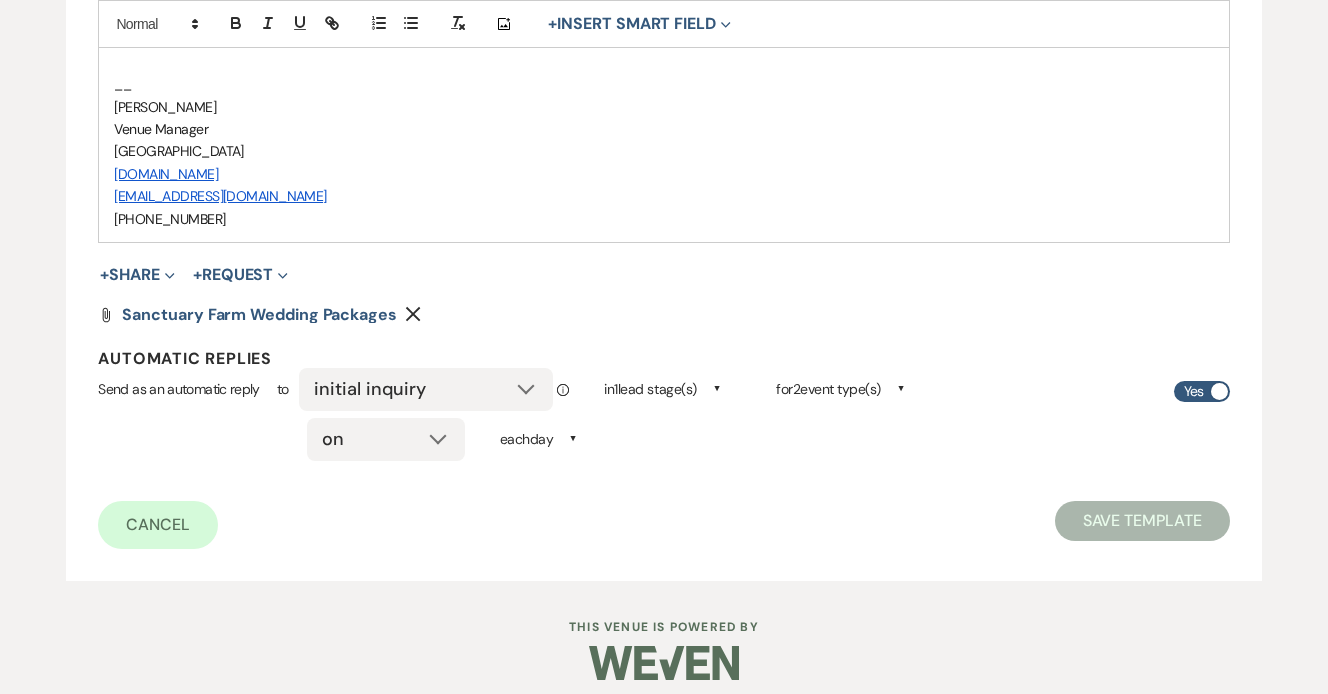 scroll, scrollTop: 0, scrollLeft: 0, axis: both 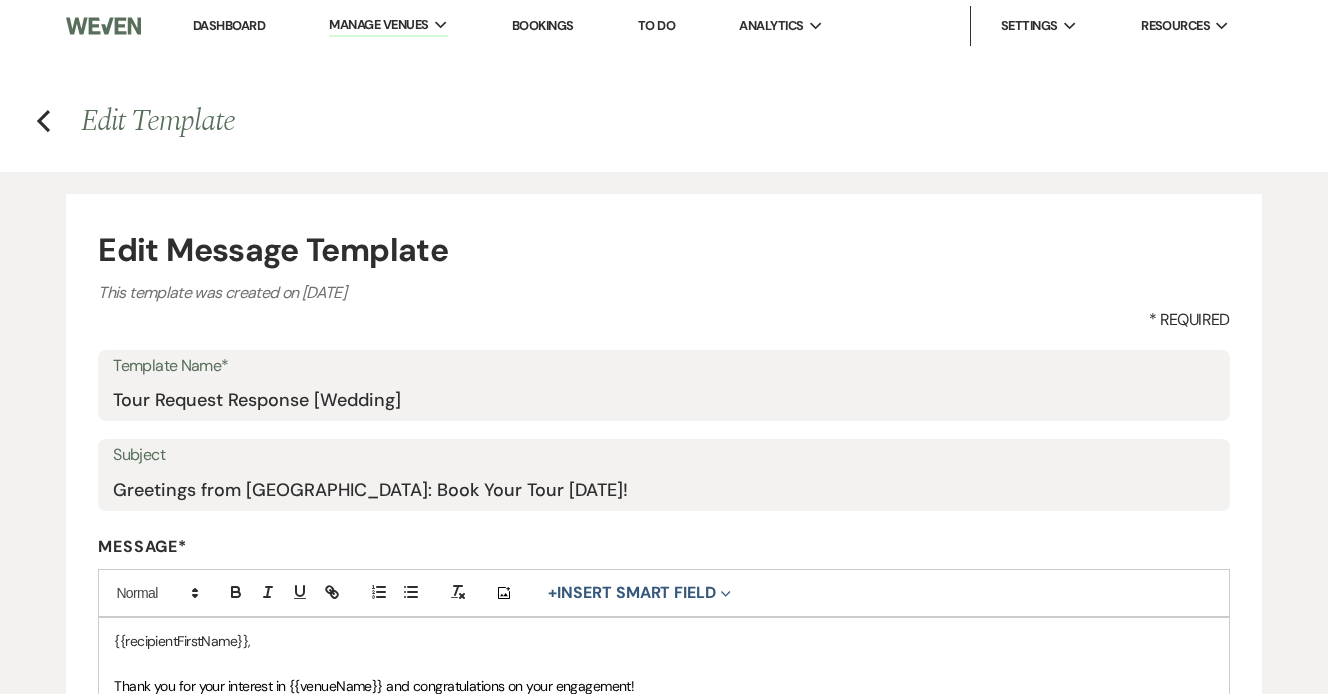 select on "Message Templates" 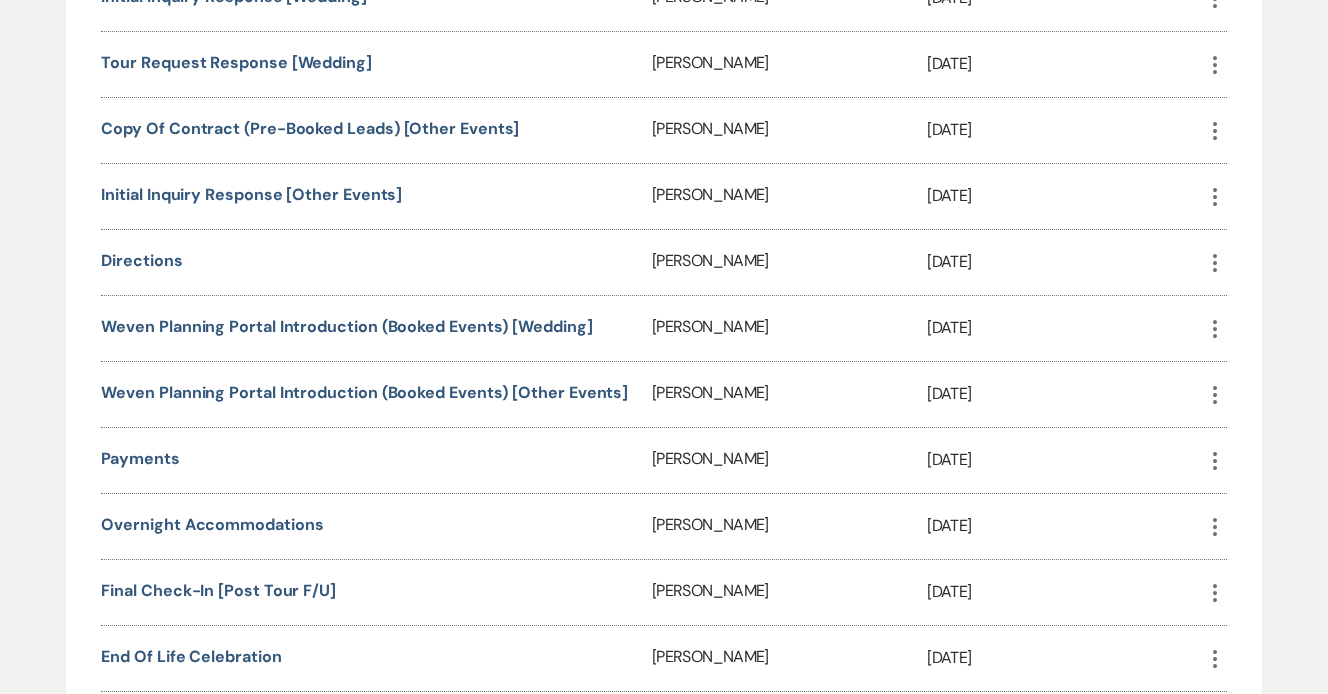 scroll, scrollTop: 1145, scrollLeft: 0, axis: vertical 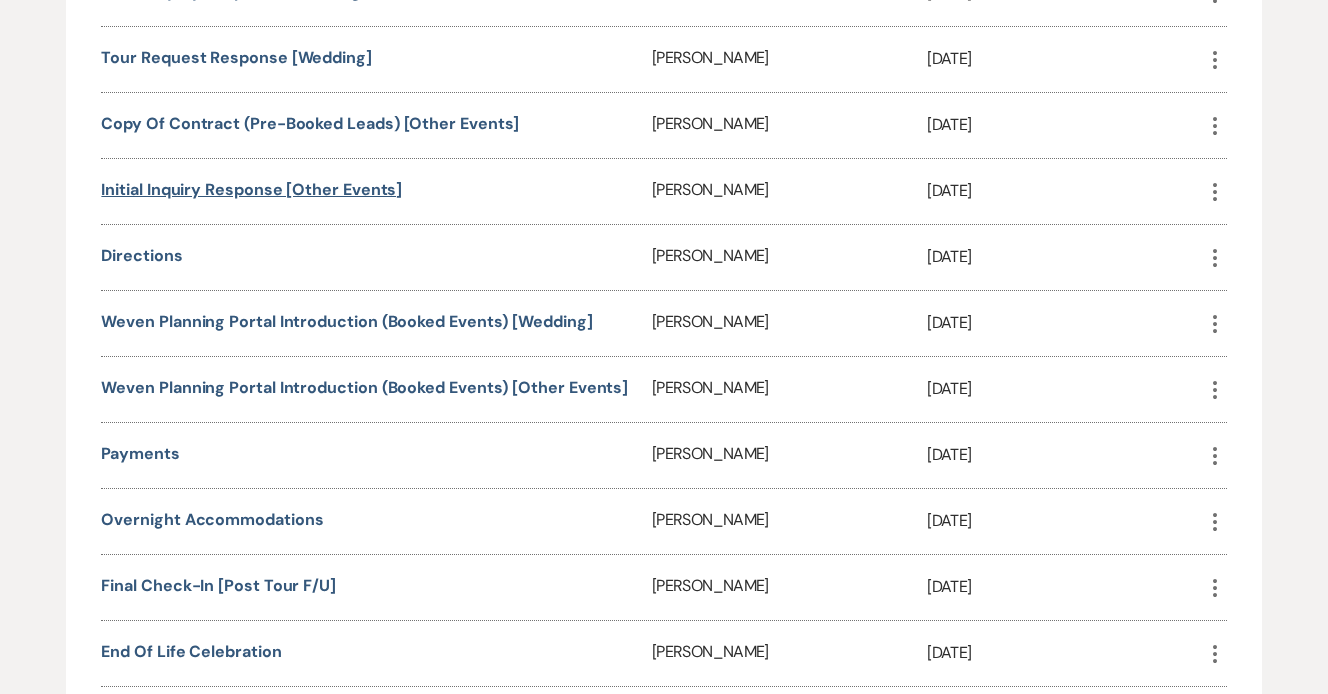 click on "Initial Inquiry Response [Other events]" at bounding box center (251, 189) 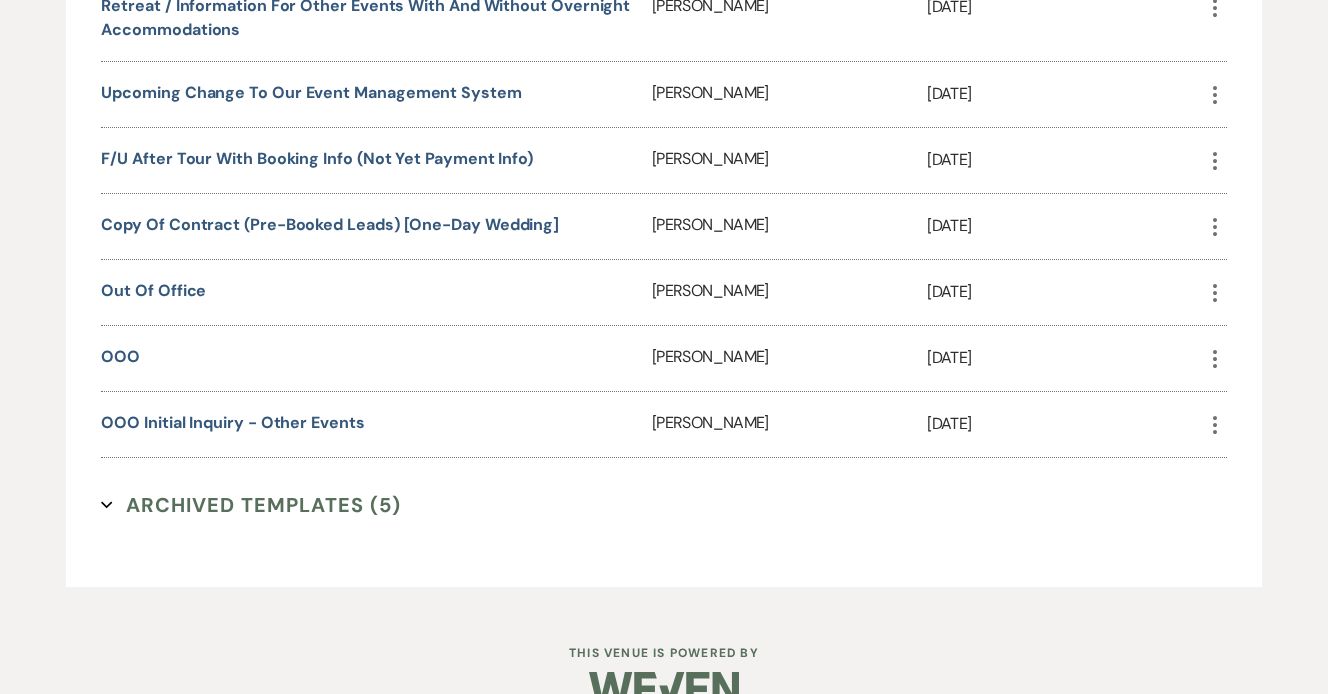 scroll, scrollTop: 2714, scrollLeft: 0, axis: vertical 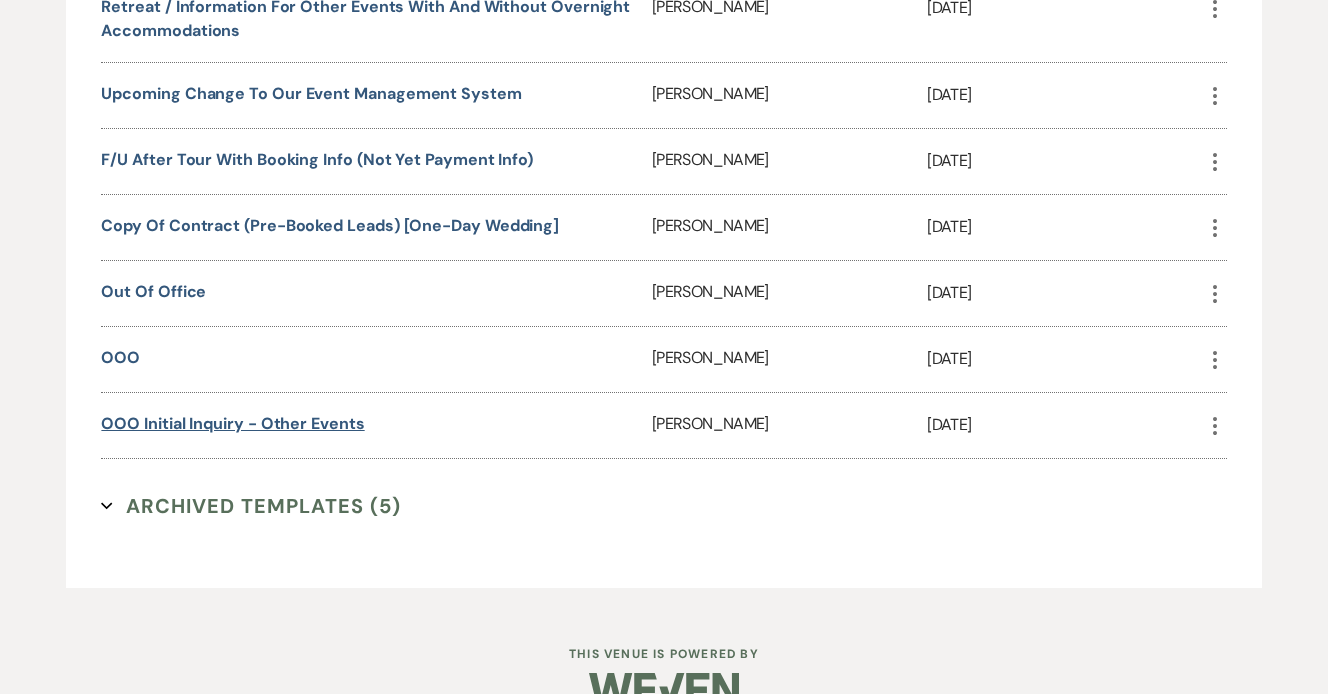 click on "OOO Initial Inquiry - other events" at bounding box center [232, 423] 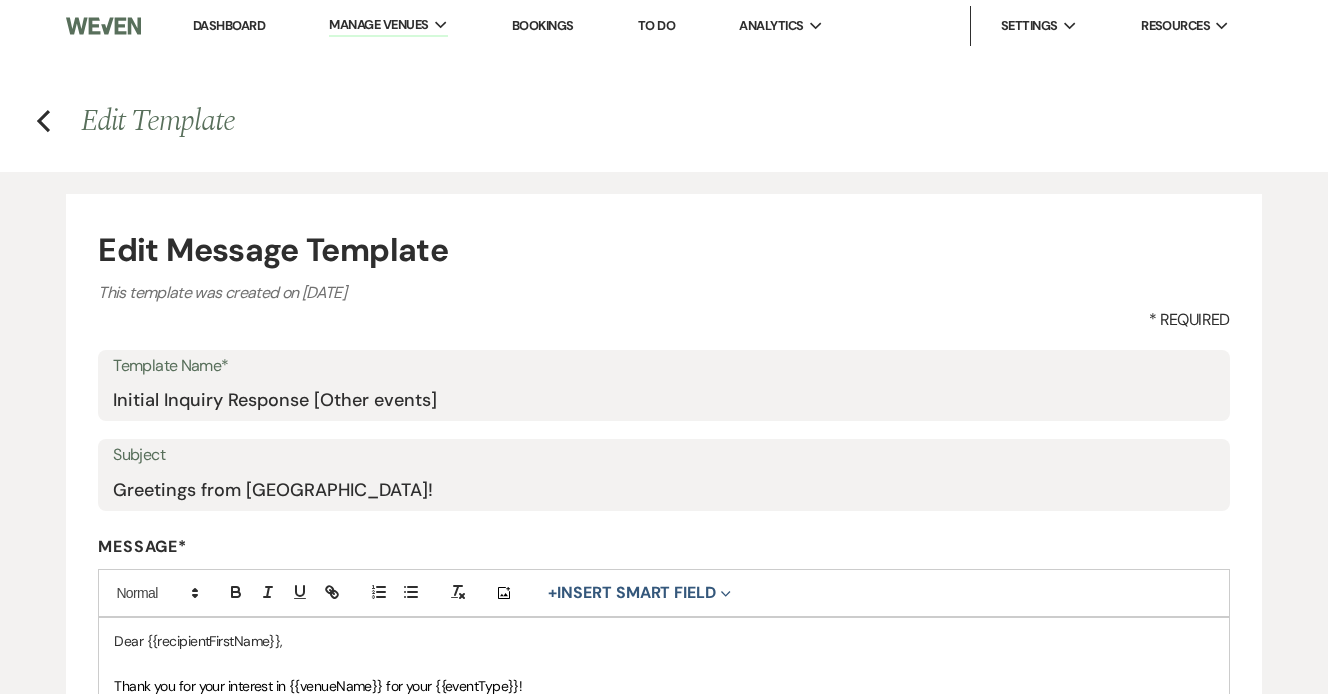 scroll, scrollTop: 202, scrollLeft: 0, axis: vertical 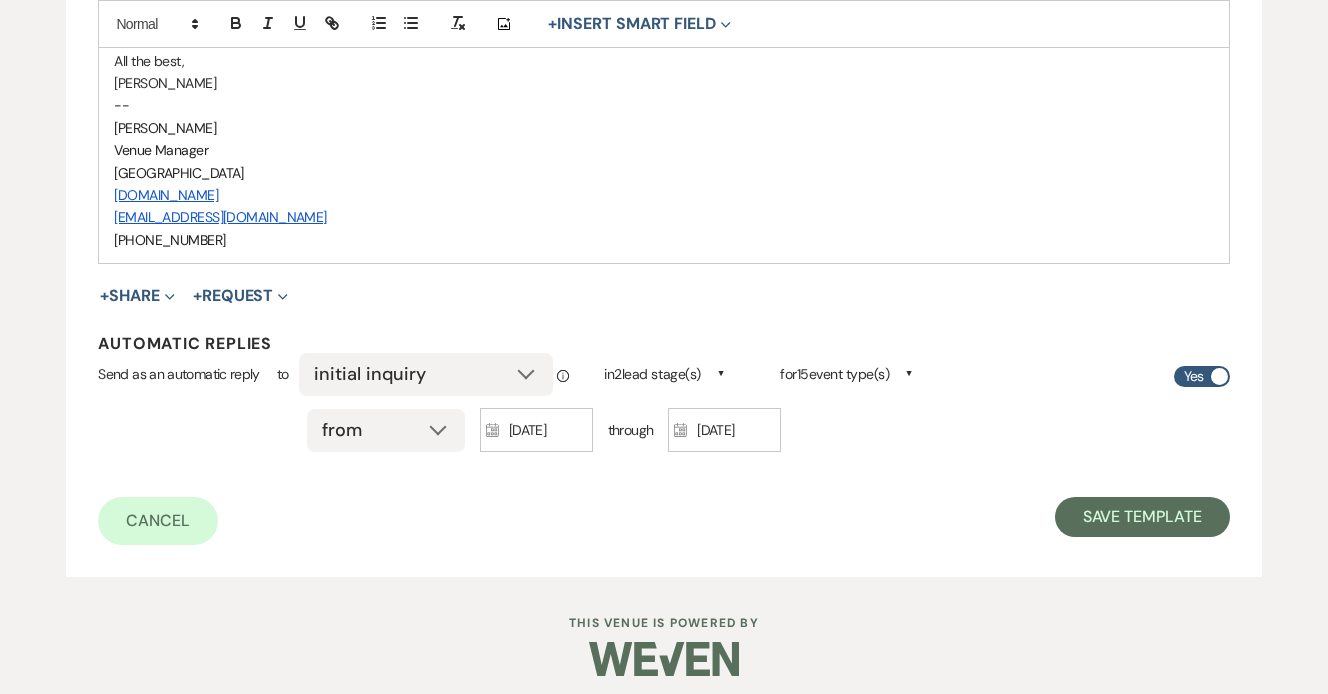 click at bounding box center [1219, 376] 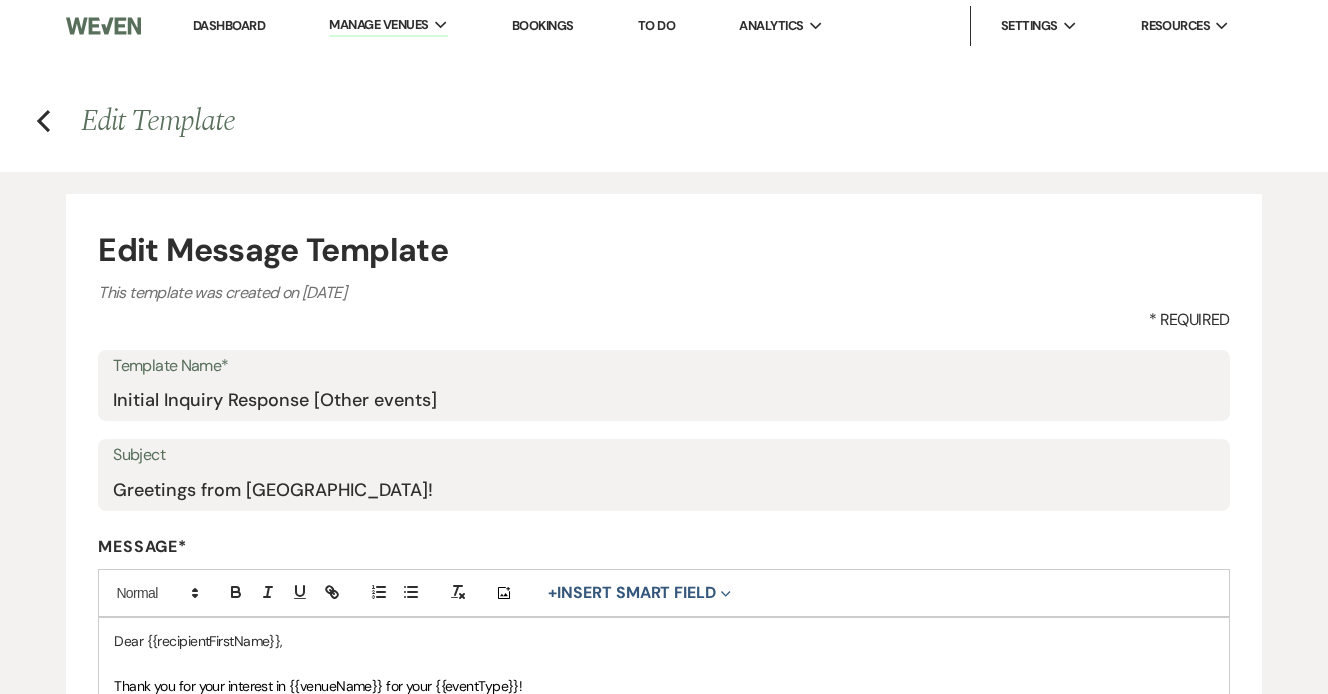 scroll, scrollTop: 0, scrollLeft: 0, axis: both 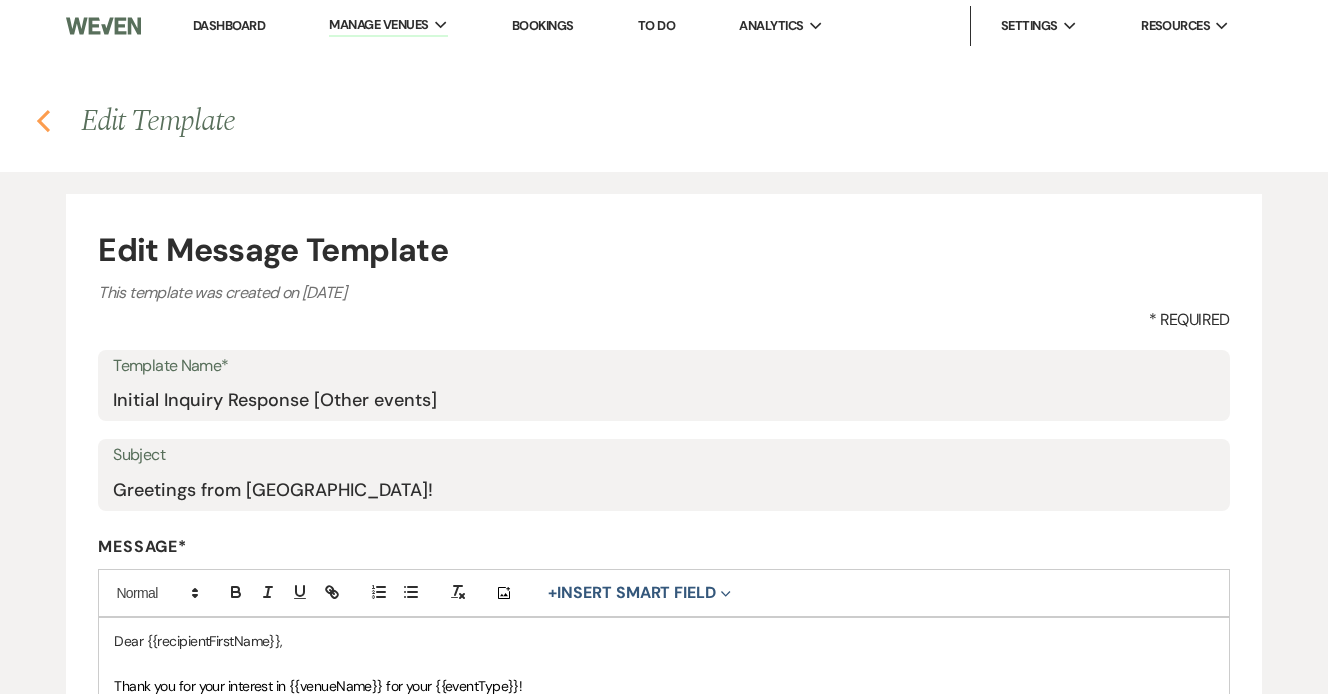 click on "Previous" 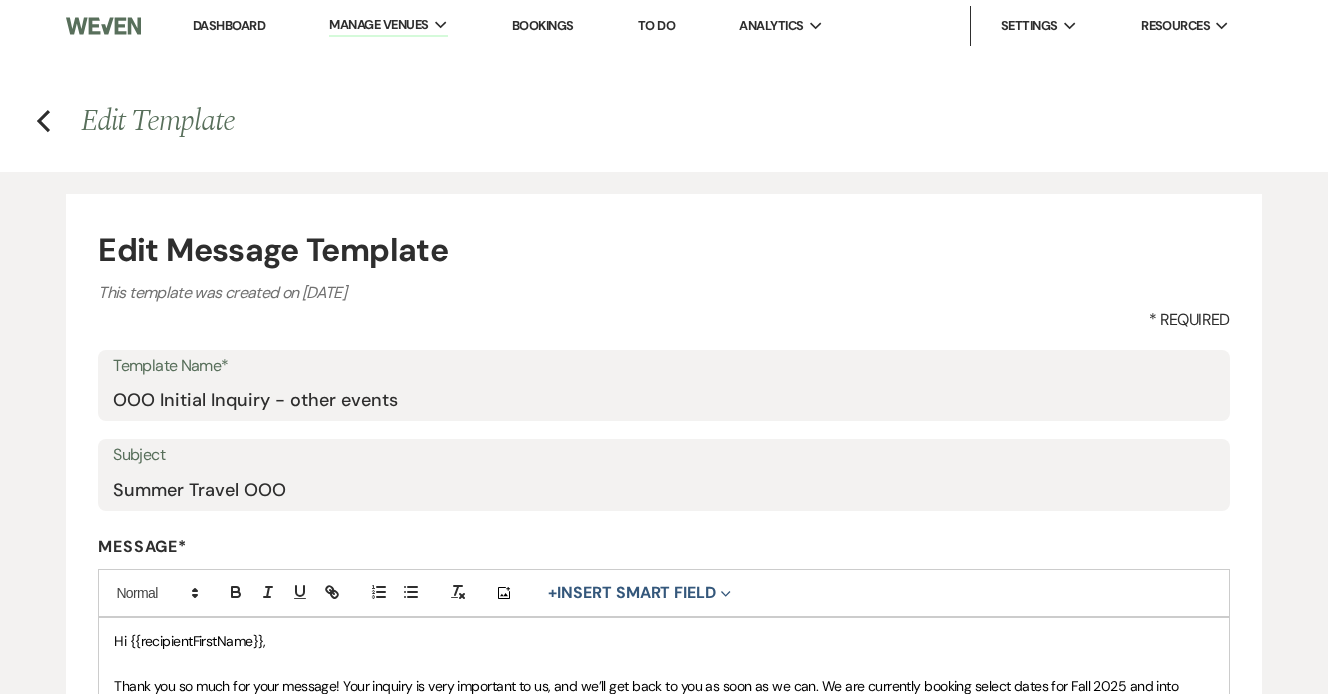 scroll, scrollTop: 172, scrollLeft: 0, axis: vertical 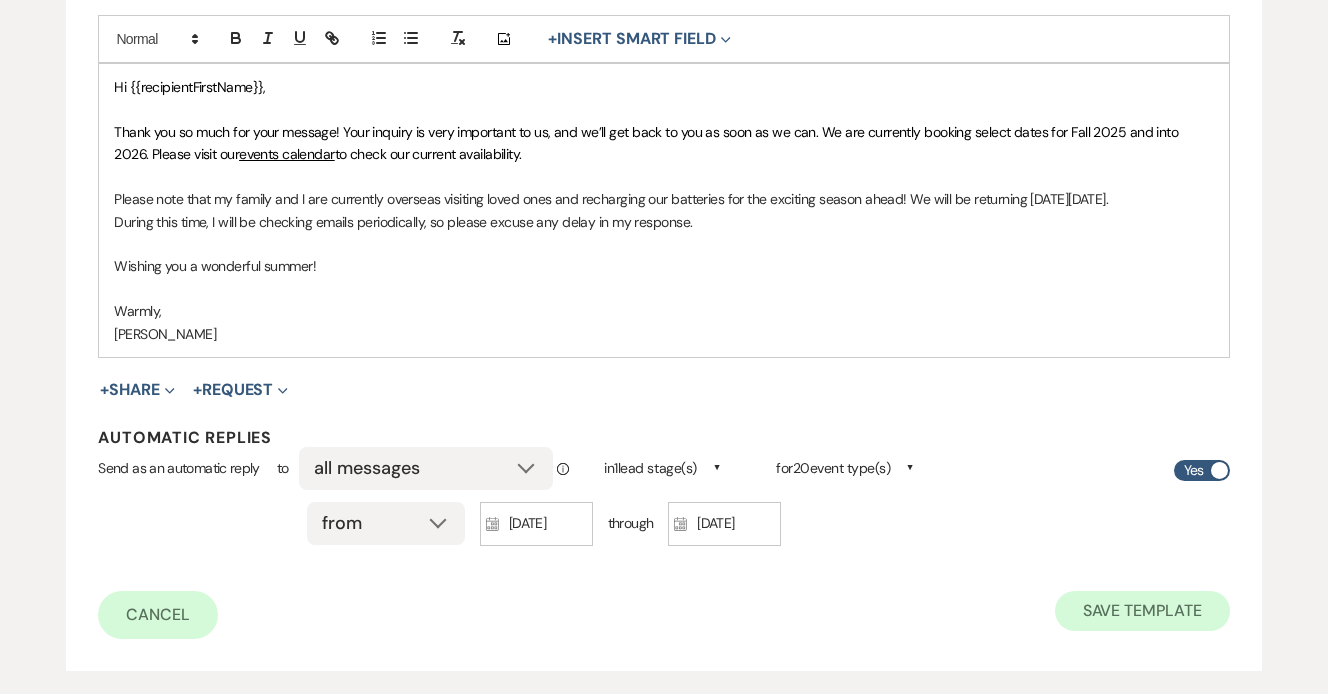 click on "Save Template" at bounding box center [1142, 611] 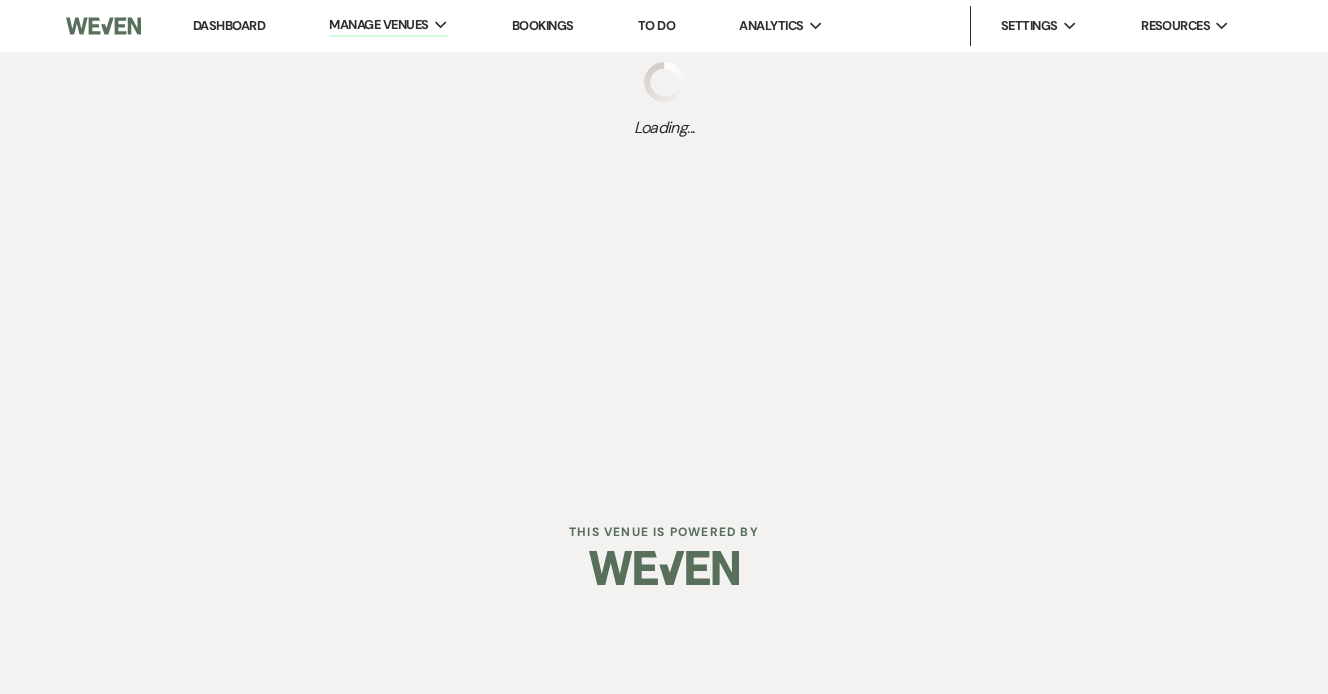 scroll, scrollTop: 0, scrollLeft: 0, axis: both 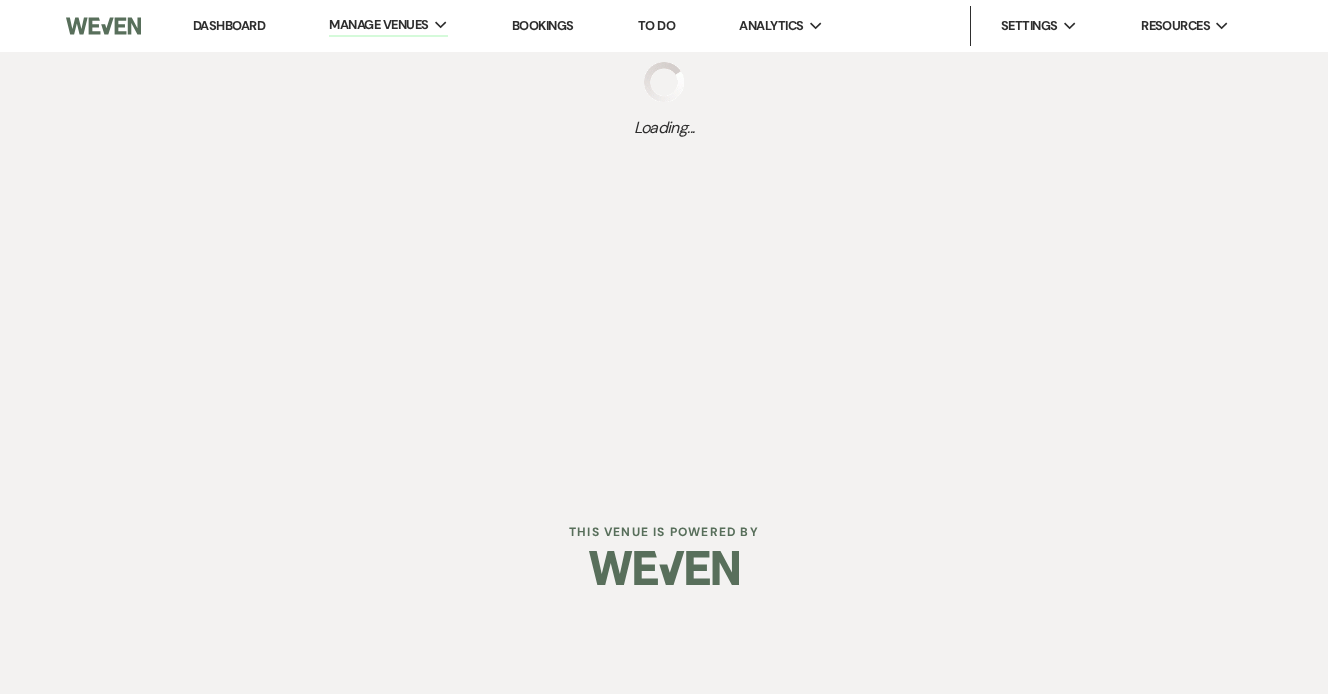 select on "Message Templates" 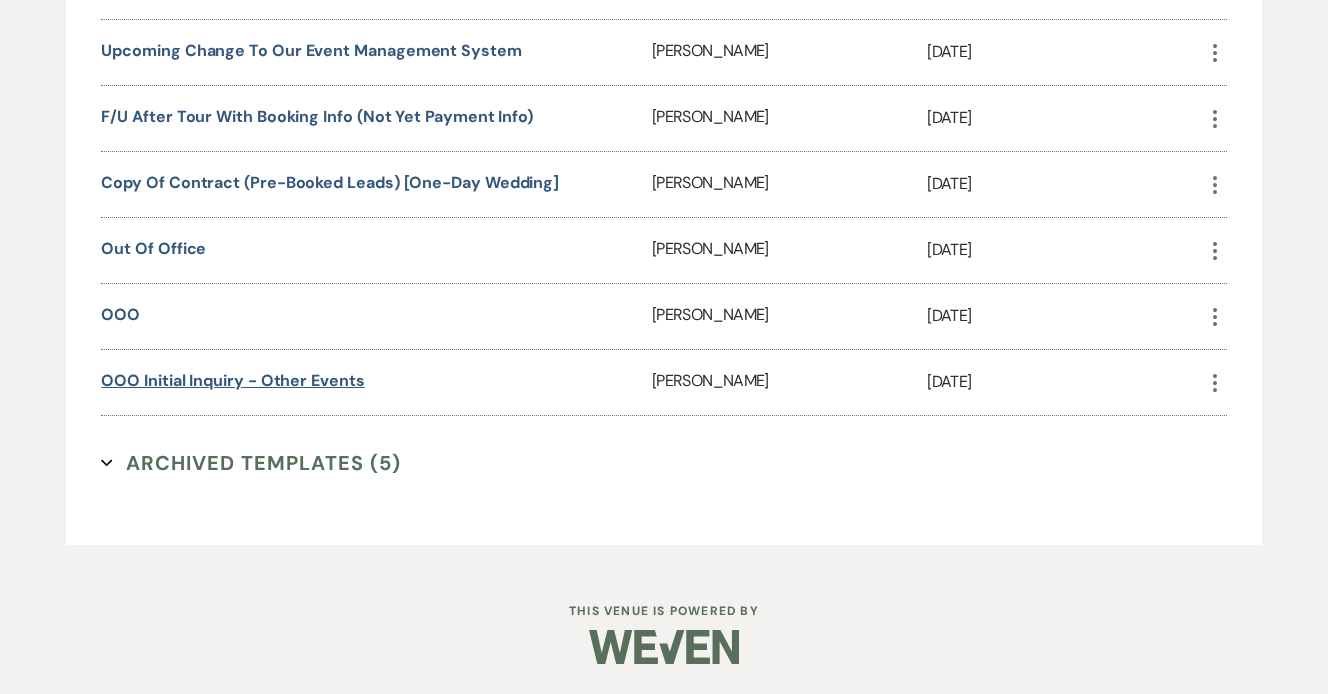 scroll, scrollTop: 2777, scrollLeft: 0, axis: vertical 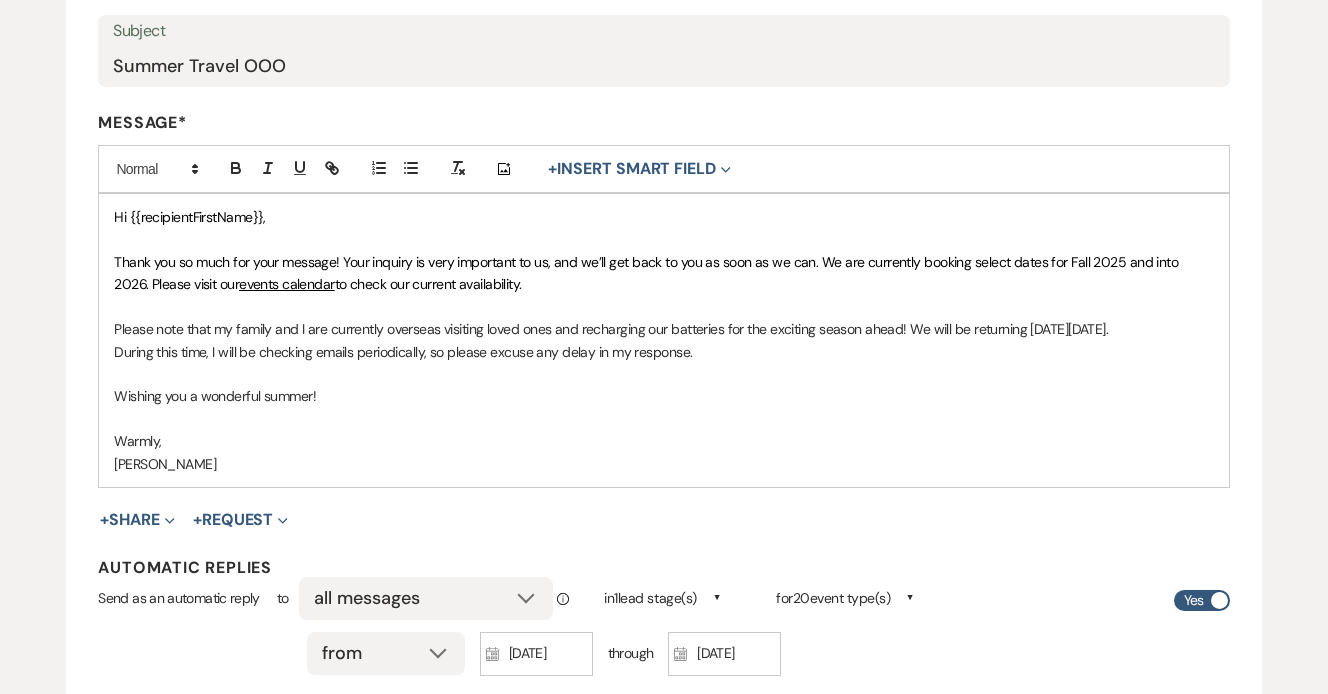 click on "in  1  lead stage(s)" at bounding box center (650, 598) 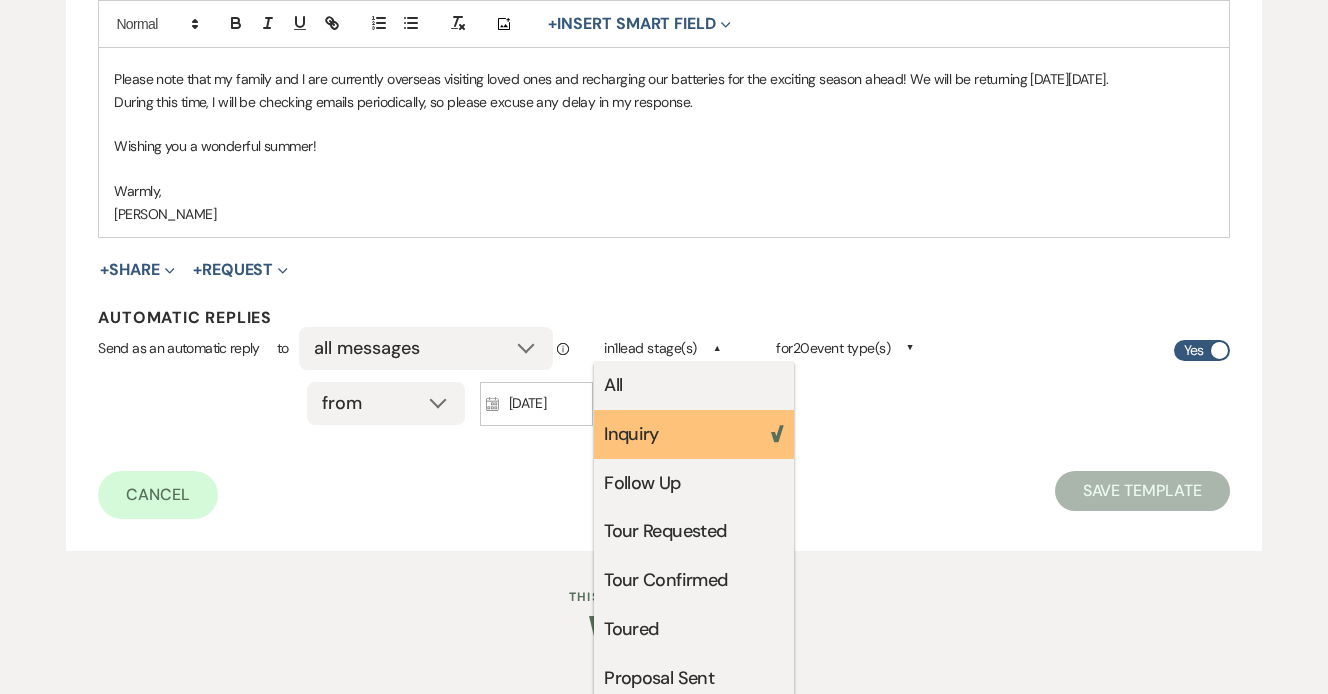 scroll, scrollTop: 686, scrollLeft: 0, axis: vertical 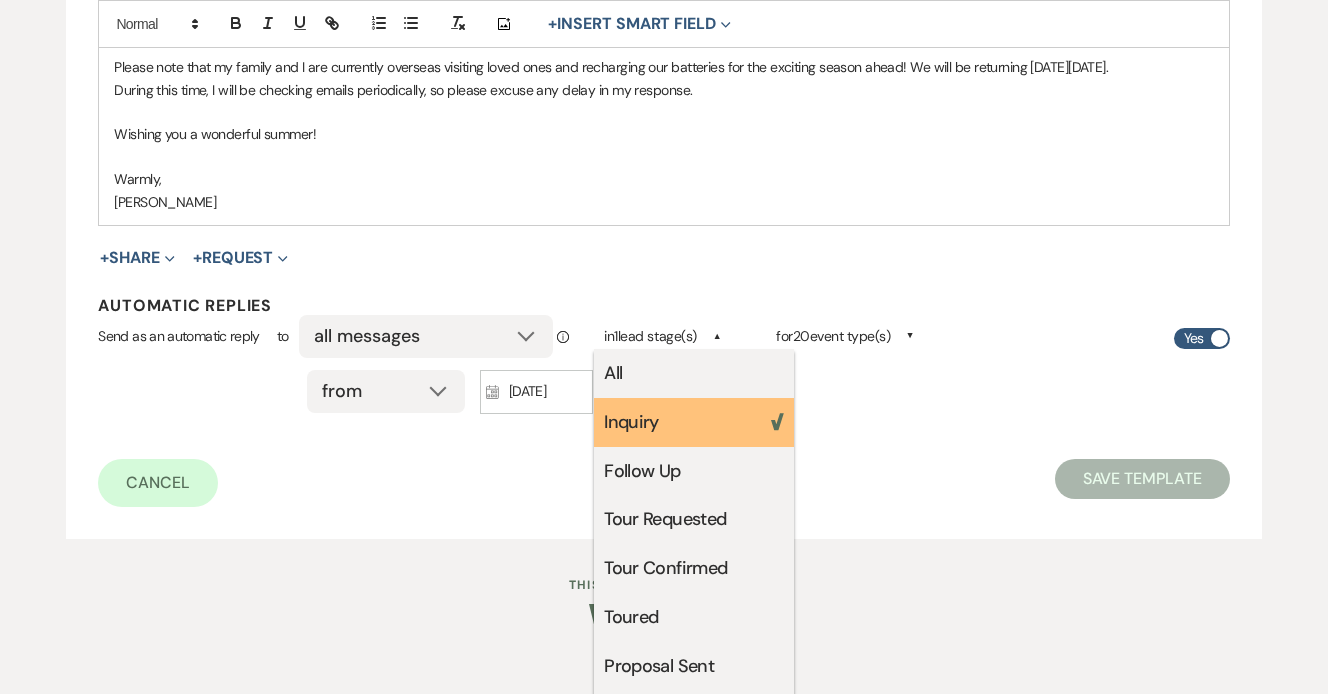 click on "+  Share Expand Doc Upload Documents Add Photo Images Pref Vendors Preferred vendors +  Request Expand Vendor List Vendor list Doc Upload Document upload" at bounding box center (655, 258) 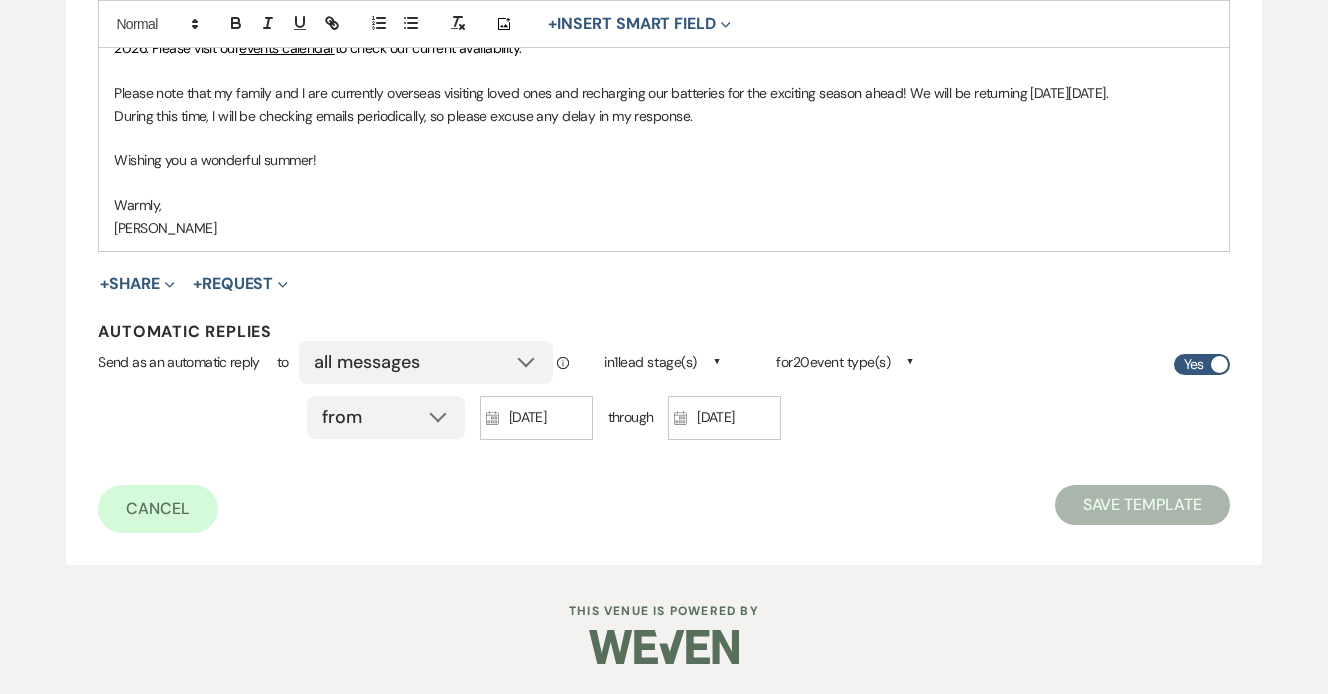 scroll, scrollTop: 651, scrollLeft: 0, axis: vertical 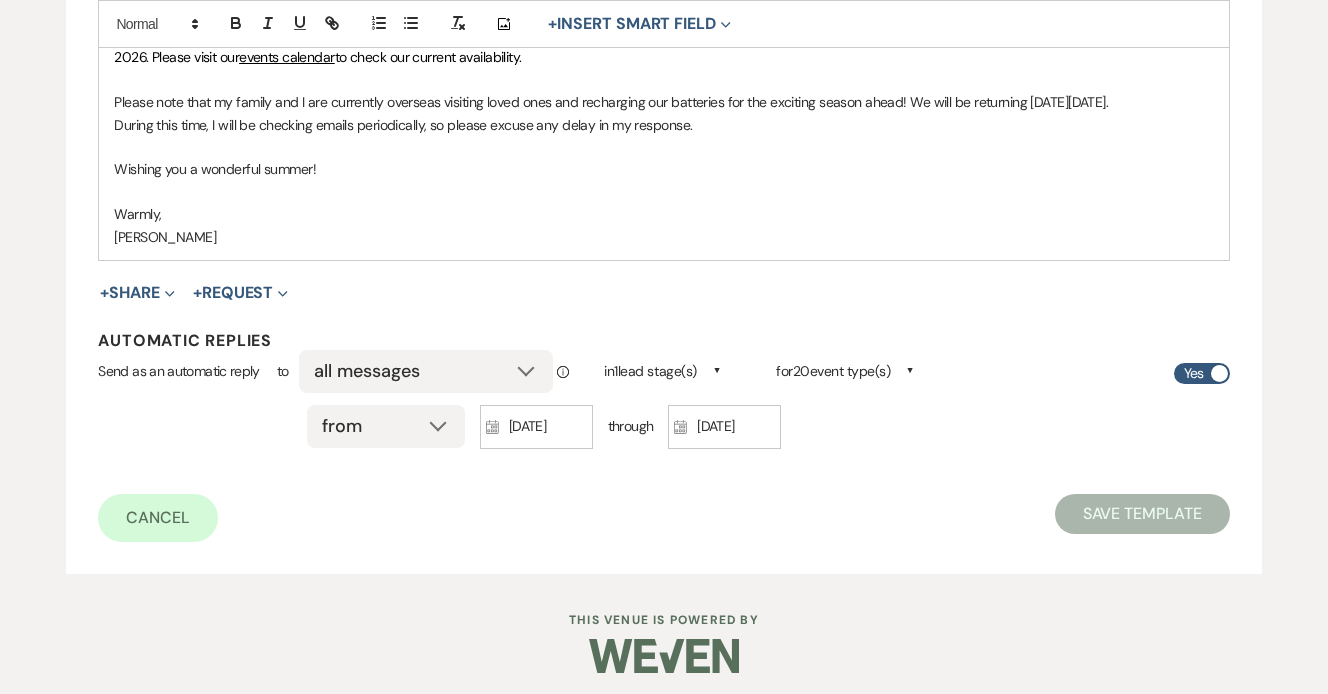 click on "in  1  lead stage(s)" at bounding box center (650, 371) 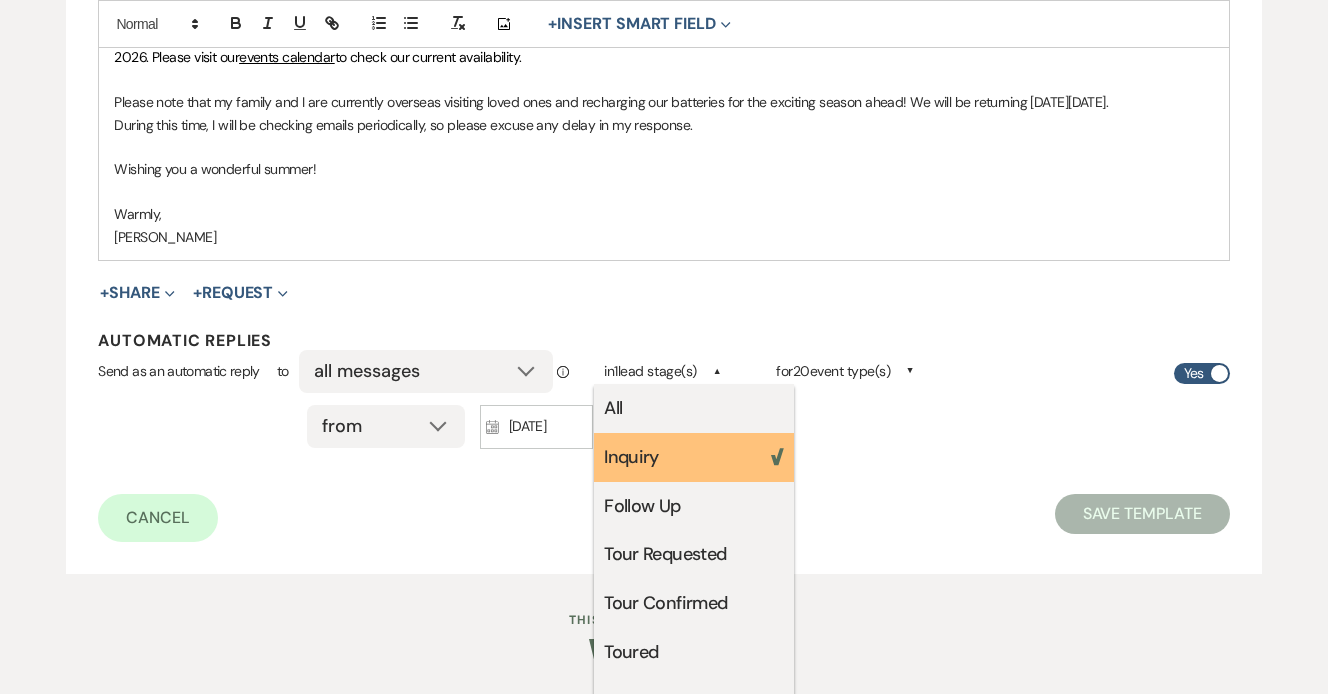 click on "Tour Requested" at bounding box center [694, 554] 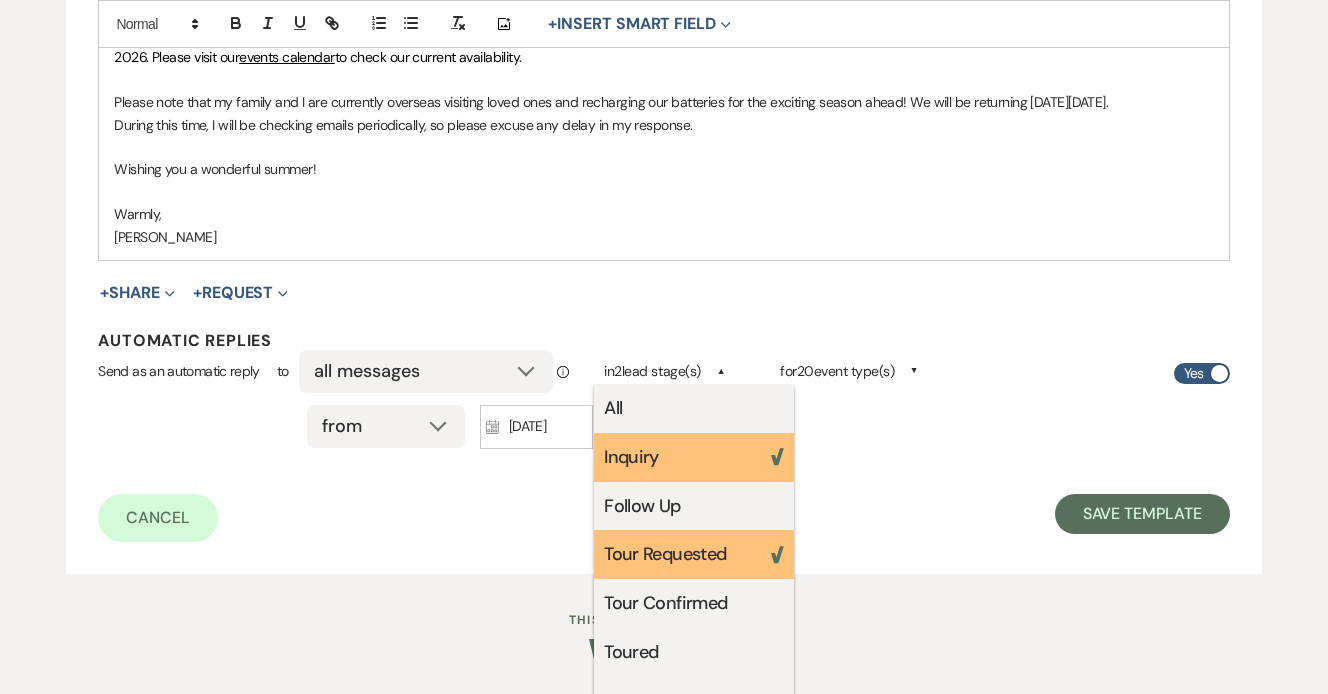 click on "Weven Check" 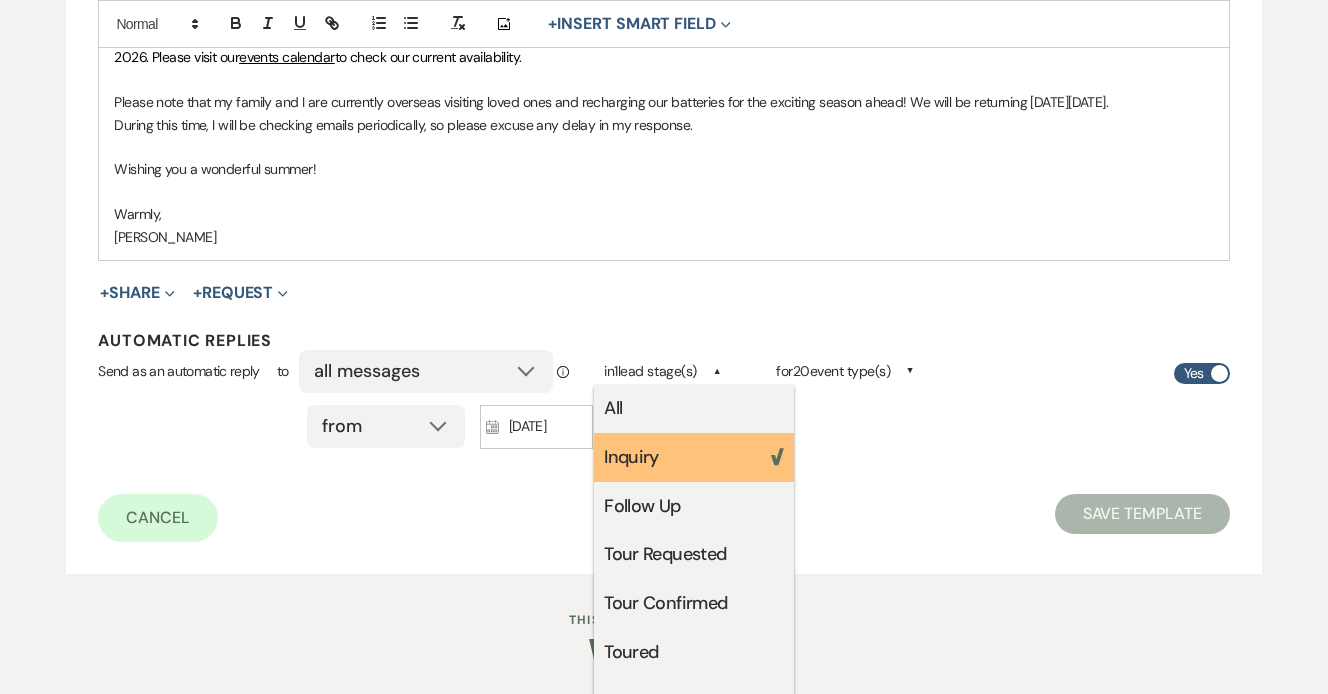 click on "Tour Requested" at bounding box center (694, 554) 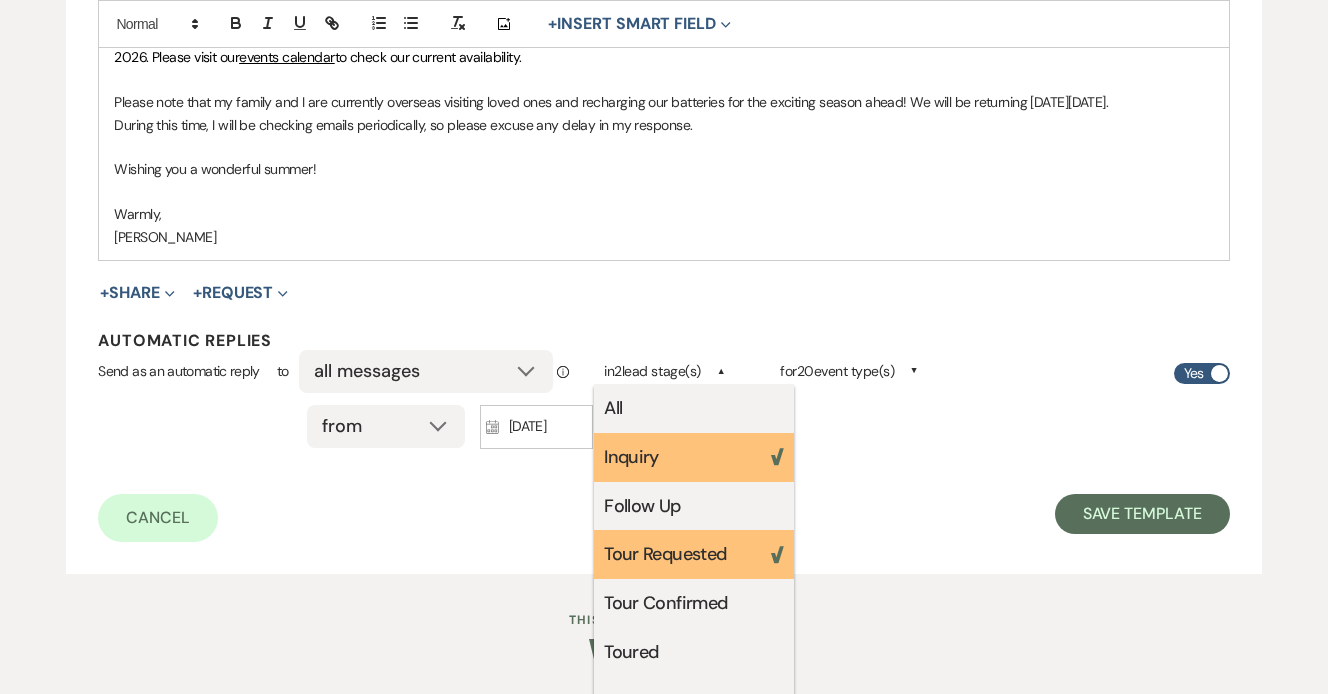 scroll, scrollTop: 665, scrollLeft: 0, axis: vertical 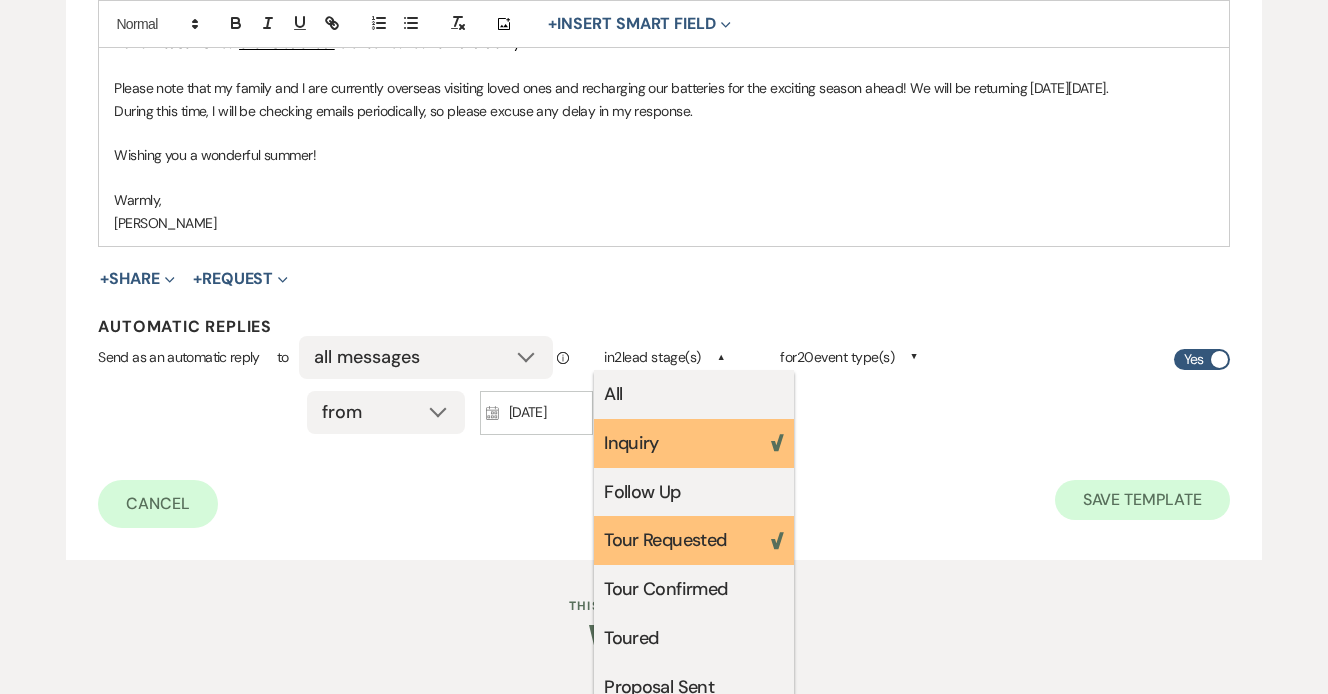click on "Save Template" at bounding box center [1142, 500] 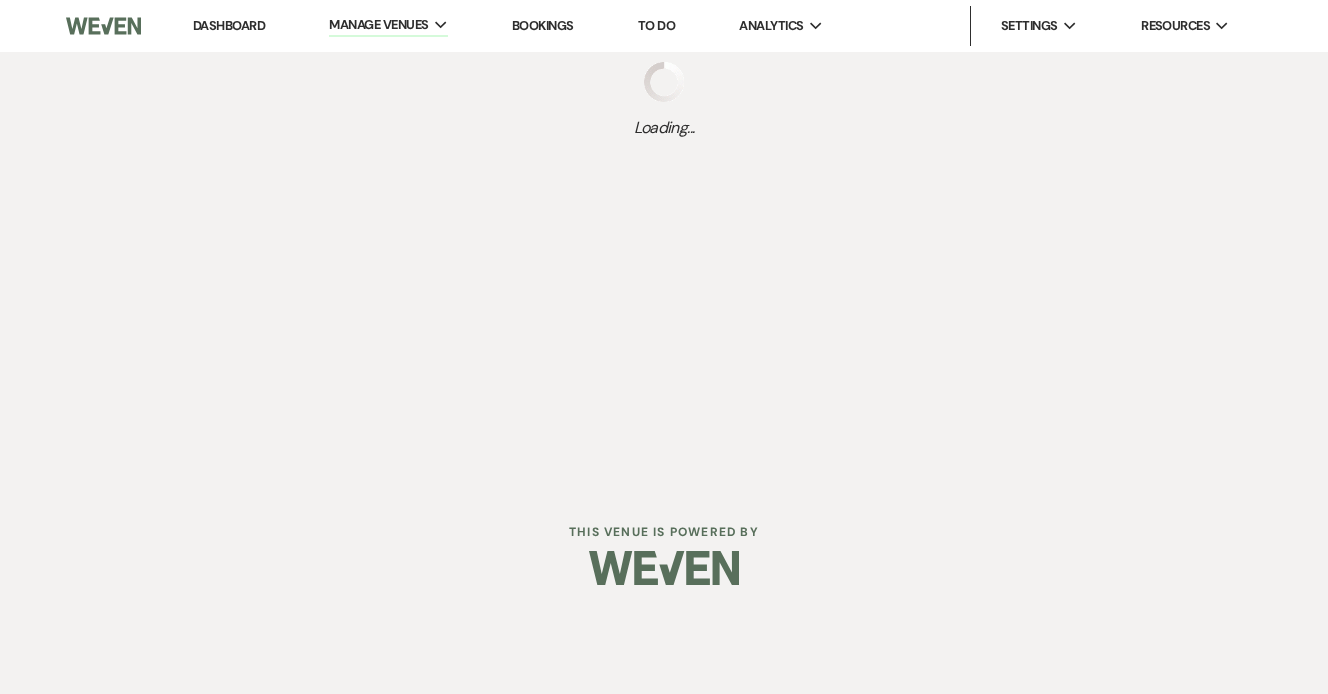 scroll, scrollTop: 0, scrollLeft: 0, axis: both 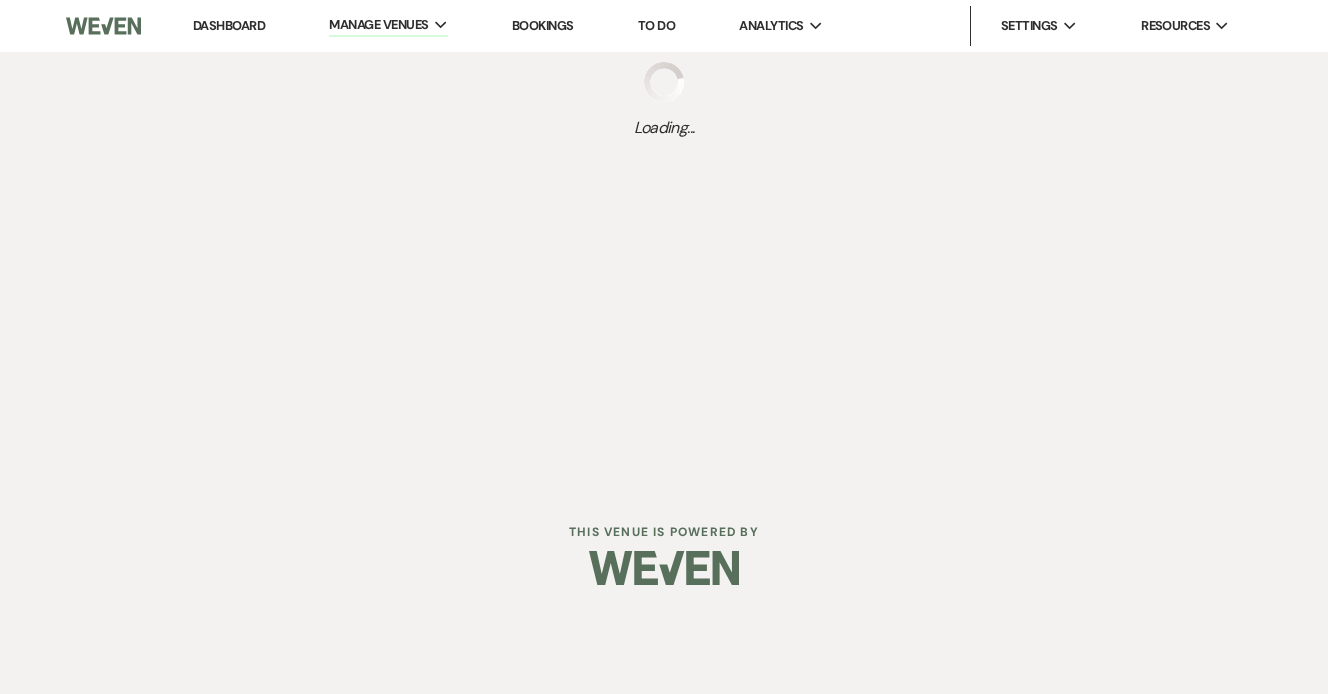 select on "Message Templates" 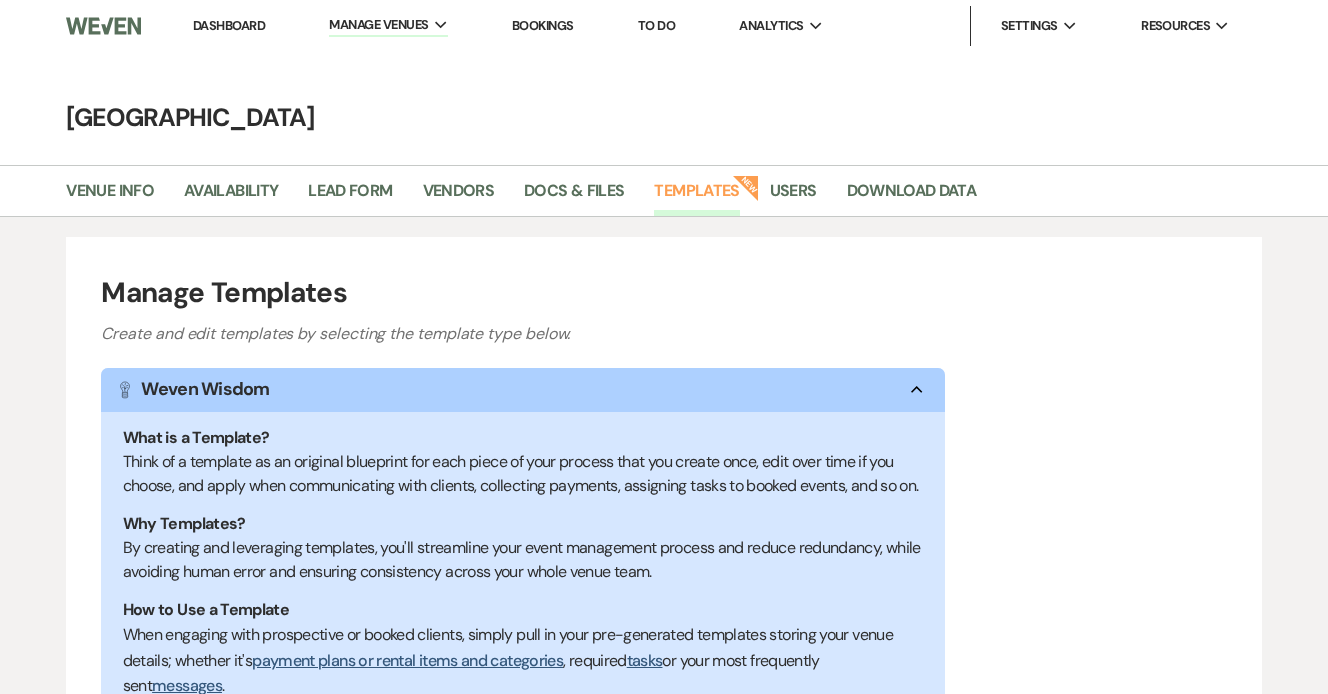 click on "Dashboard" at bounding box center [229, 25] 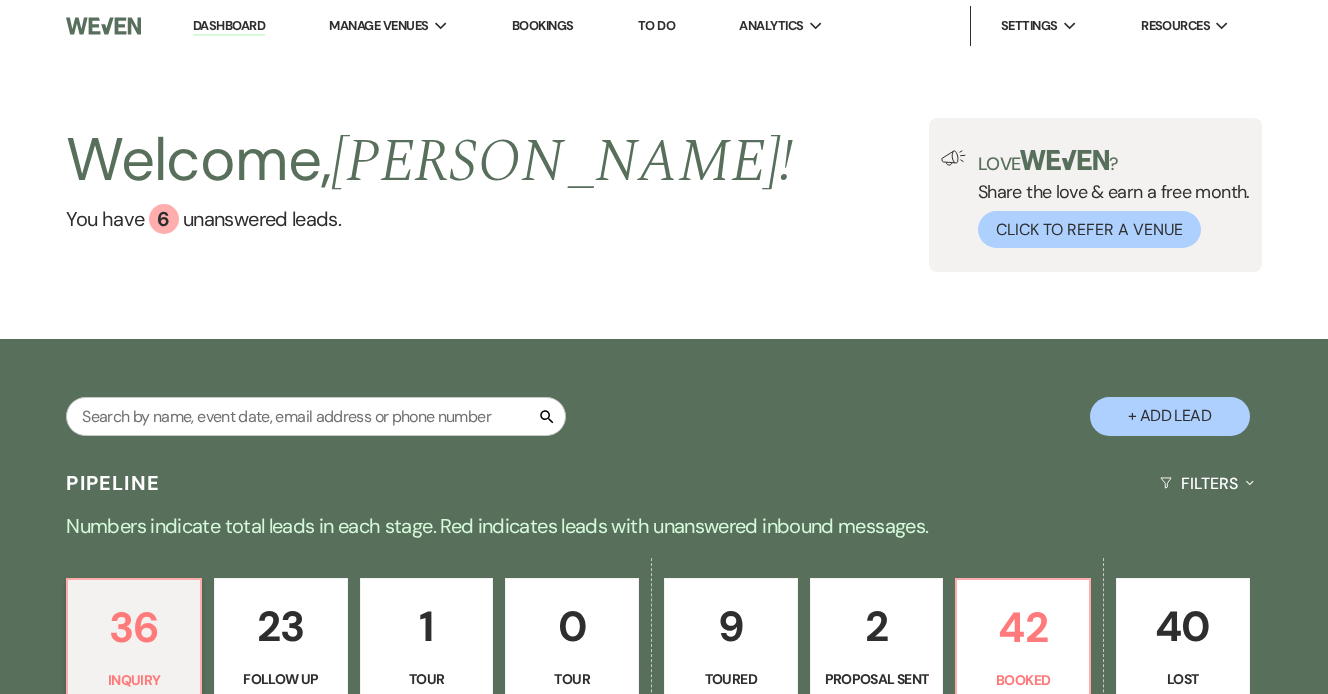 scroll, scrollTop: 0, scrollLeft: 0, axis: both 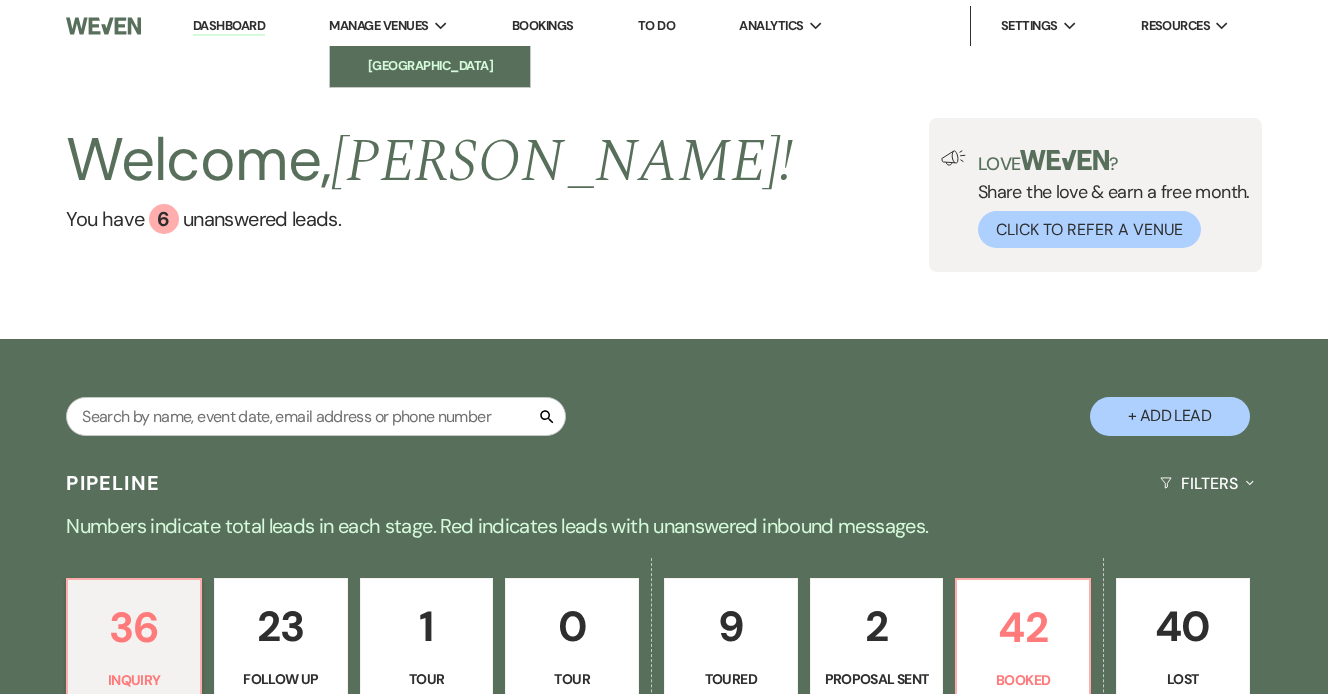 click on "[GEOGRAPHIC_DATA]" at bounding box center [430, 66] 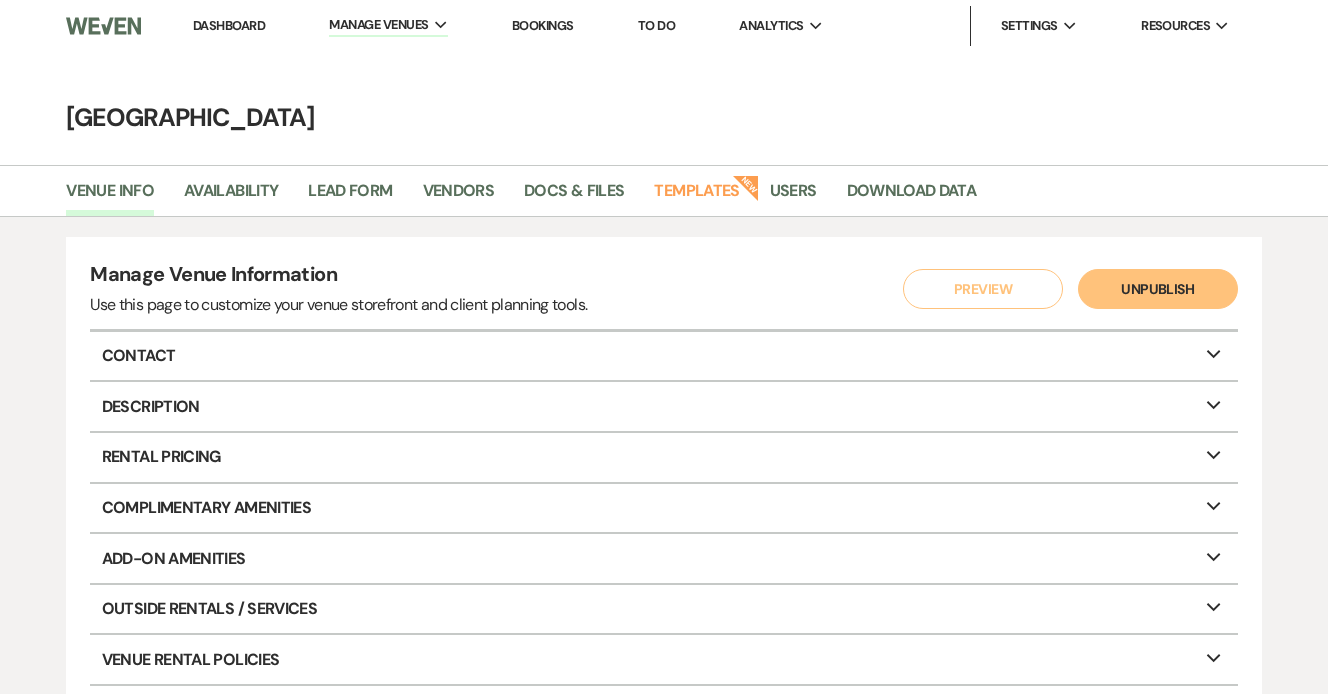 scroll, scrollTop: 18, scrollLeft: 0, axis: vertical 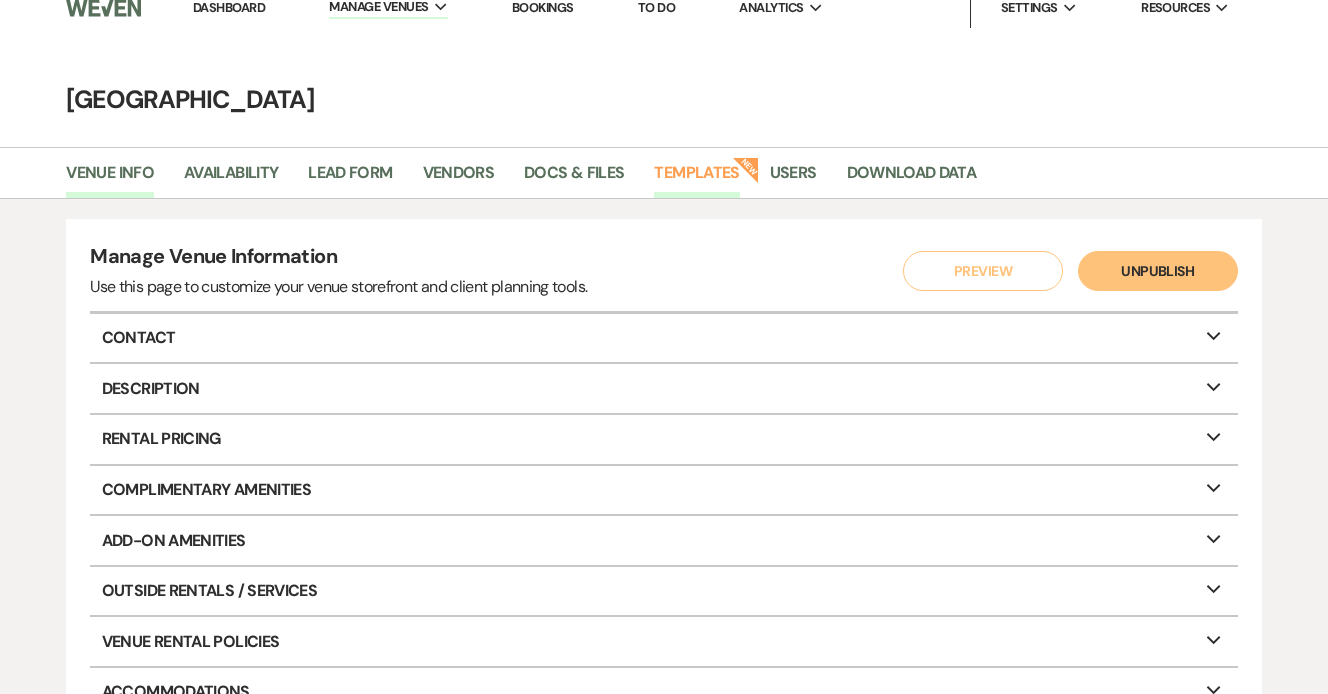 click on "Templates" at bounding box center [696, 179] 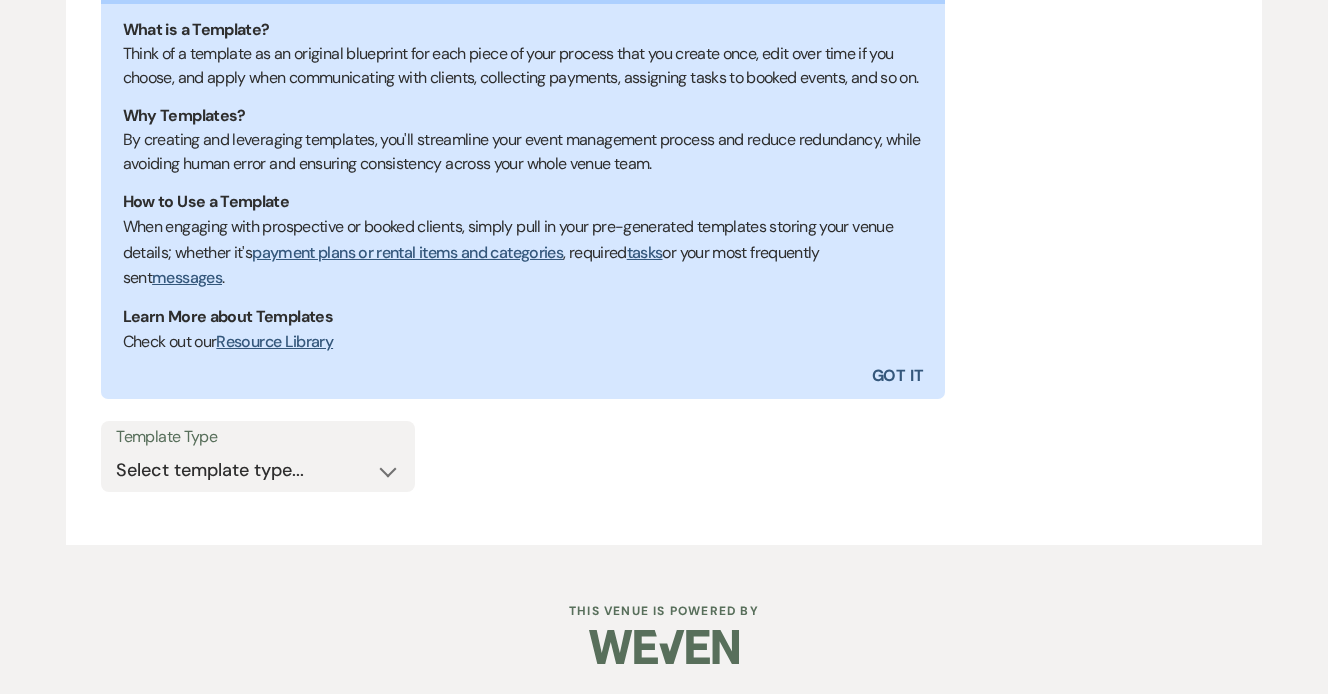 scroll, scrollTop: 428, scrollLeft: 0, axis: vertical 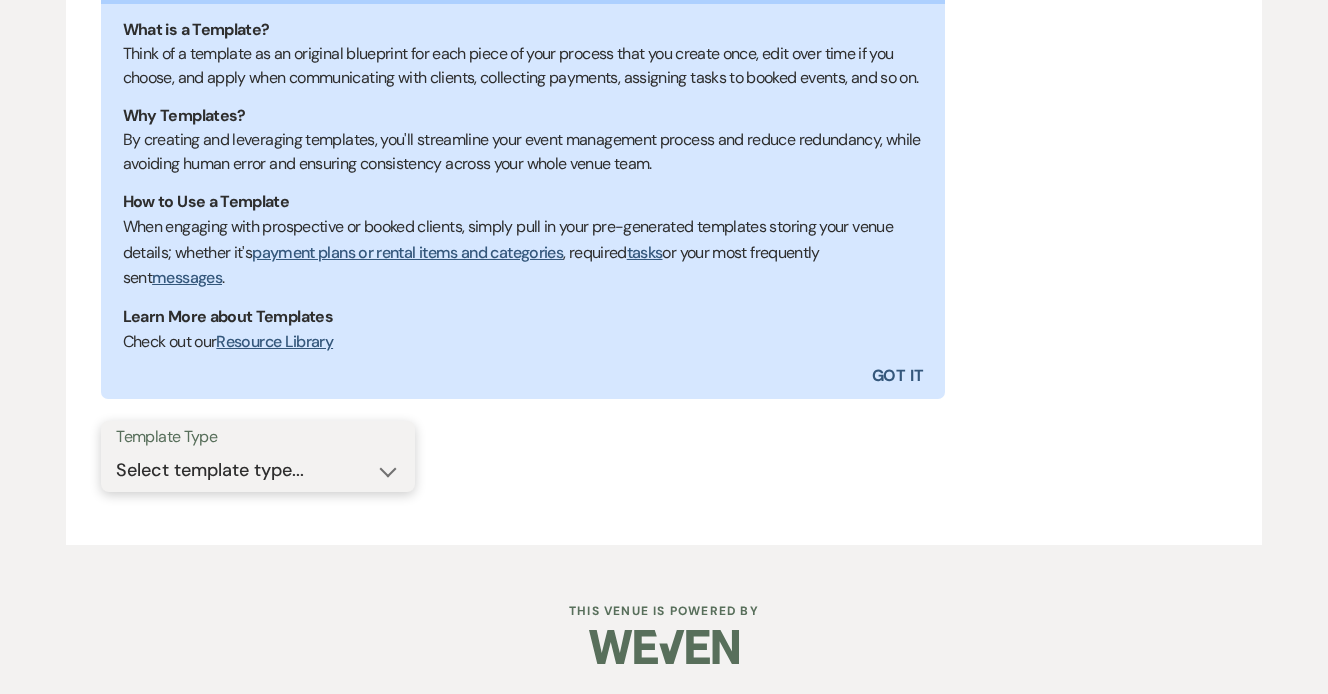 select on "Message Templates" 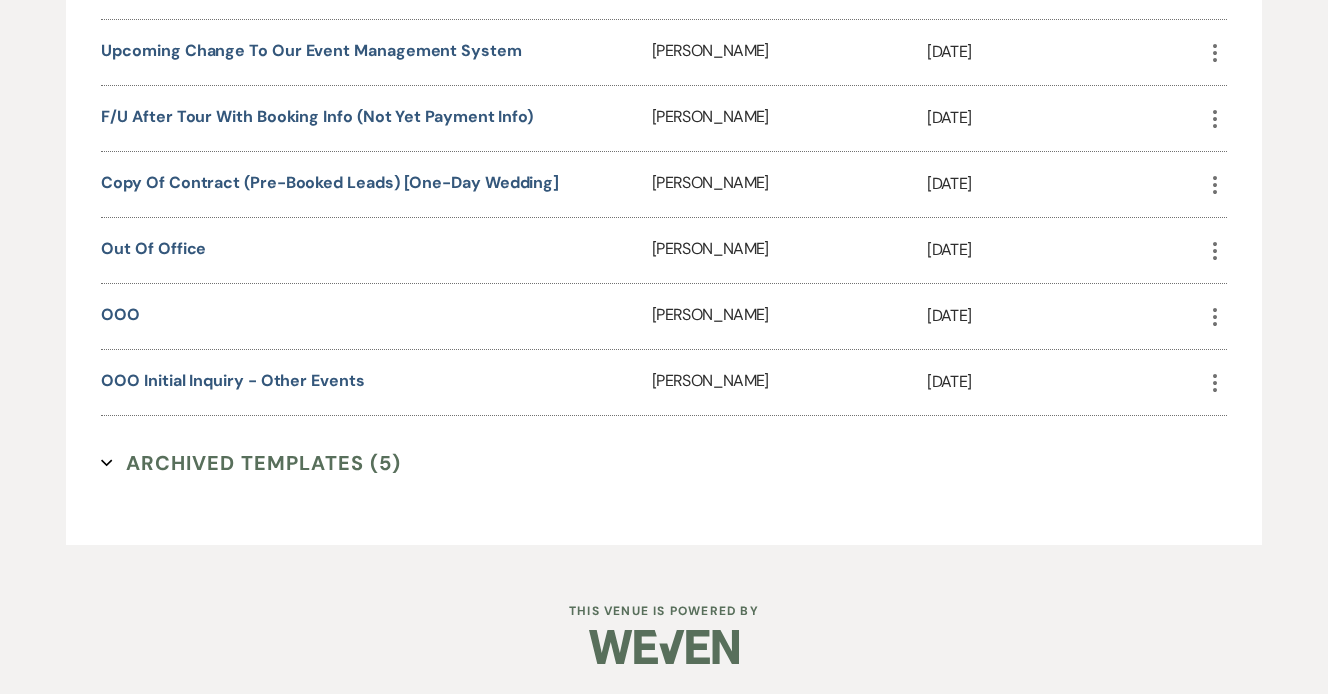 scroll, scrollTop: 2777, scrollLeft: 0, axis: vertical 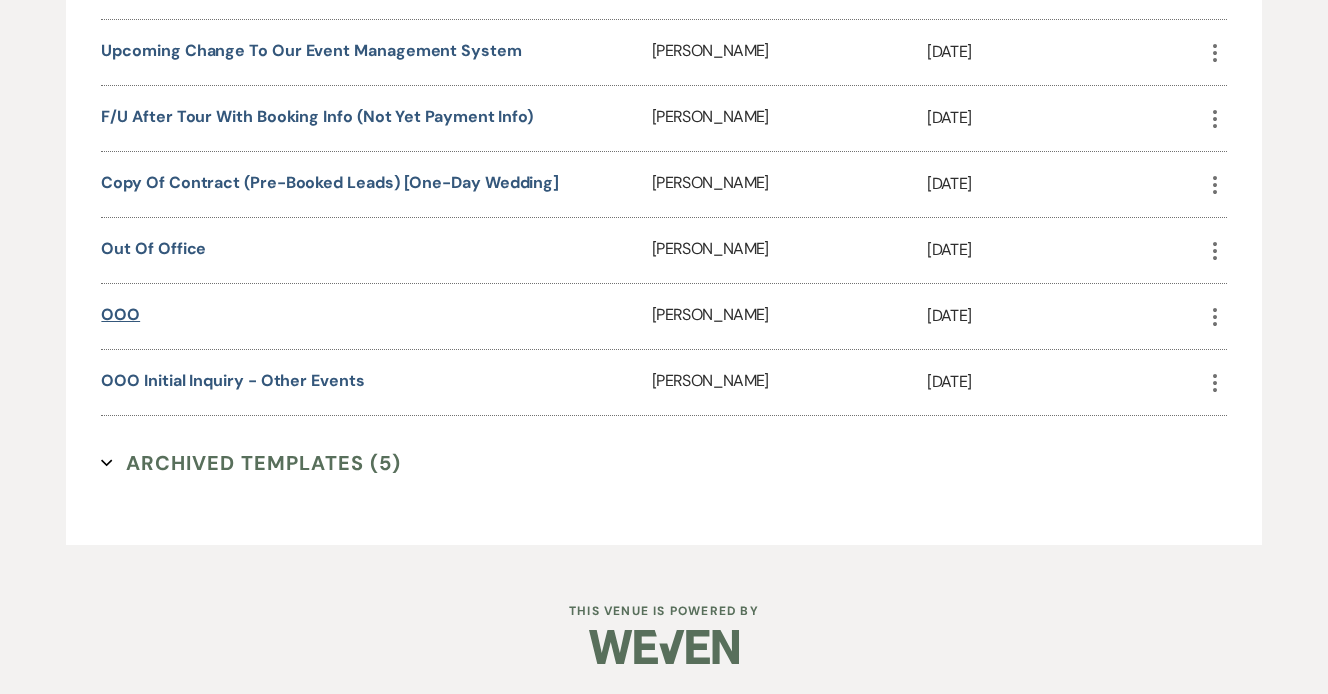 click on "OOO" at bounding box center [120, 314] 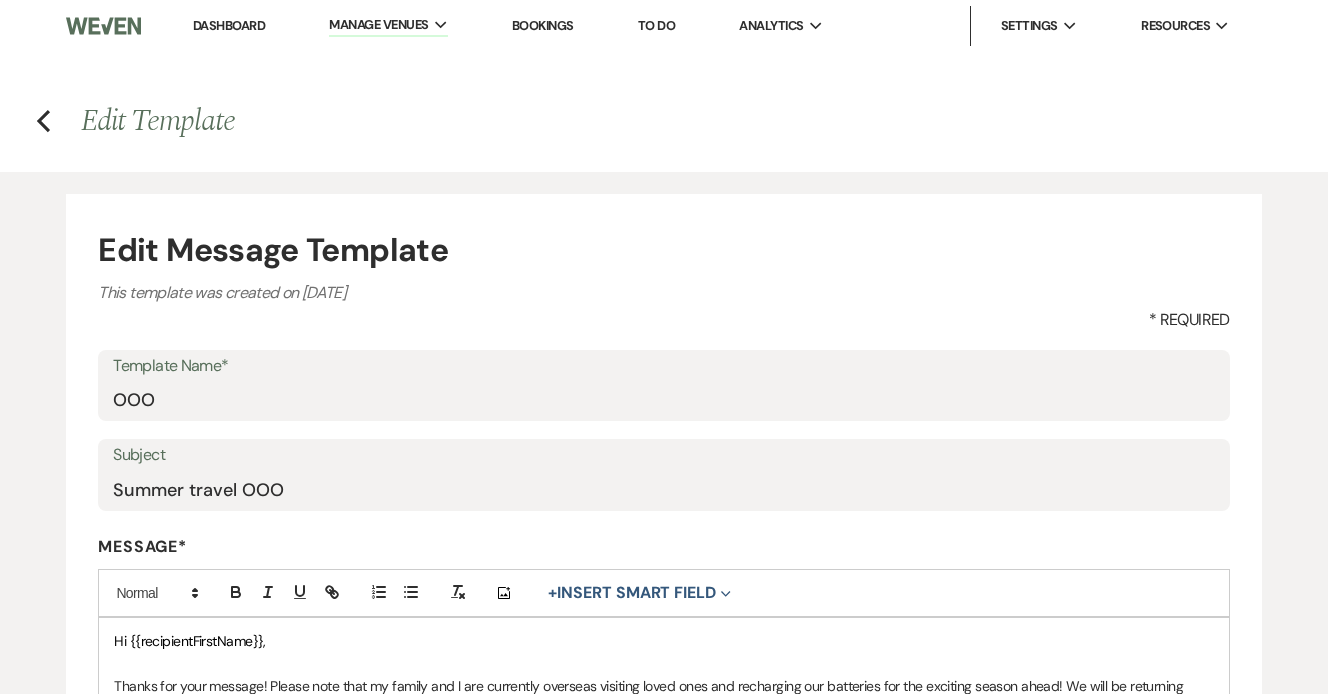 scroll, scrollTop: 0, scrollLeft: 0, axis: both 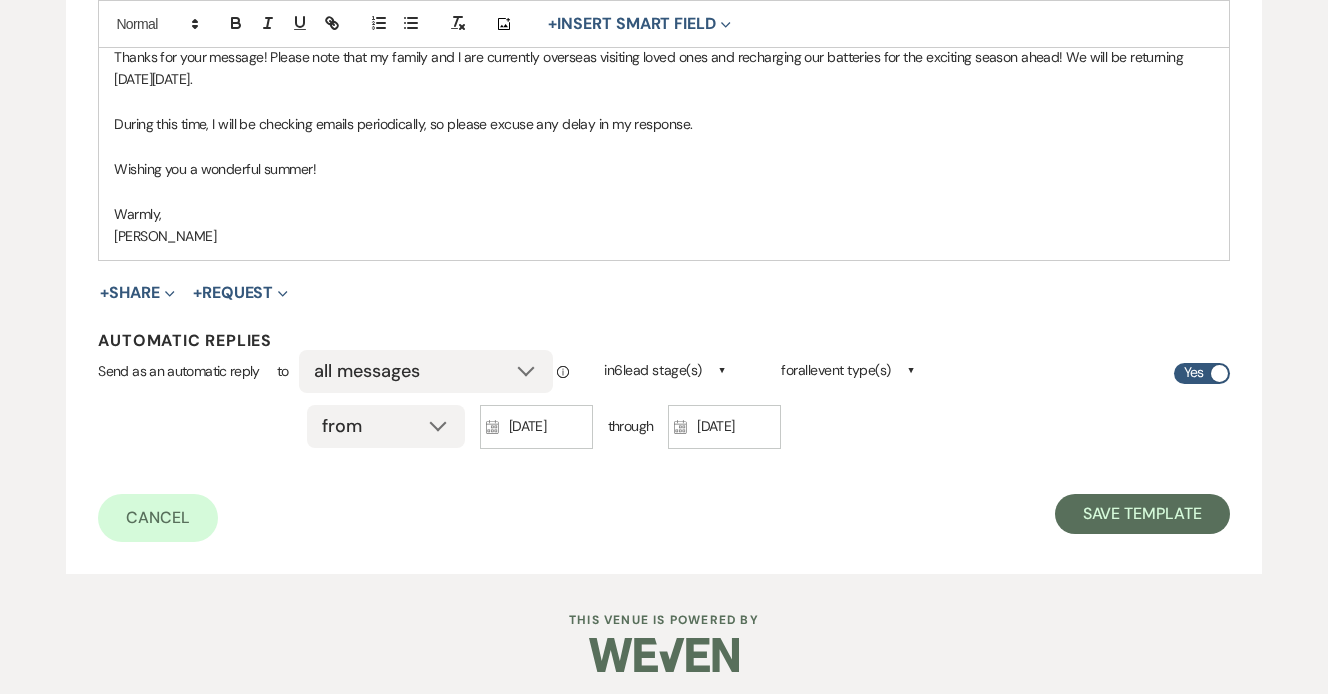 click on "in  6  lead stage(s)" at bounding box center (652, 370) 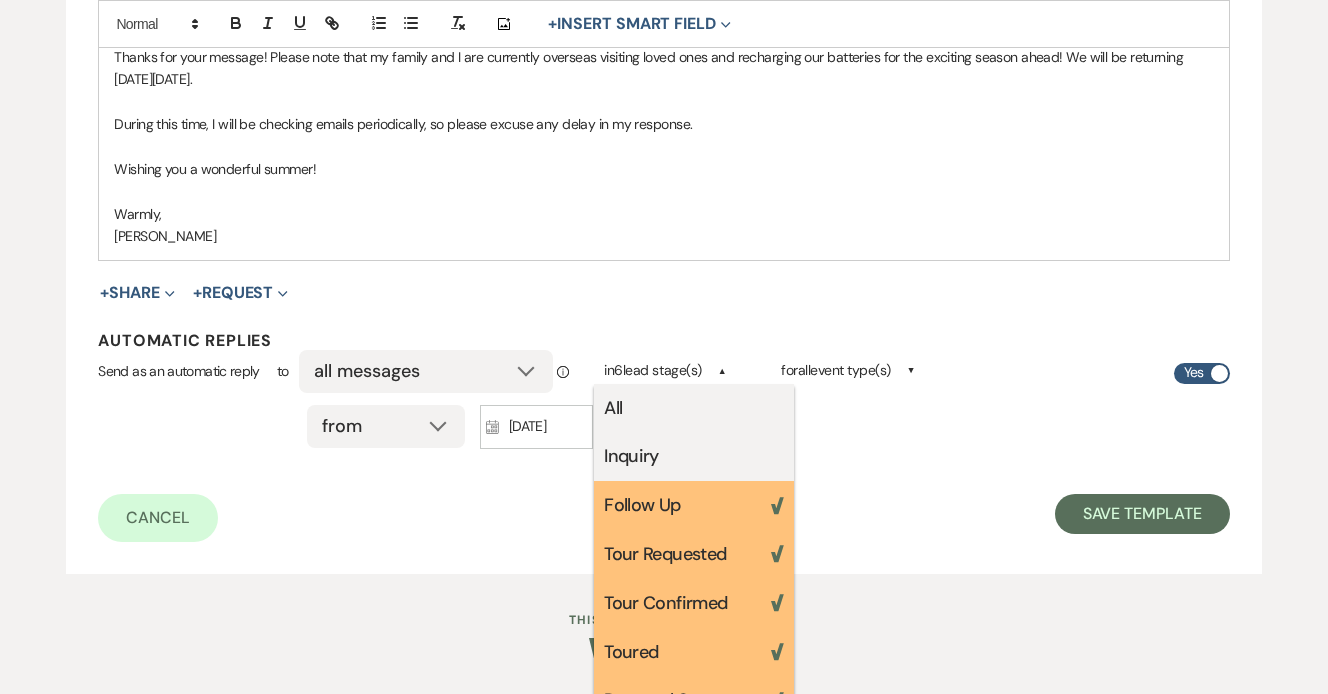 click on "Tour Requested Weven Check" at bounding box center [694, 554] 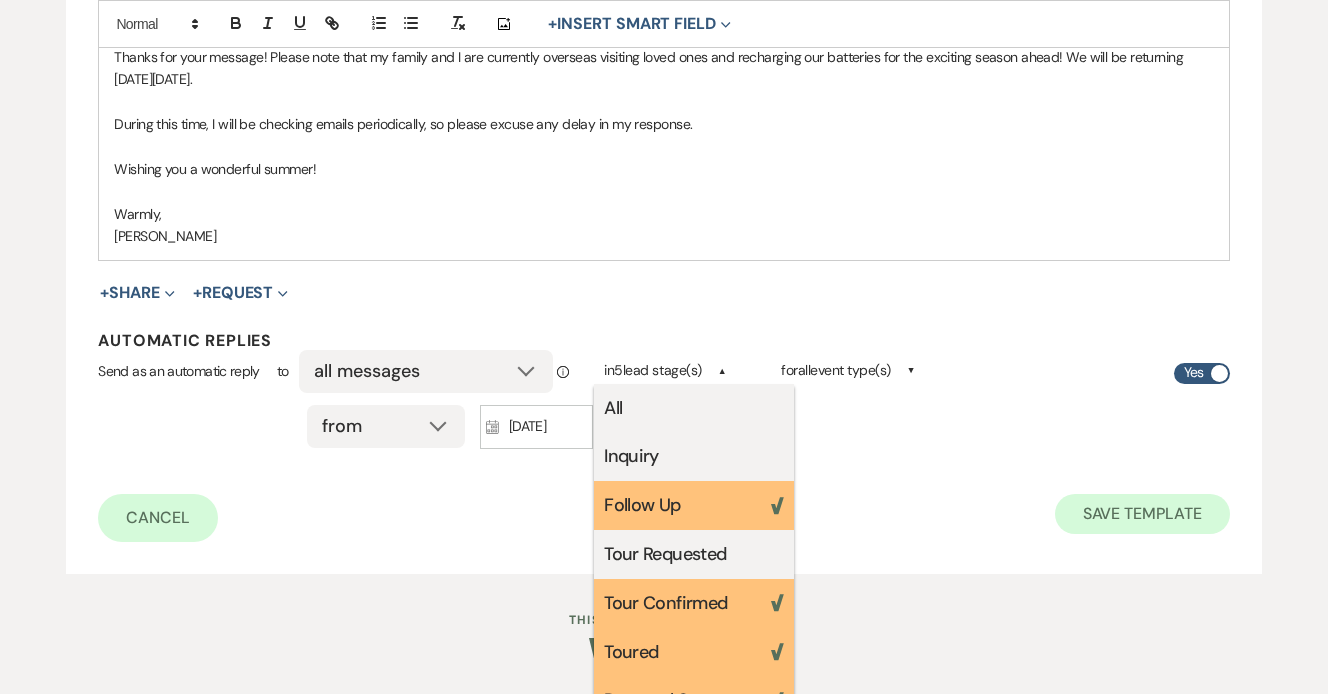 click on "Save Template" at bounding box center (1142, 514) 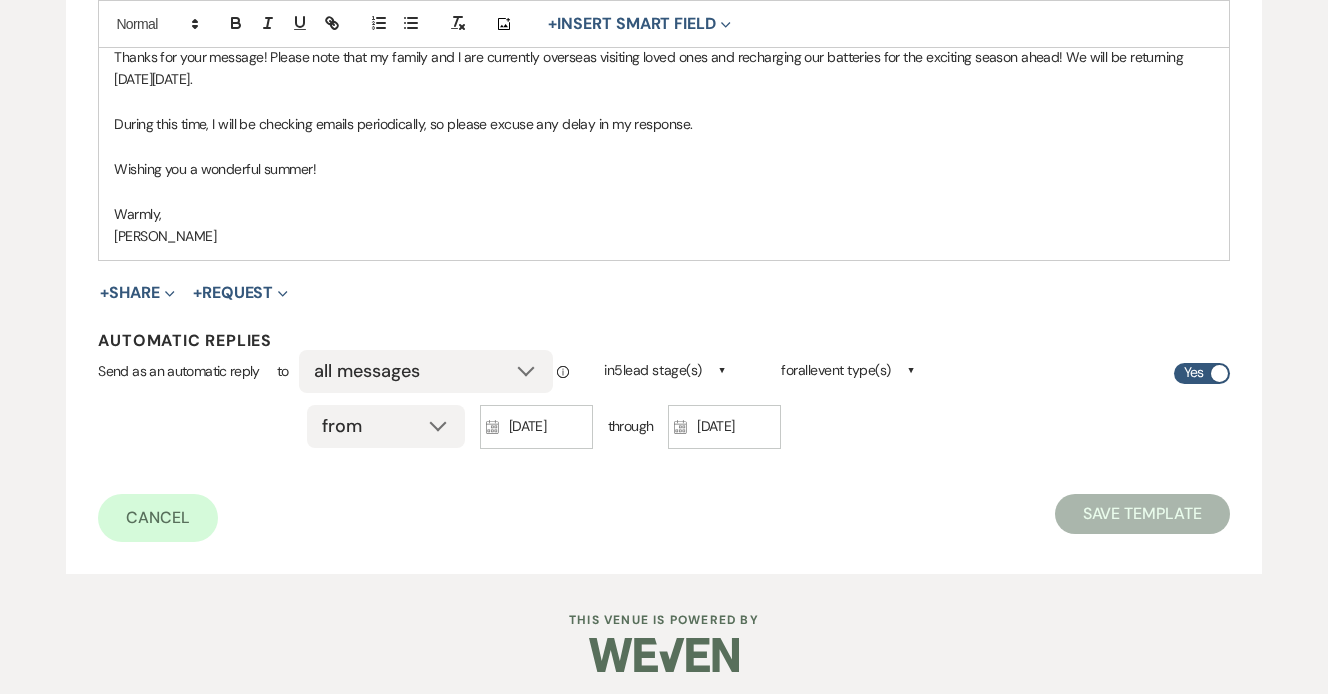scroll, scrollTop: 0, scrollLeft: 0, axis: both 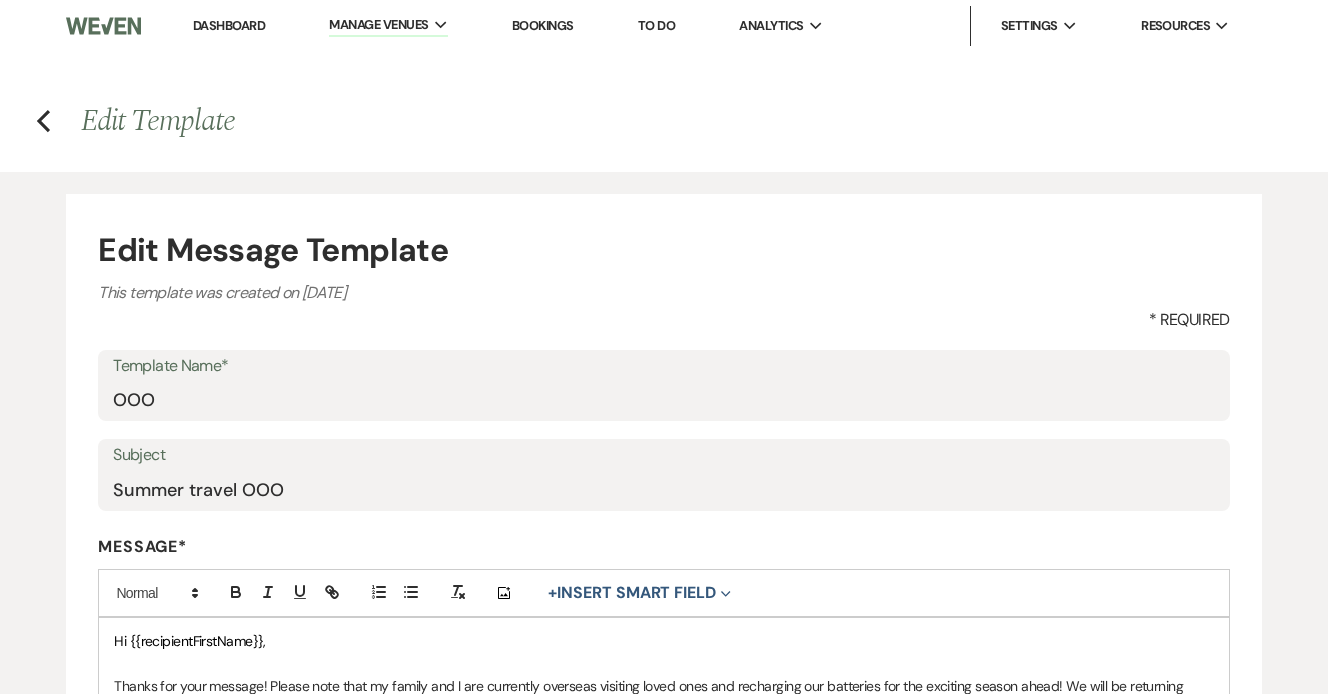 select on "Message Templates" 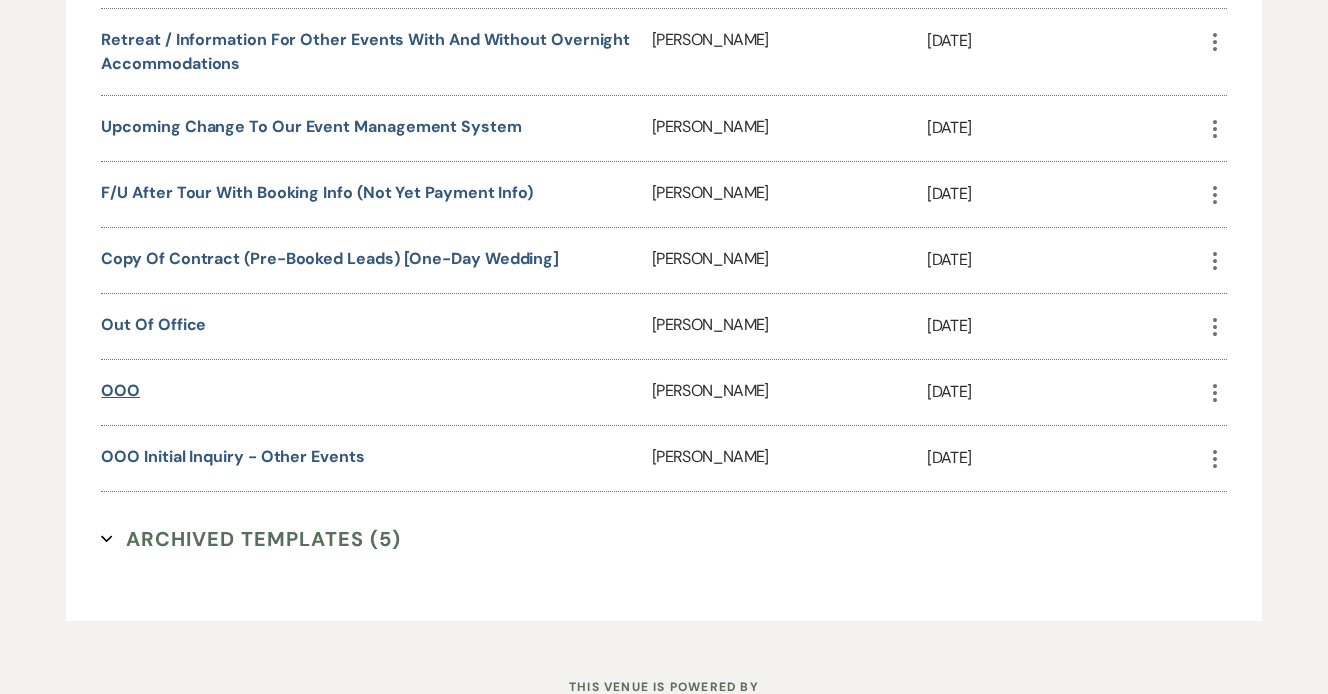 scroll, scrollTop: 2694, scrollLeft: 0, axis: vertical 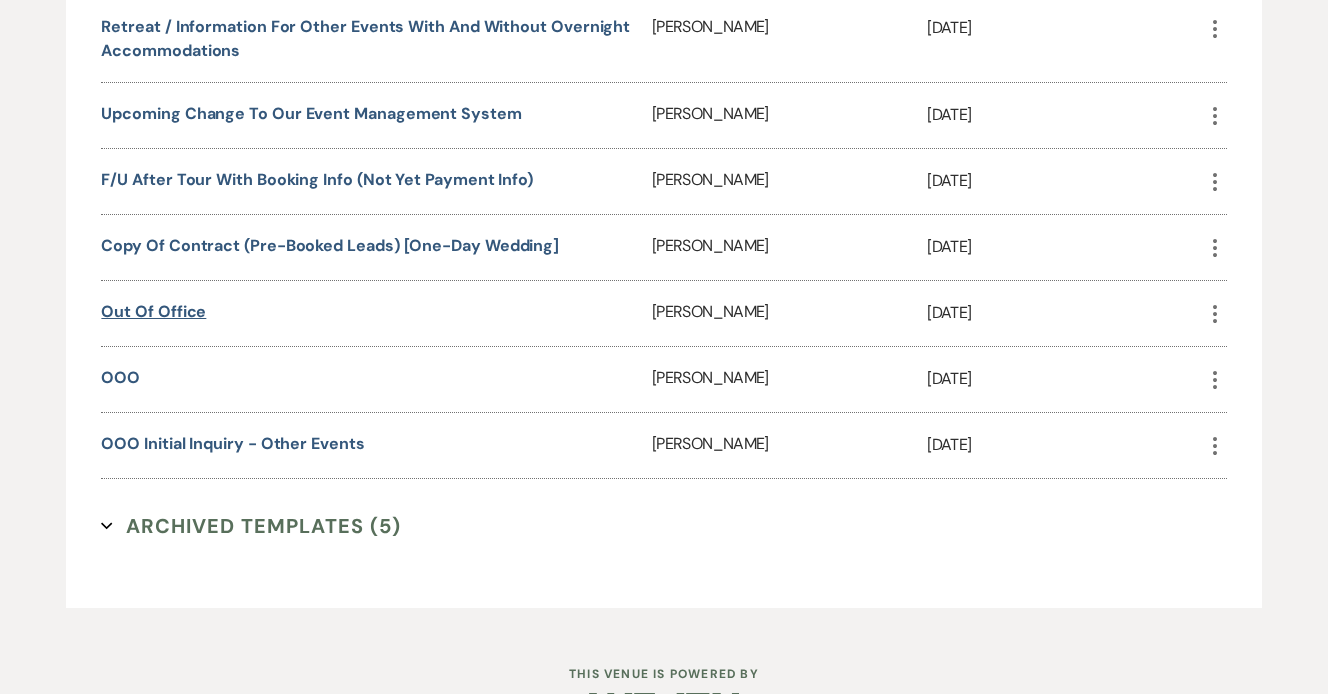 click on "Out of Office" at bounding box center [153, 311] 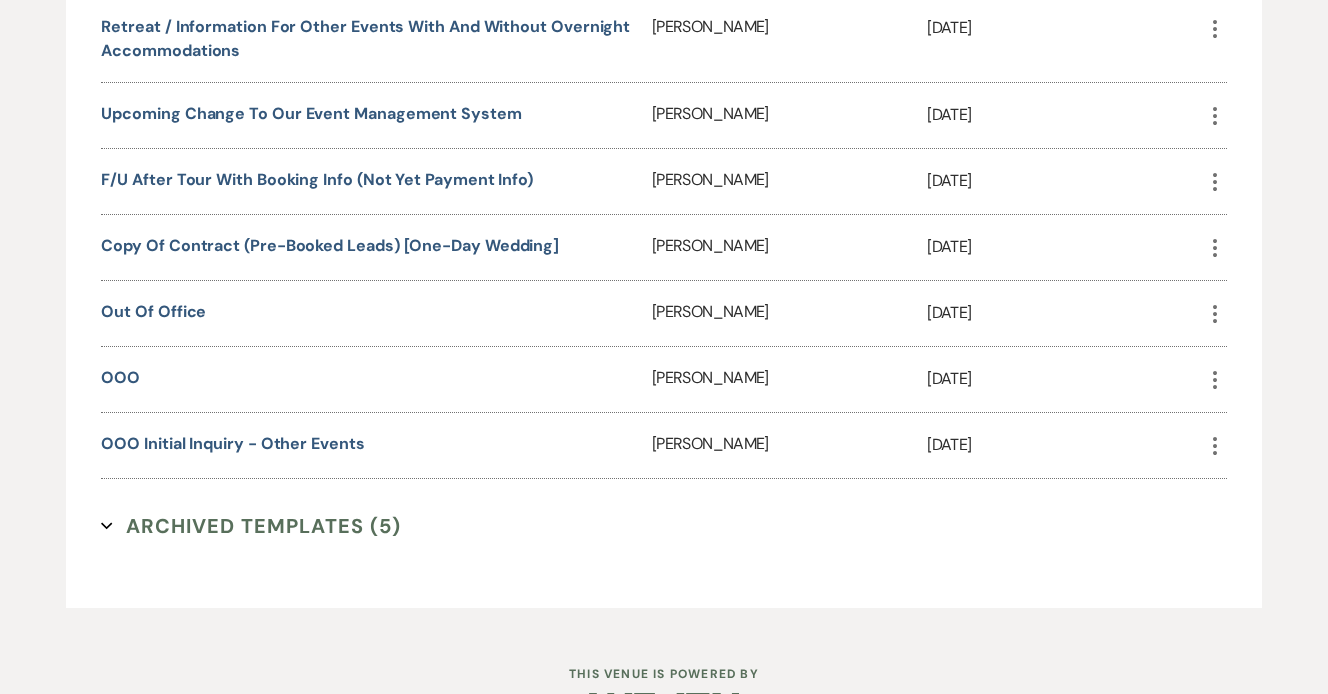 scroll, scrollTop: 2707, scrollLeft: 0, axis: vertical 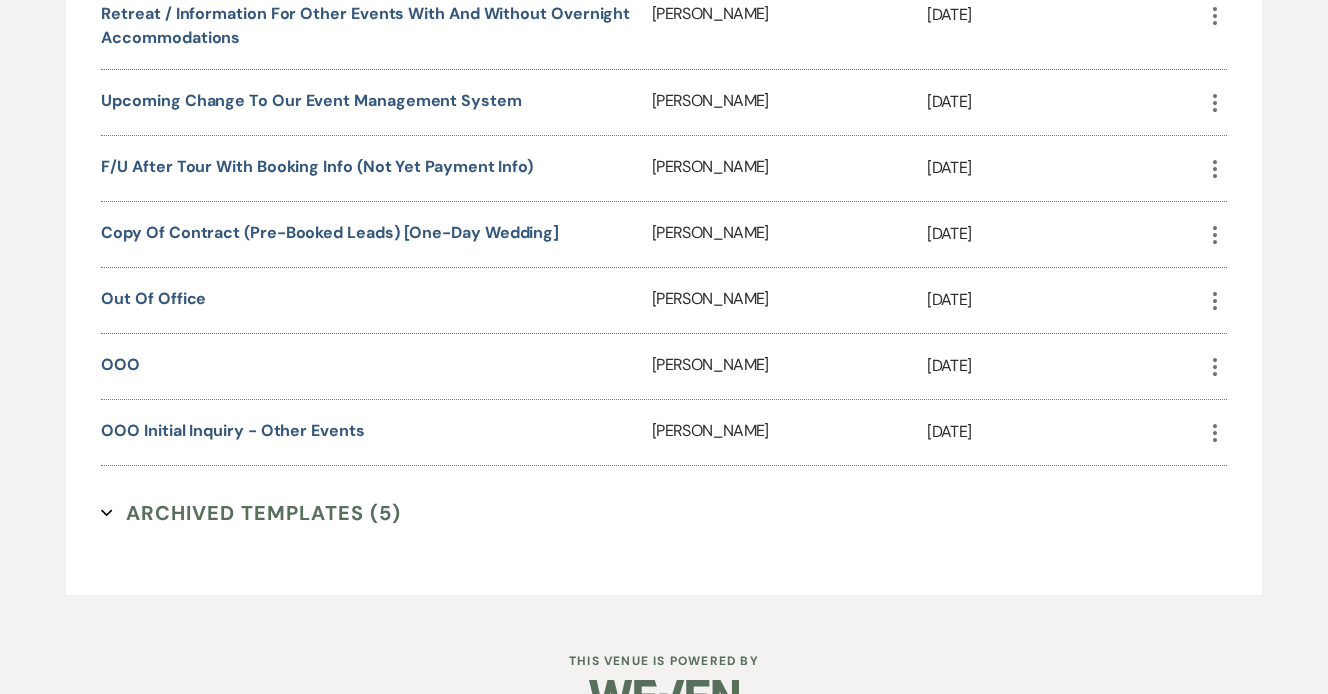 click on "More" 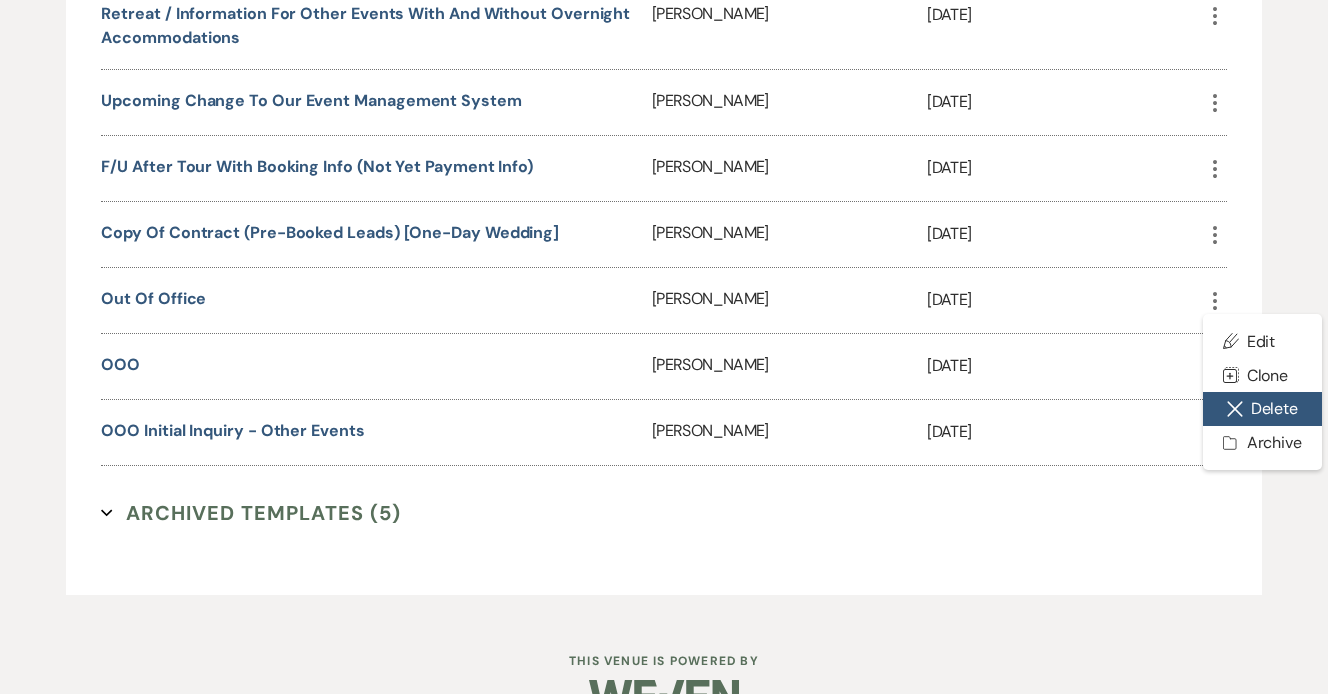 click on "Close Delete X Delete" at bounding box center (1262, 409) 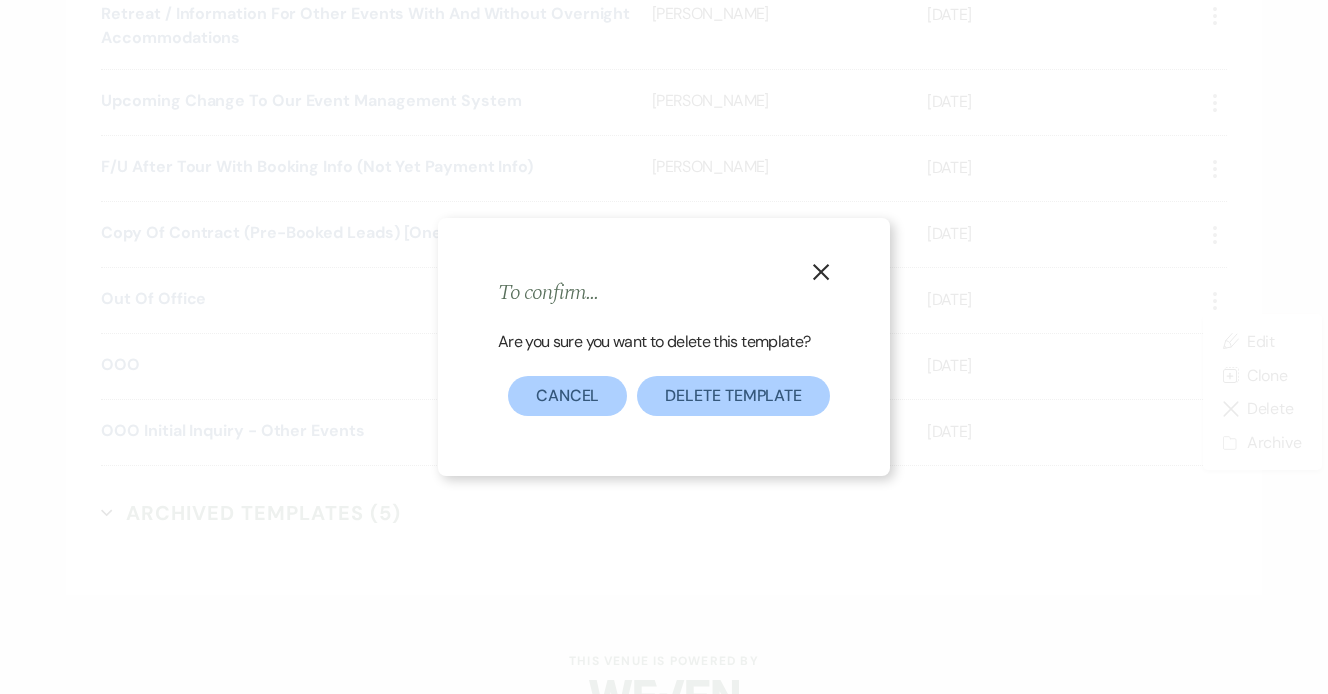click on "Delete Template" at bounding box center (733, 396) 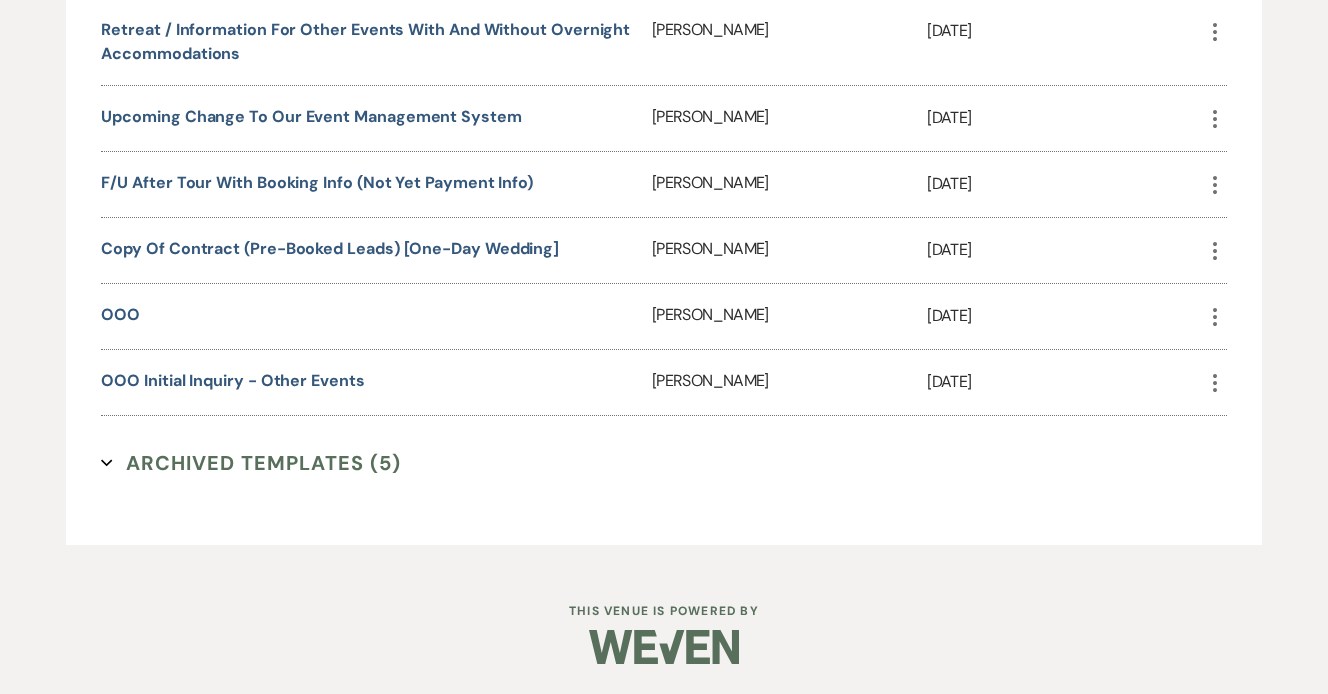 scroll, scrollTop: 2711, scrollLeft: 0, axis: vertical 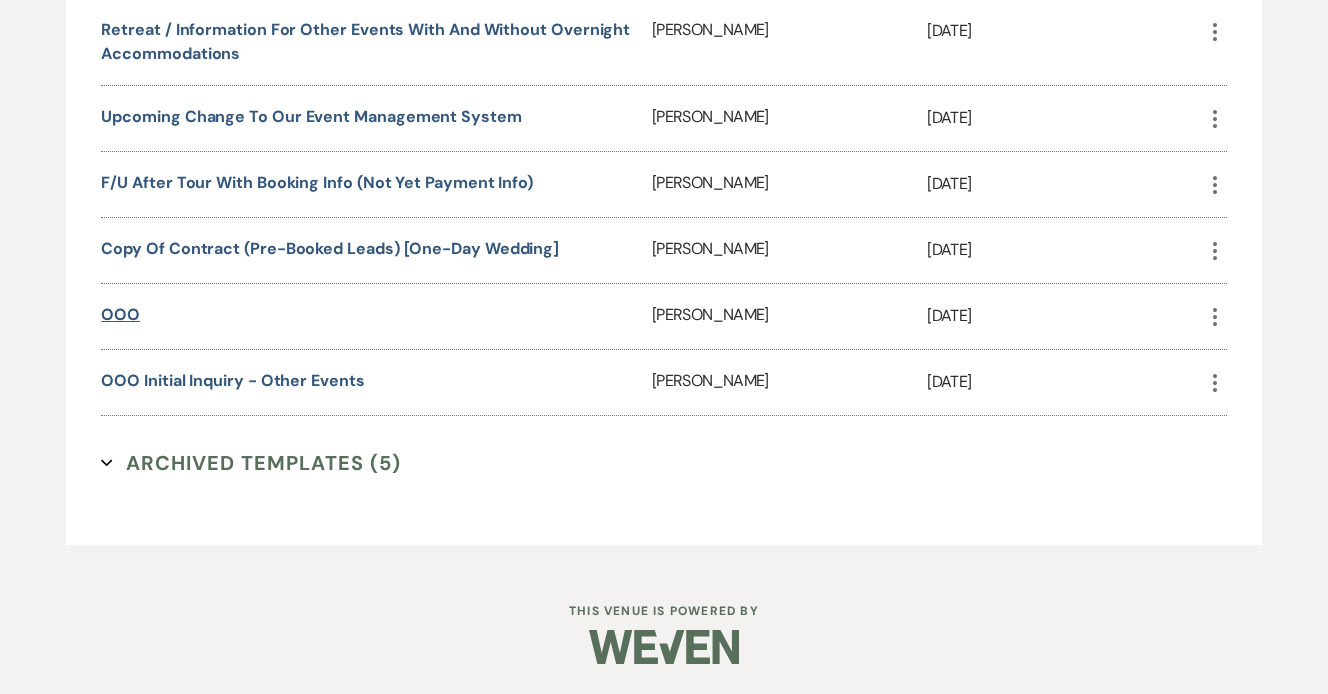 click on "OOO" at bounding box center (120, 314) 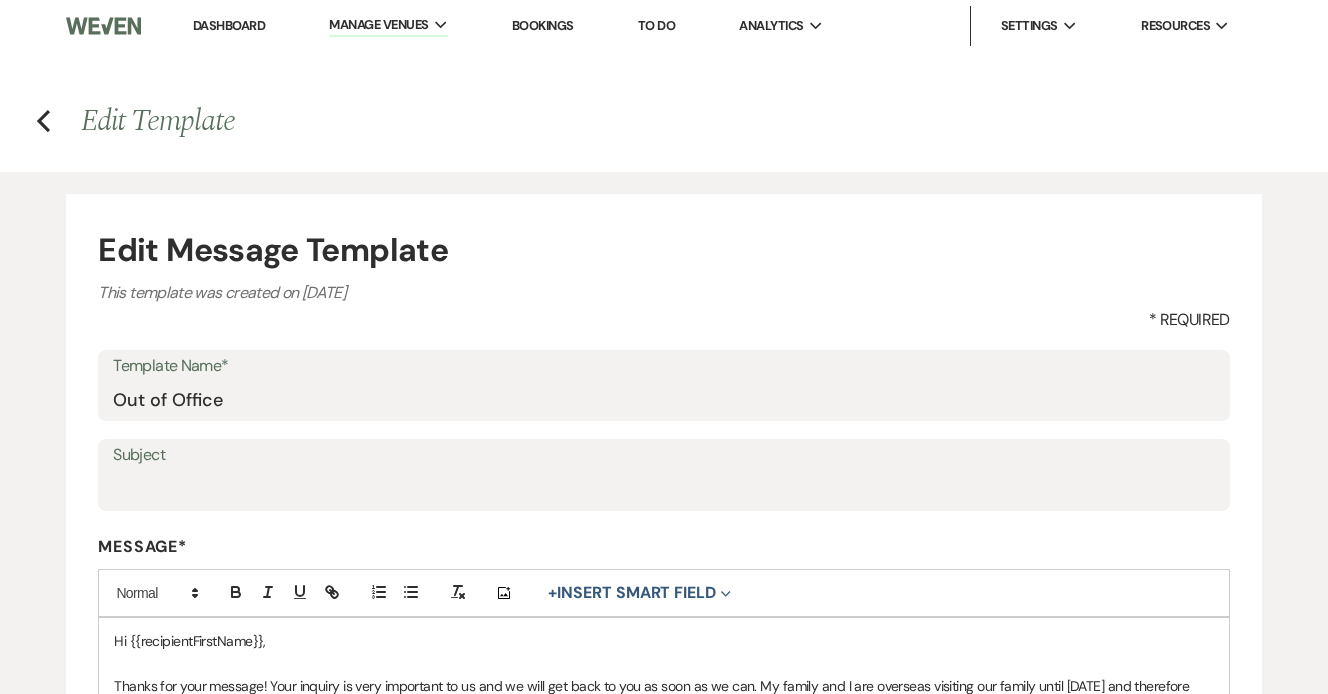 scroll, scrollTop: 394, scrollLeft: 0, axis: vertical 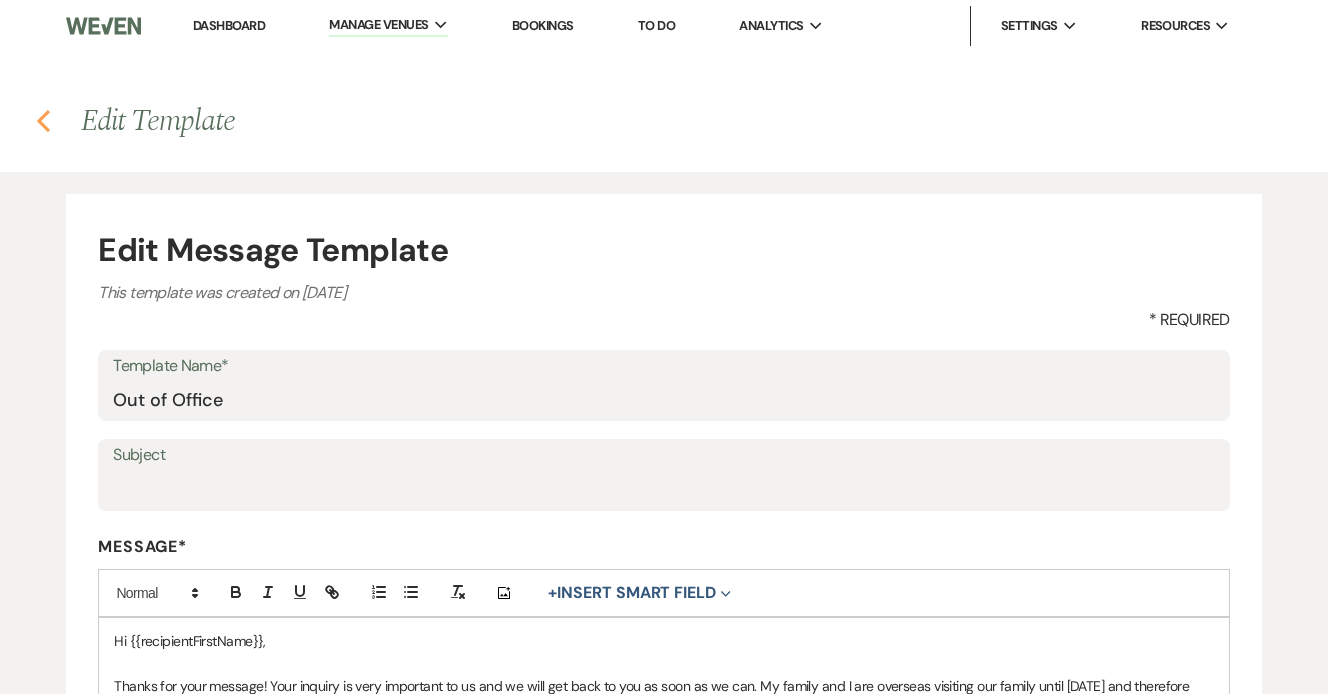 click on "Previous" 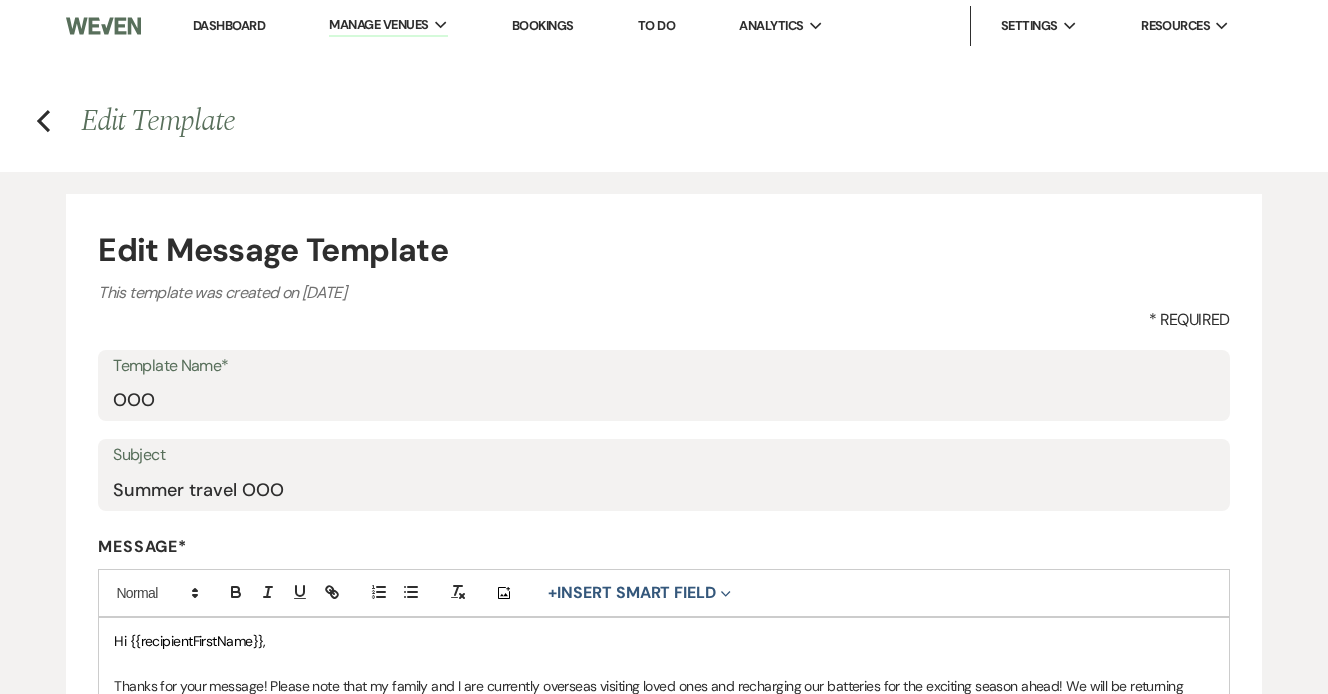 scroll, scrollTop: 0, scrollLeft: 0, axis: both 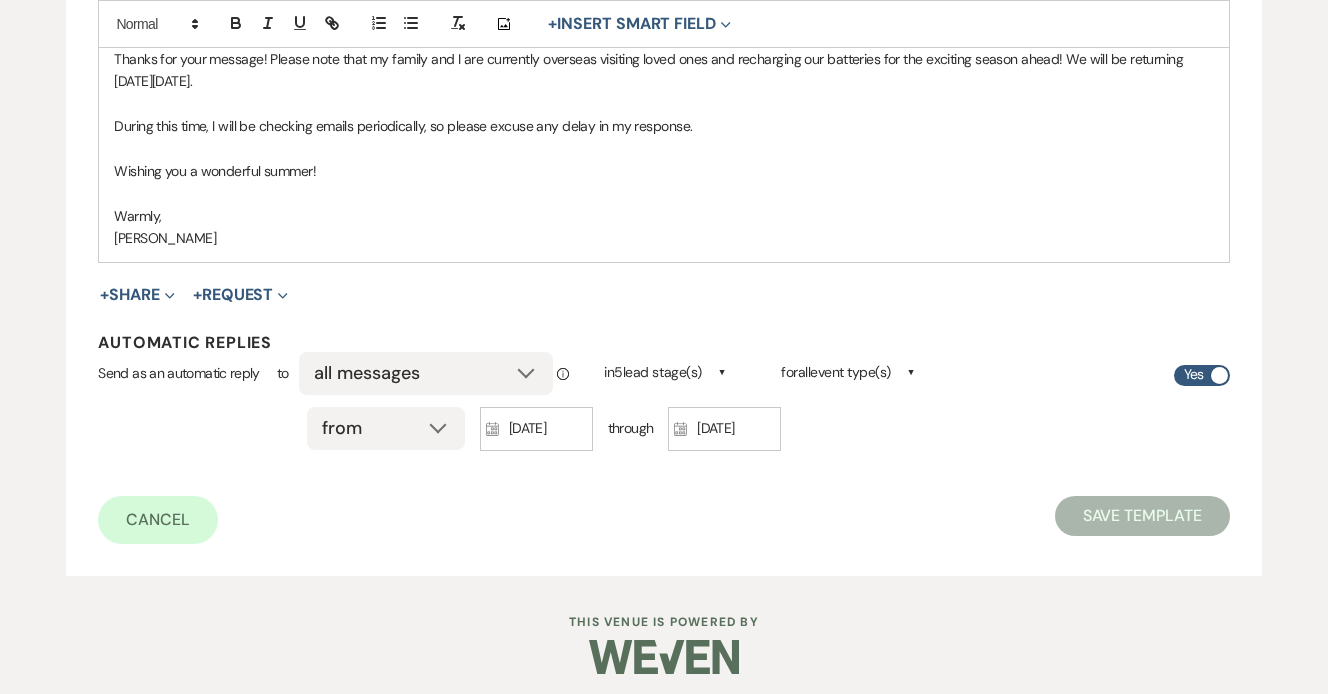 click on "in  5  lead stage(s)" at bounding box center (652, 372) 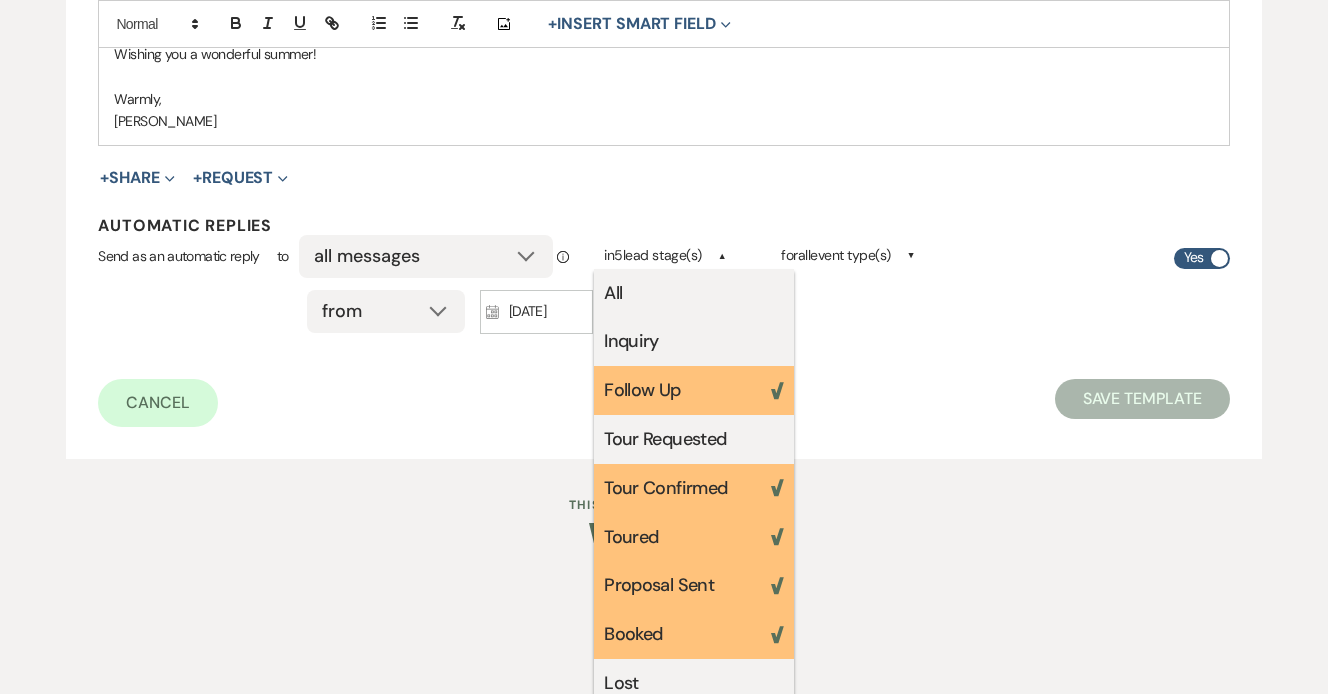scroll, scrollTop: 743, scrollLeft: 0, axis: vertical 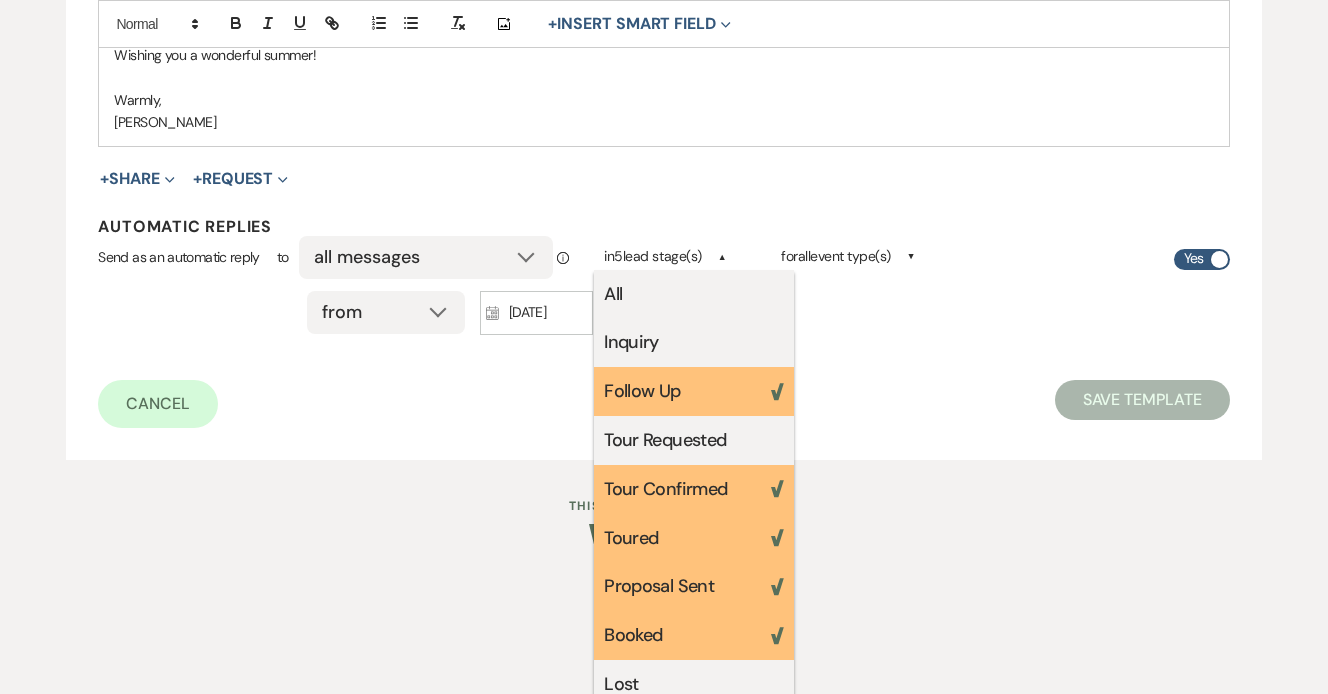 click at bounding box center [664, 541] 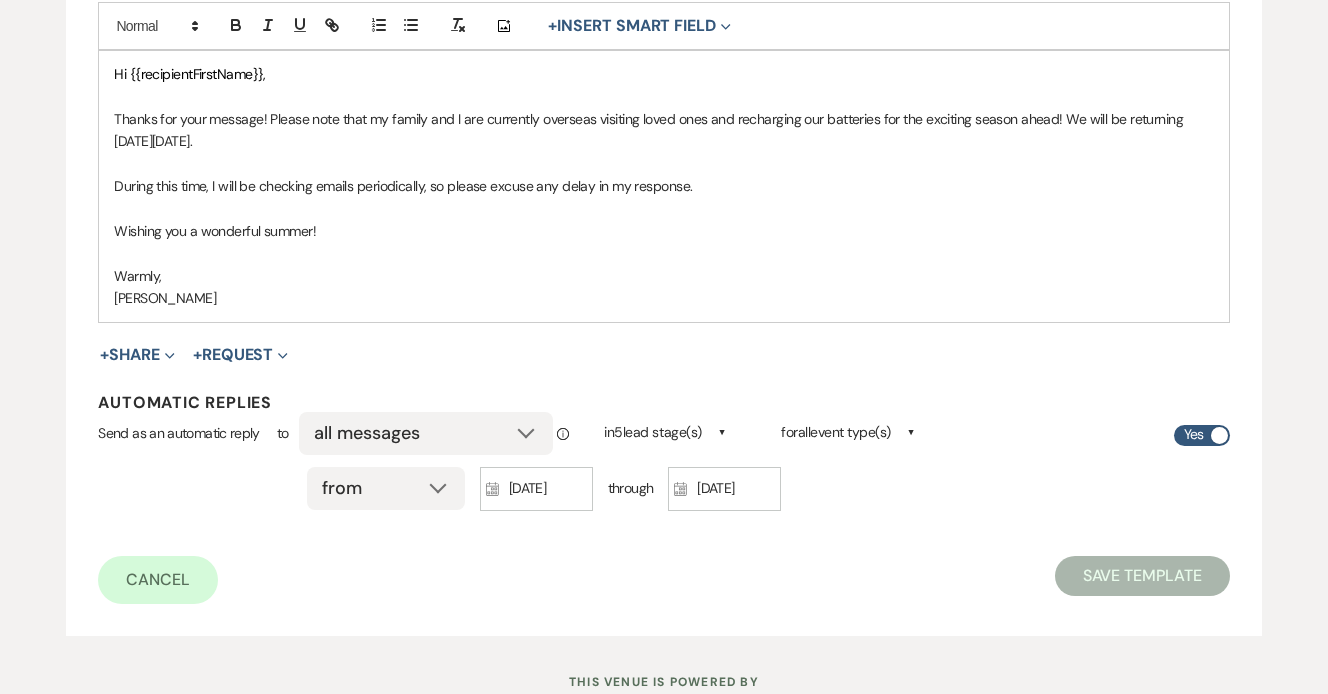 scroll, scrollTop: 629, scrollLeft: 0, axis: vertical 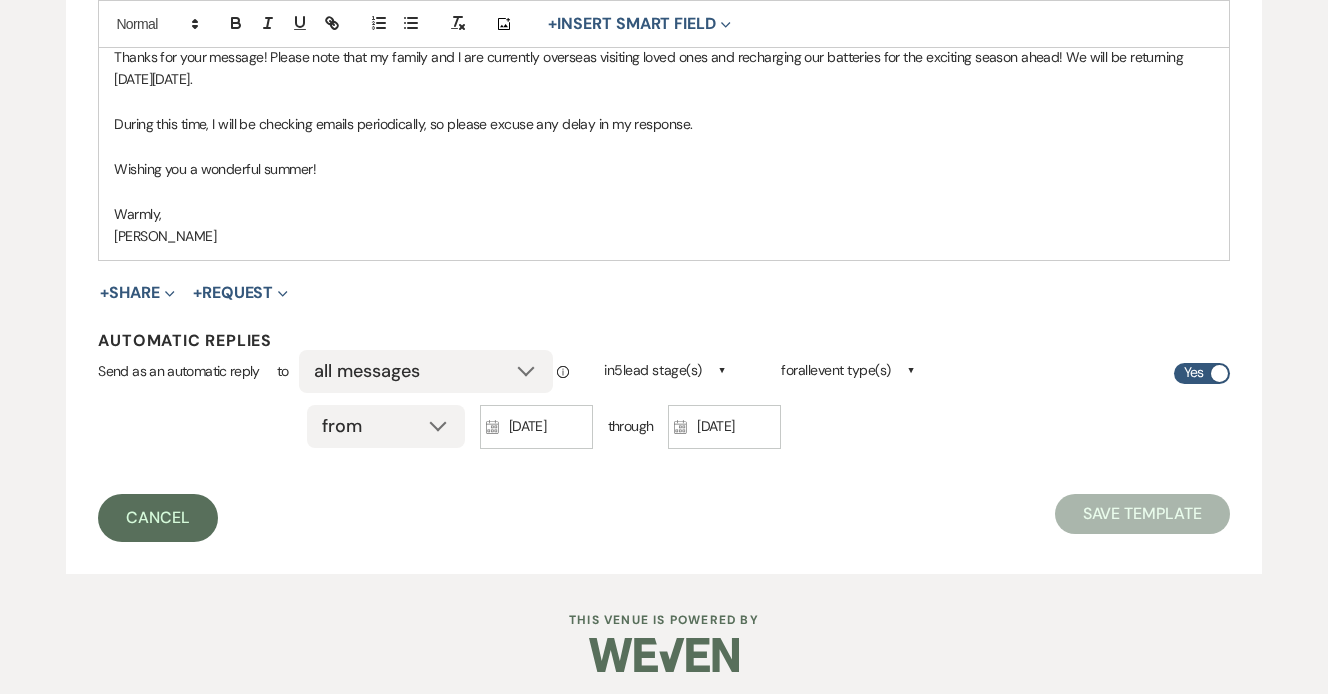 click on "Cancel" at bounding box center (158, 518) 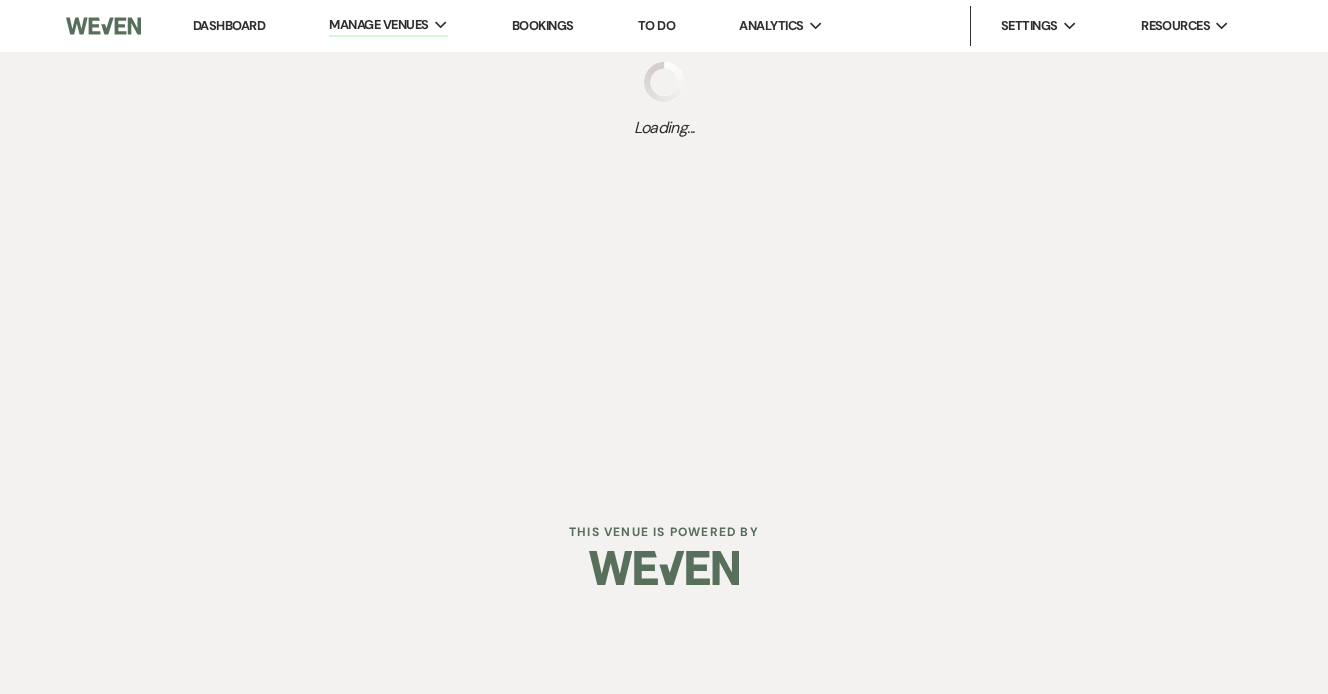 scroll, scrollTop: 0, scrollLeft: 0, axis: both 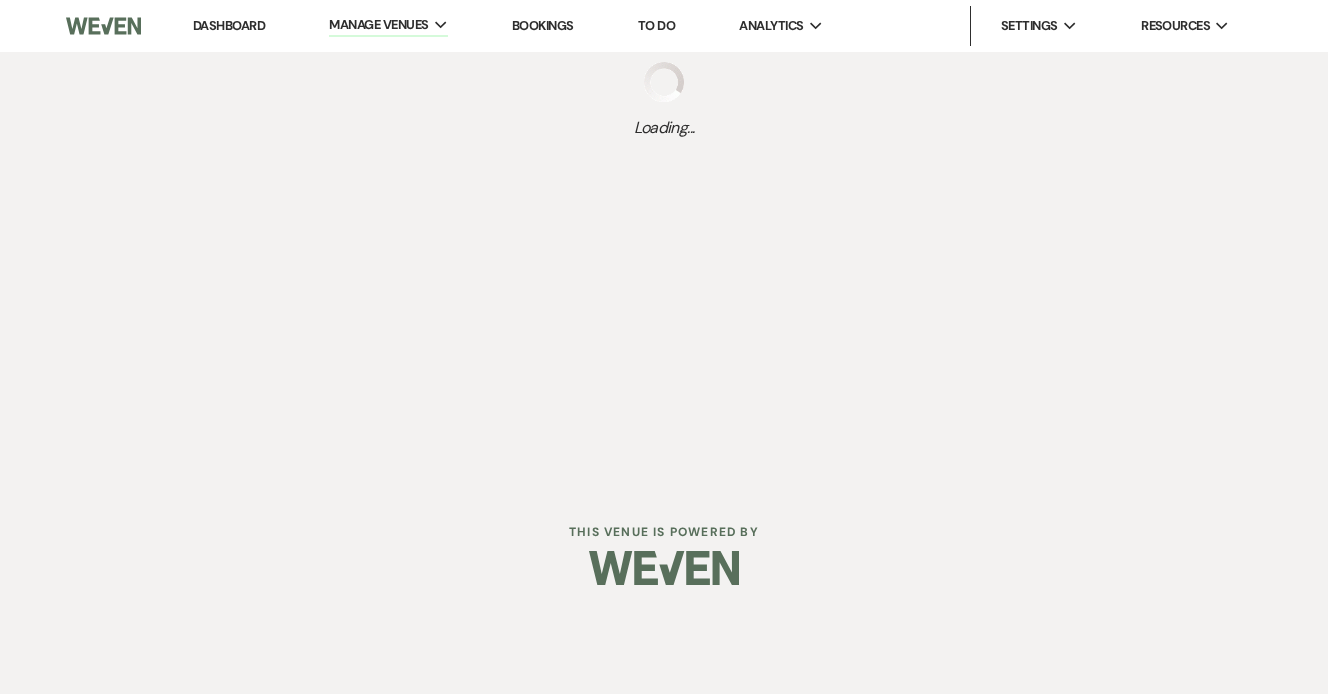 select on "Message Templates" 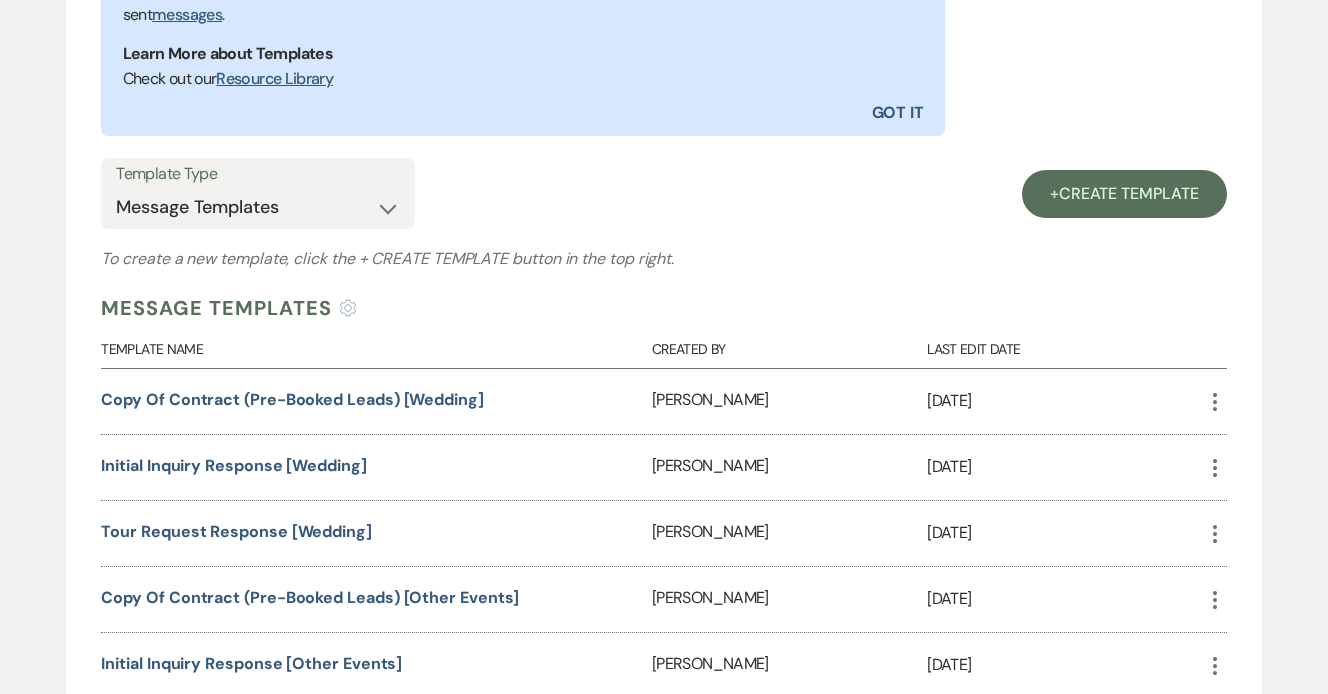 scroll, scrollTop: 683, scrollLeft: 0, axis: vertical 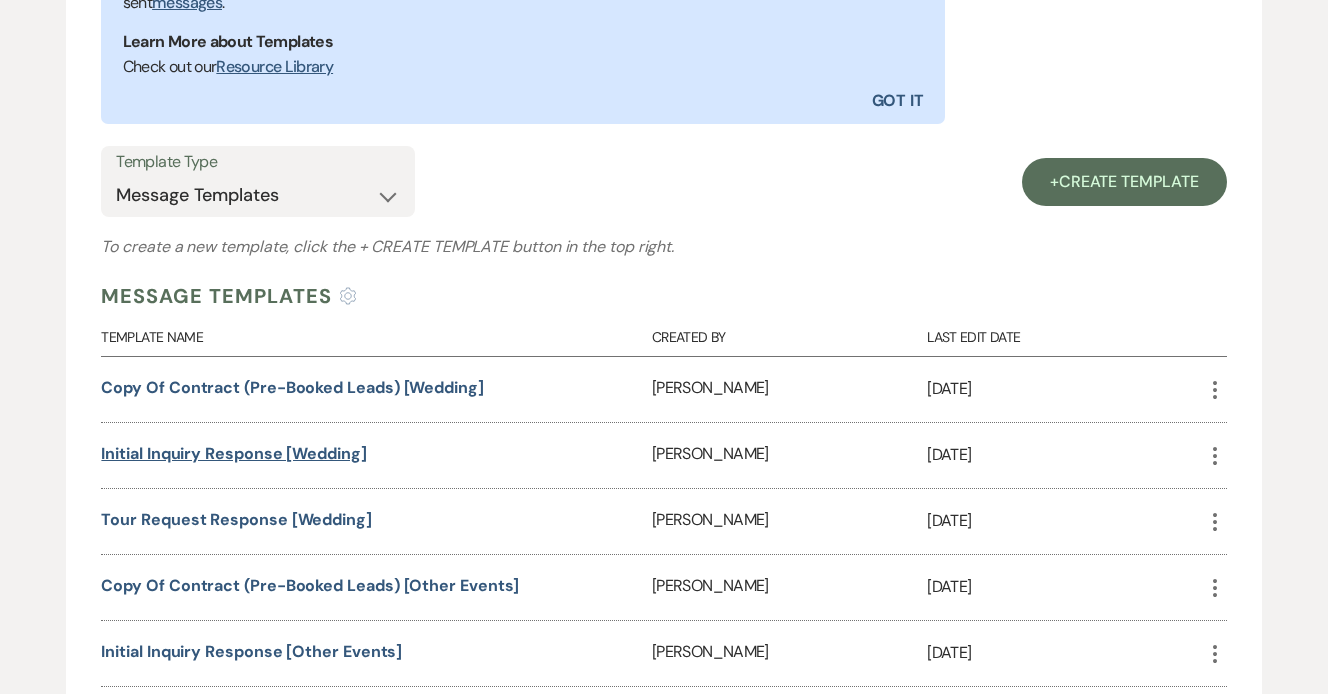 click on "Initial Inquiry Response [Wedding]" at bounding box center (233, 453) 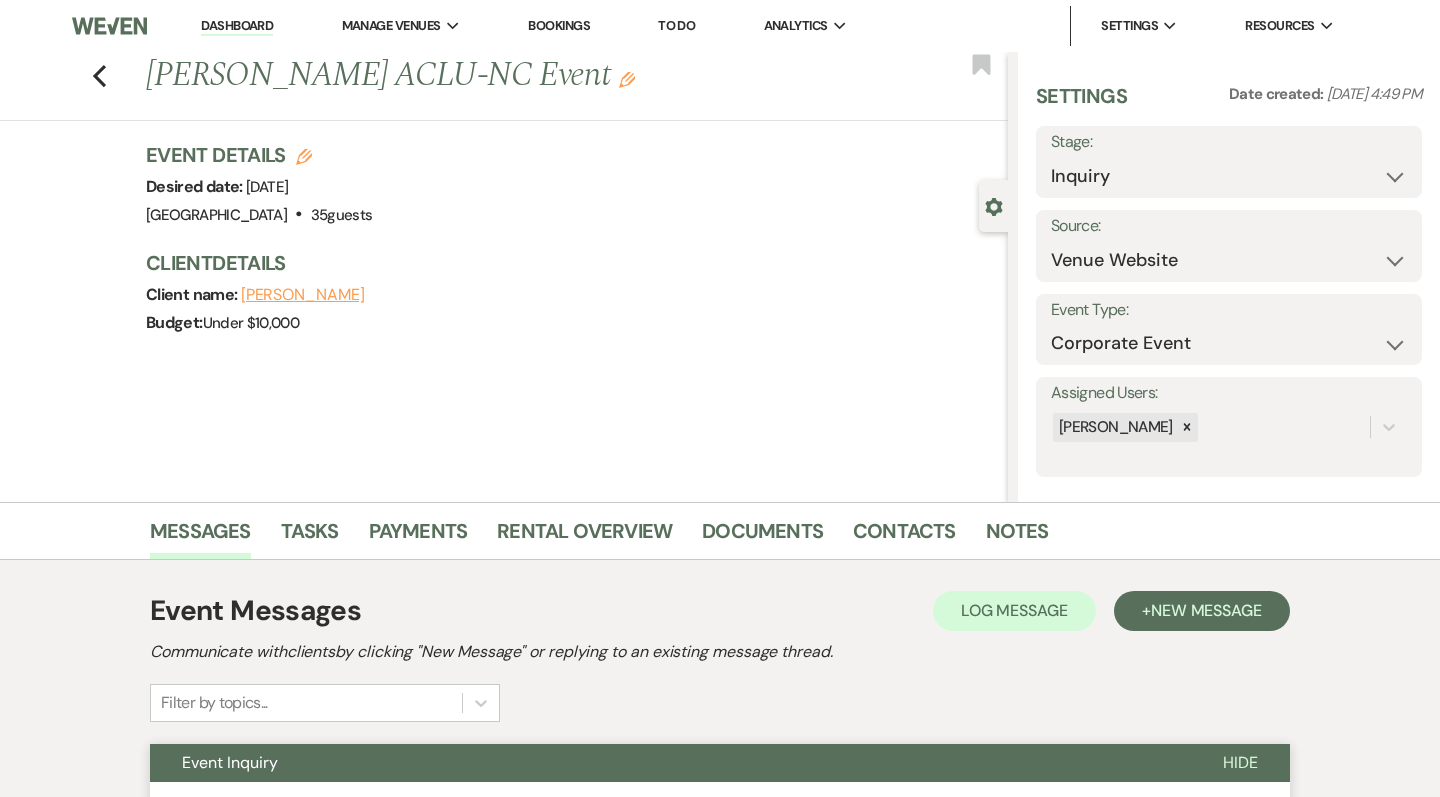 select on "5" 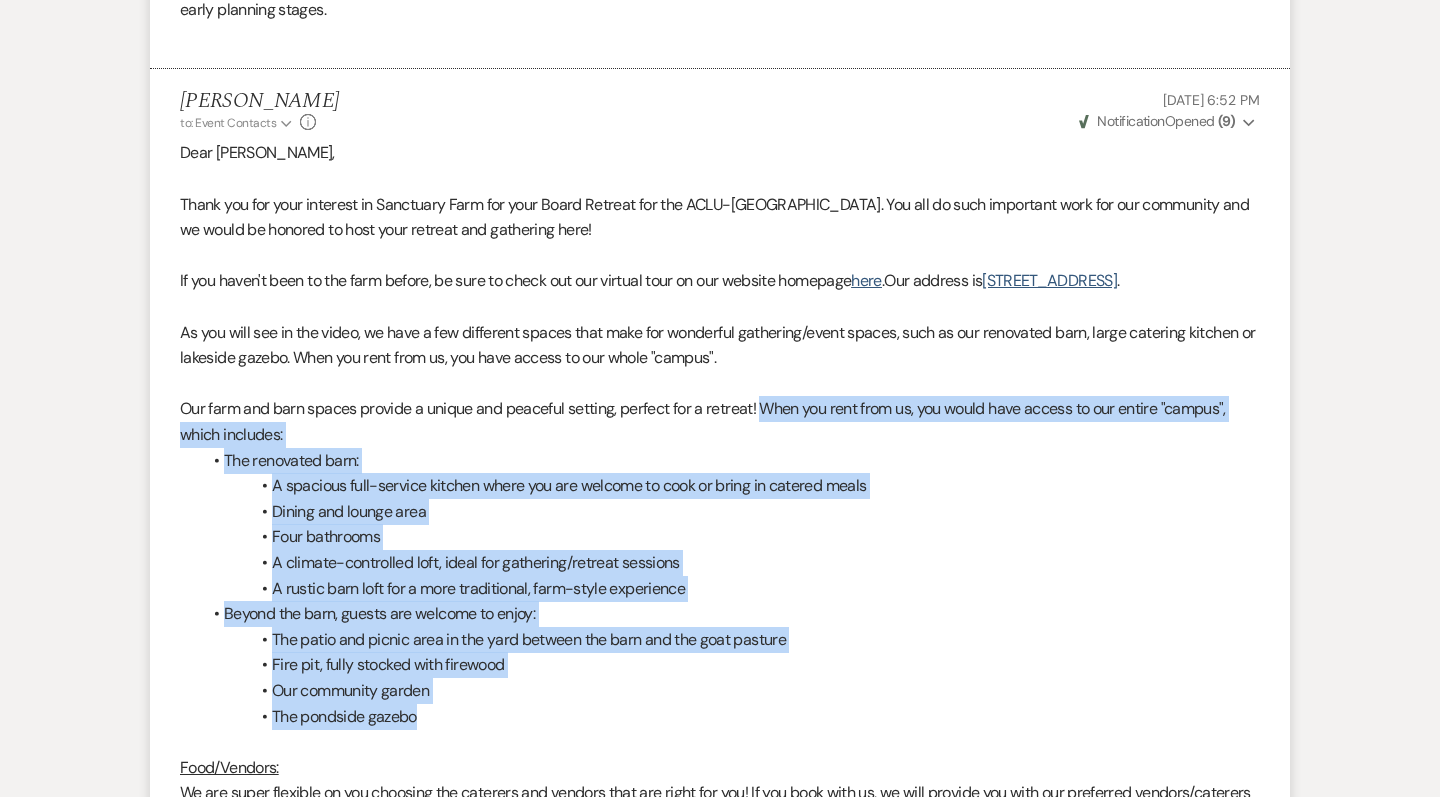 scroll, scrollTop: 0, scrollLeft: 0, axis: both 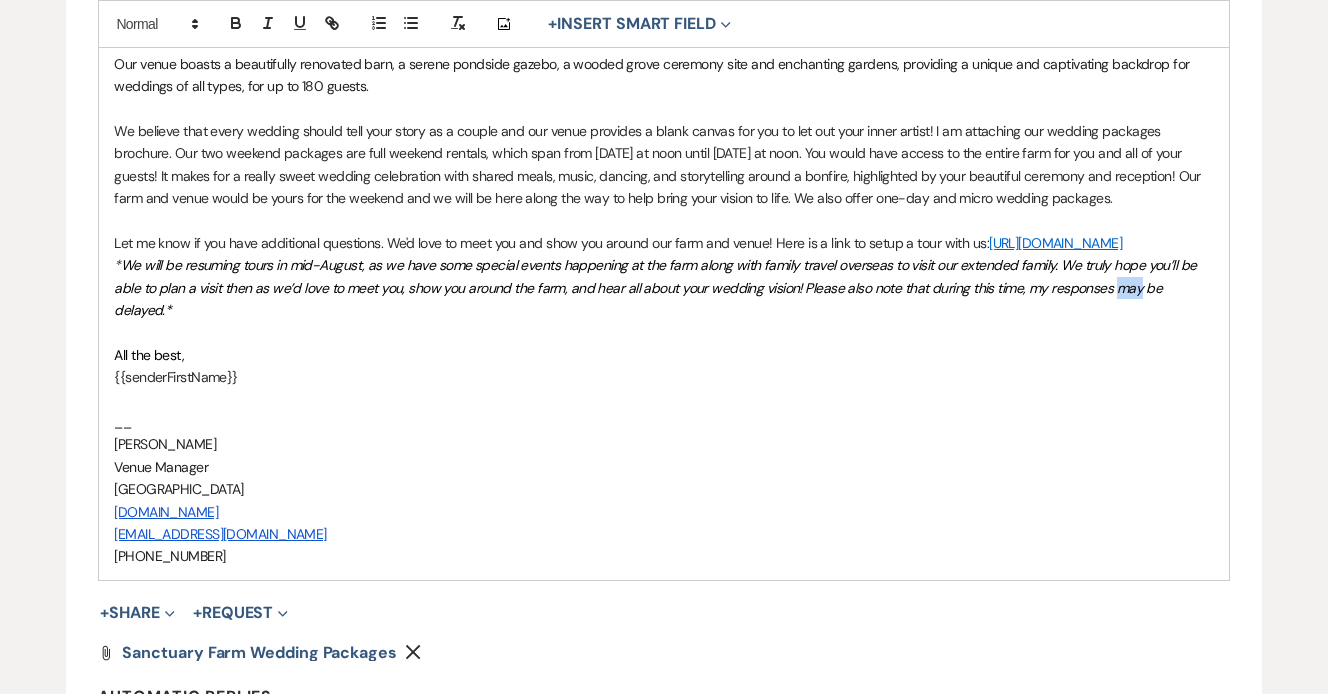 drag, startPoint x: 1114, startPoint y: 307, endPoint x: 1138, endPoint y: 307, distance: 24 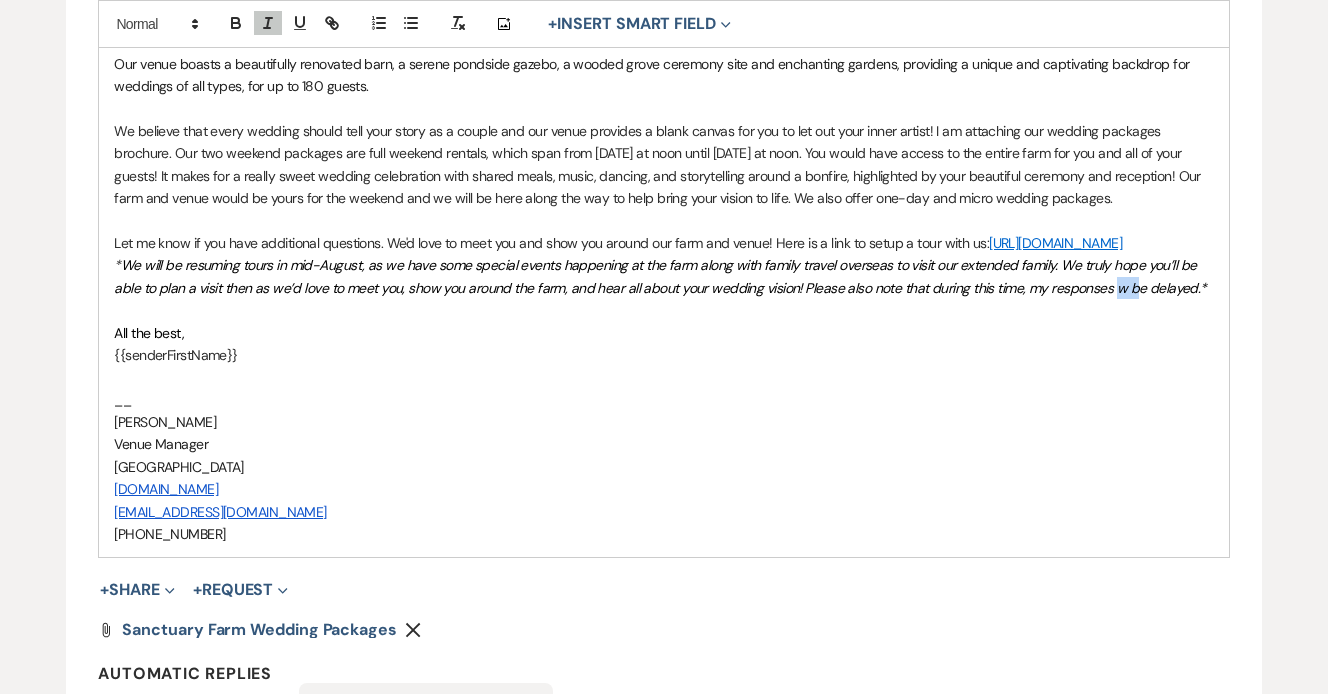 type 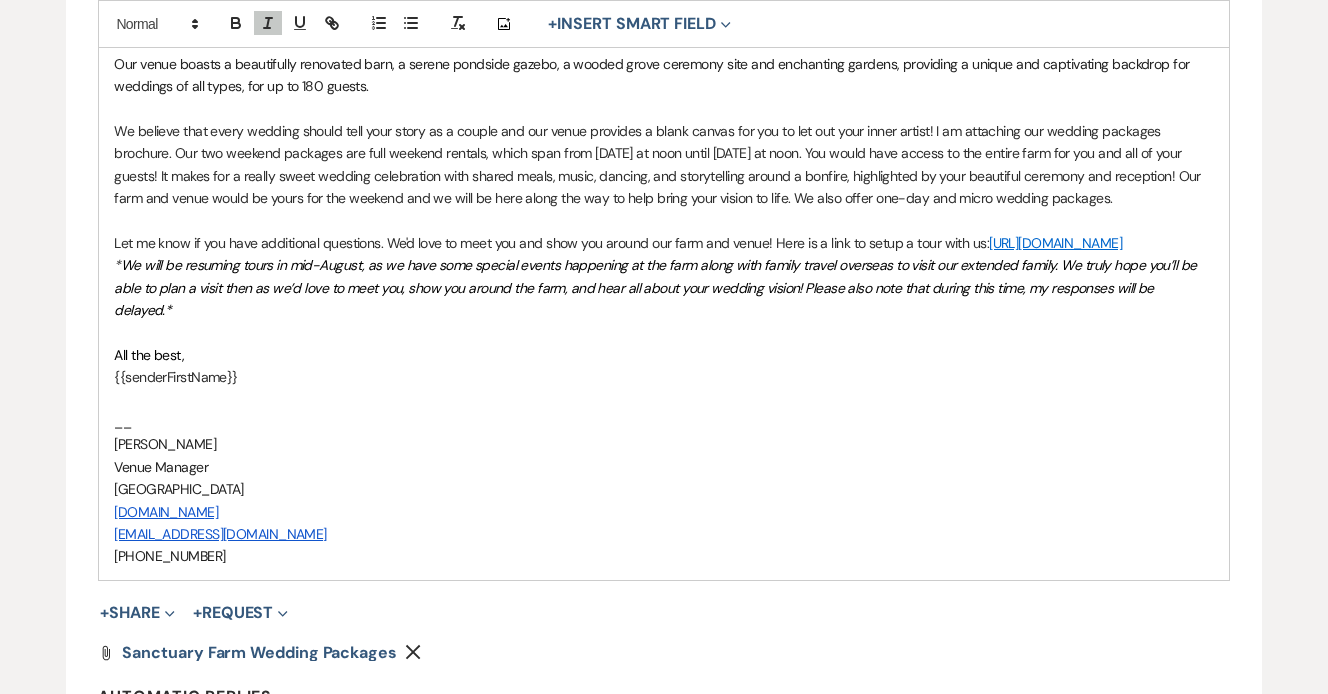 click on "{{senderFirstName}}" at bounding box center [663, 377] 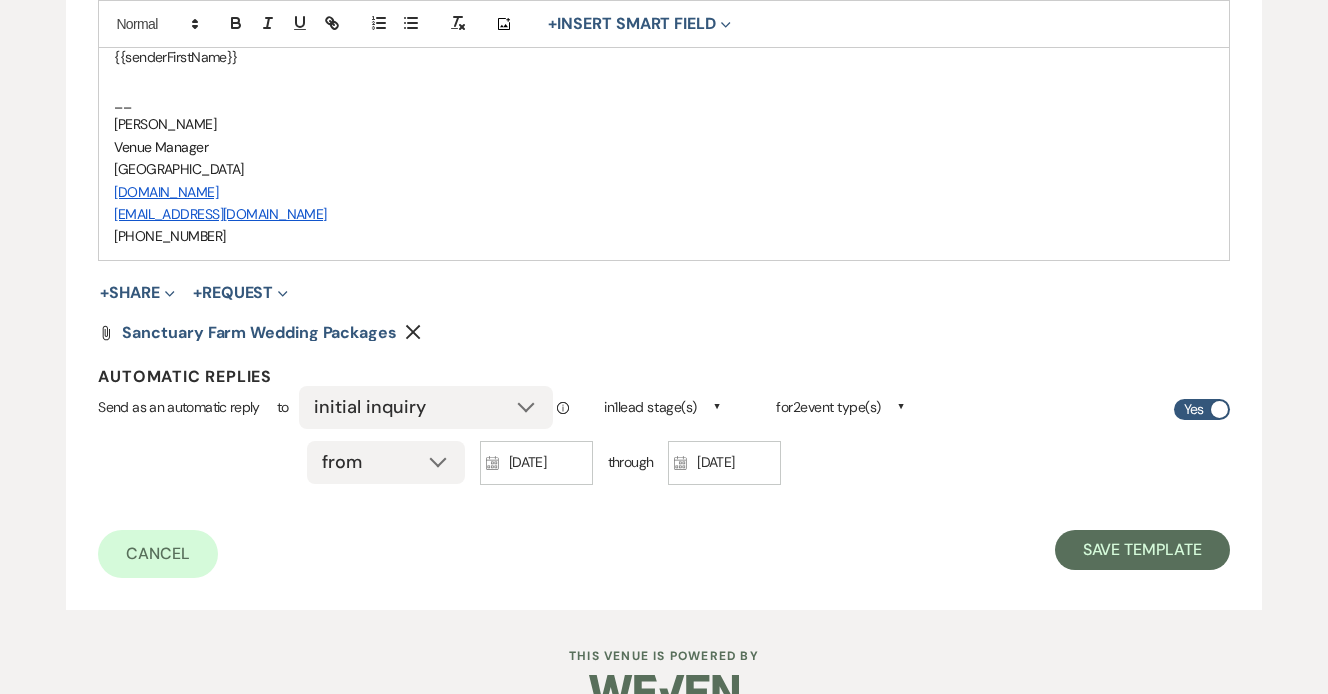 scroll, scrollTop: 1017, scrollLeft: 0, axis: vertical 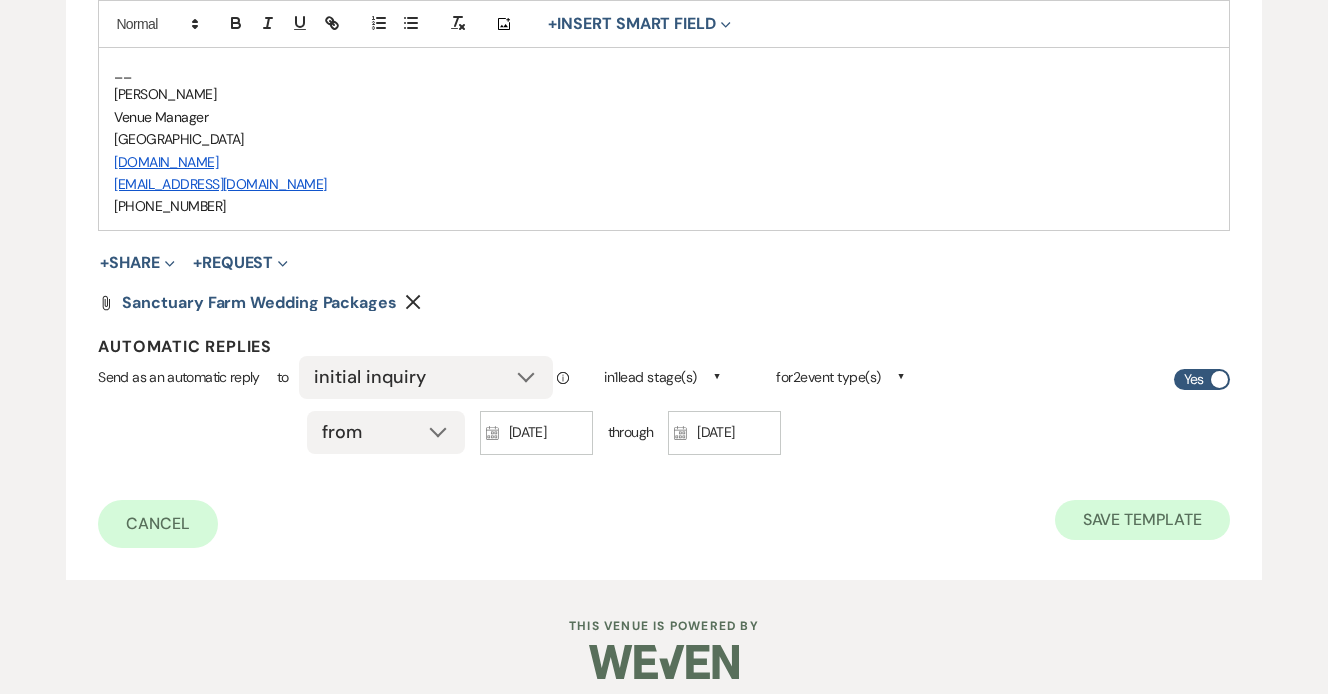 click on "Save Template" at bounding box center (1142, 520) 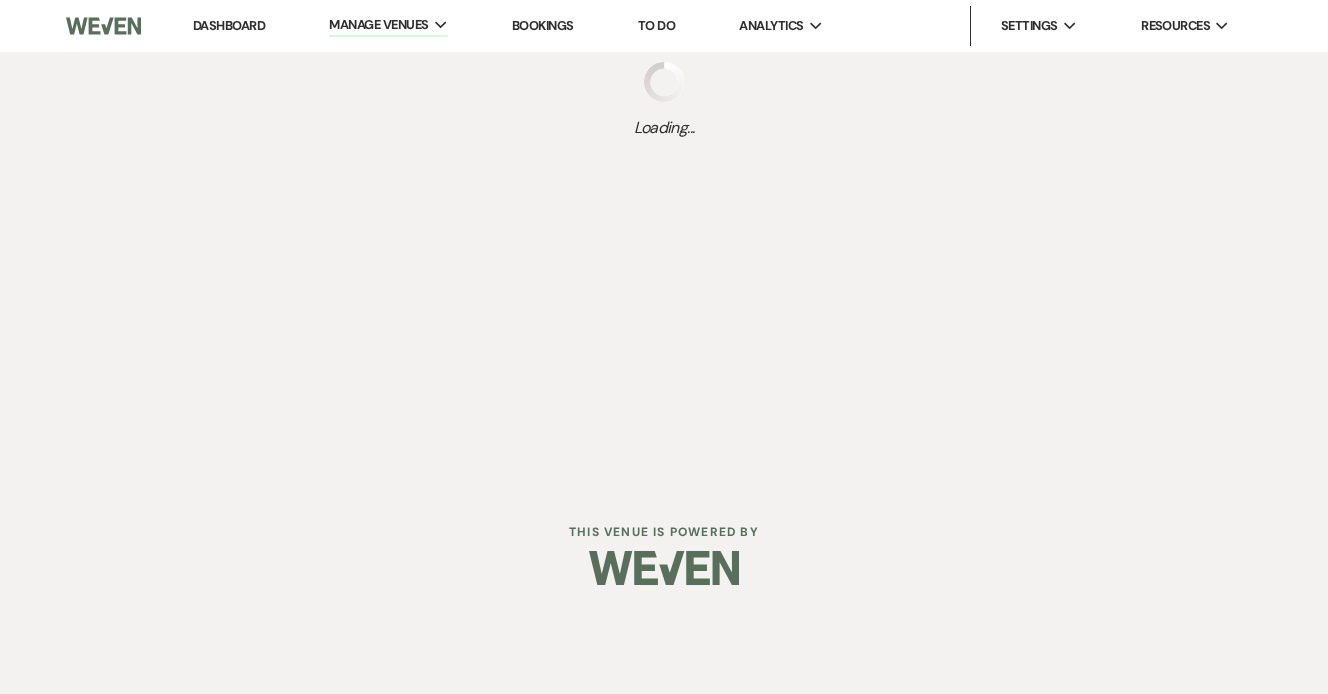 scroll, scrollTop: 0, scrollLeft: 0, axis: both 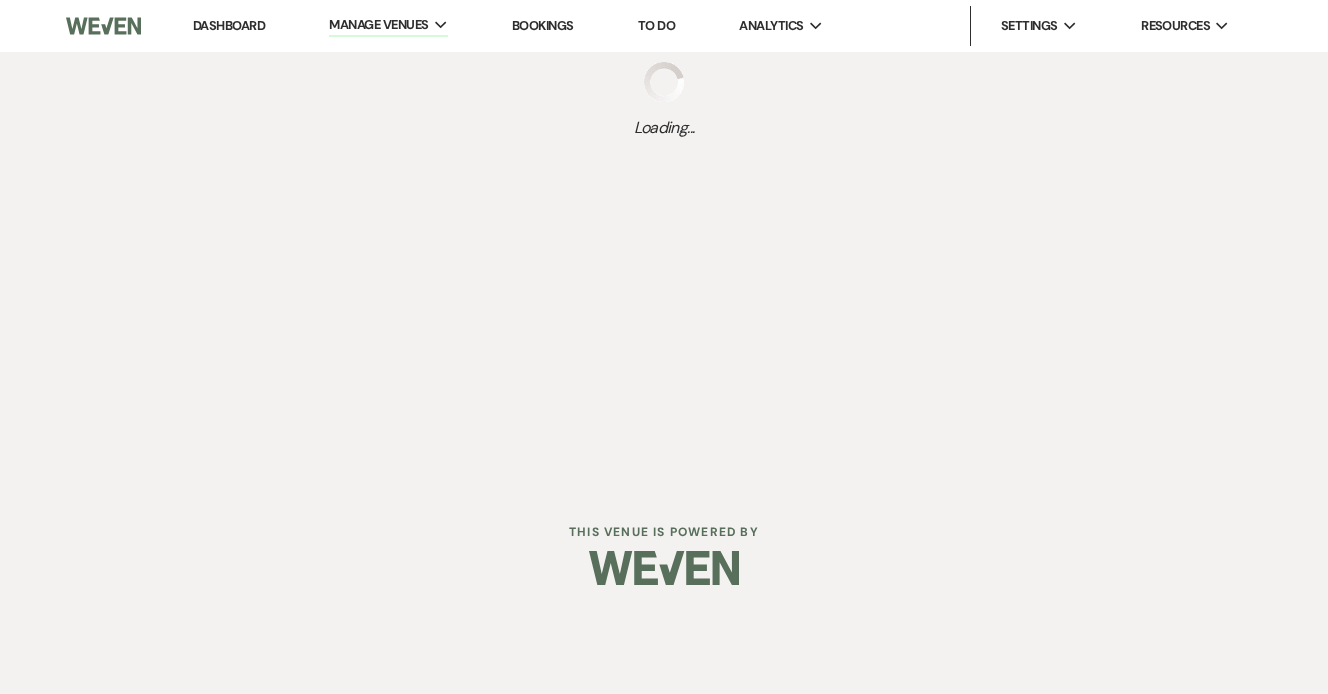 select on "Message Templates" 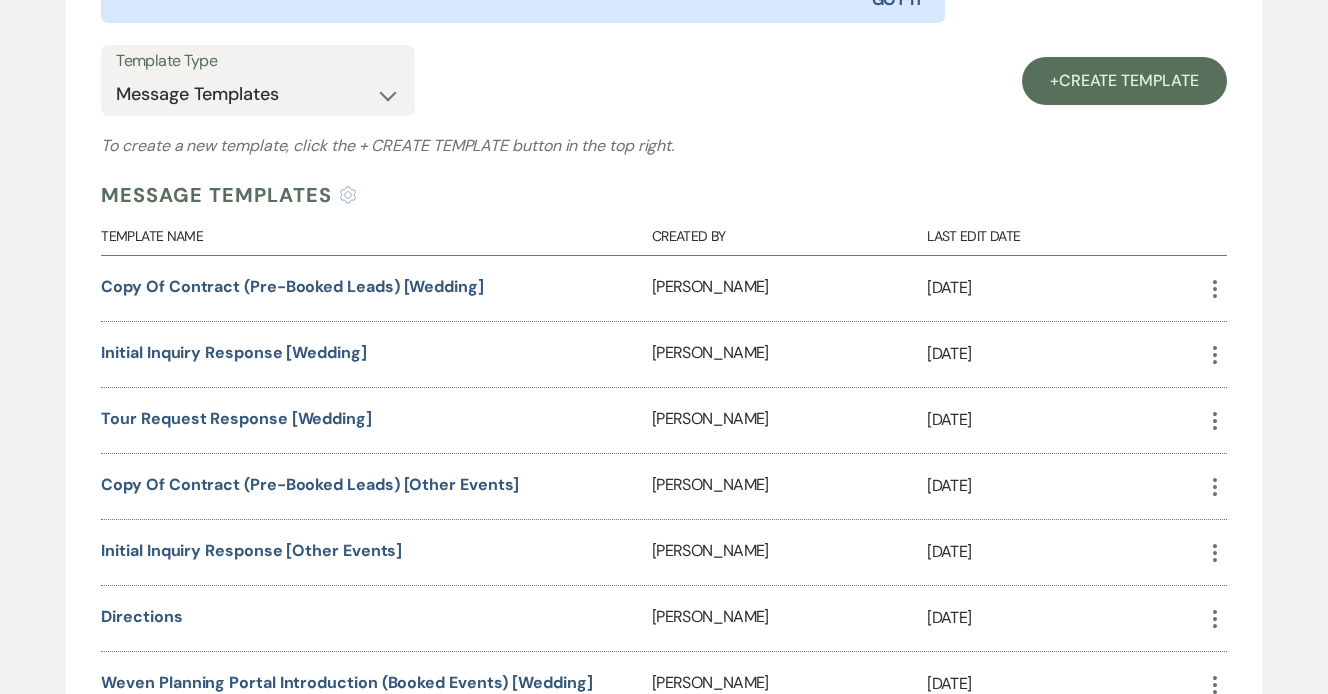 scroll, scrollTop: 794, scrollLeft: 0, axis: vertical 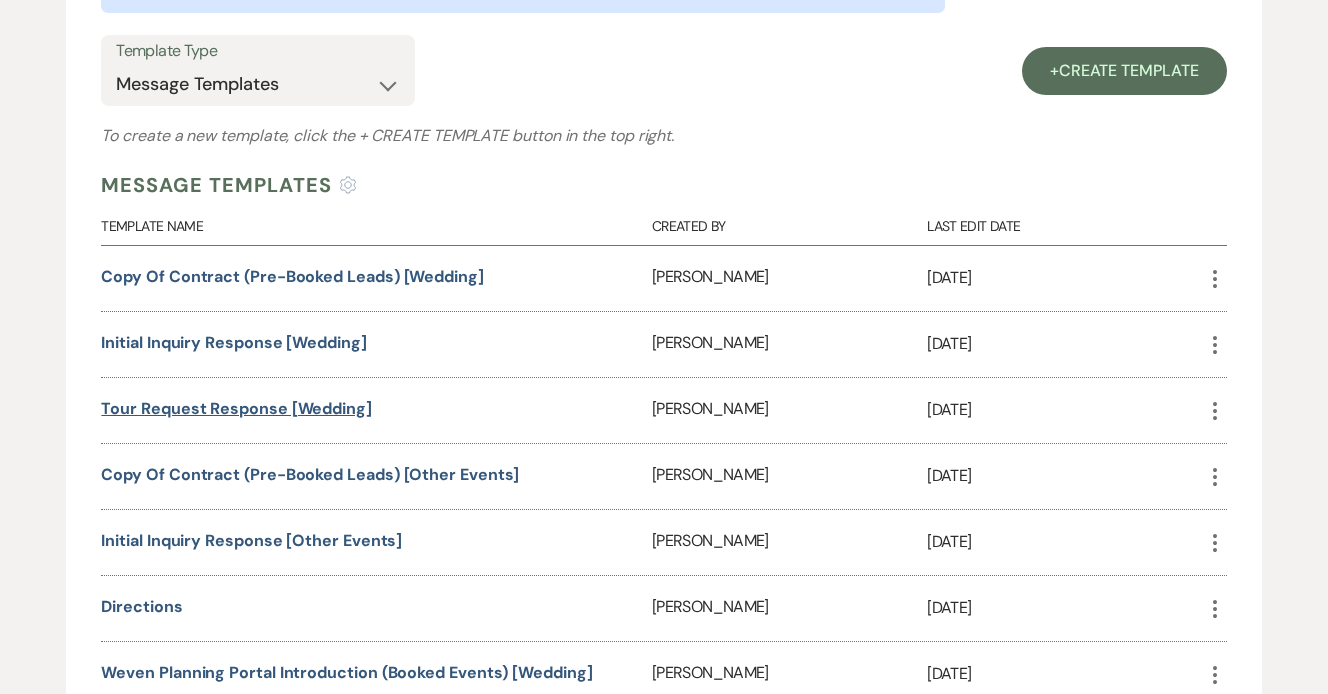 click on "Tour Request Response [Wedding]" at bounding box center (236, 408) 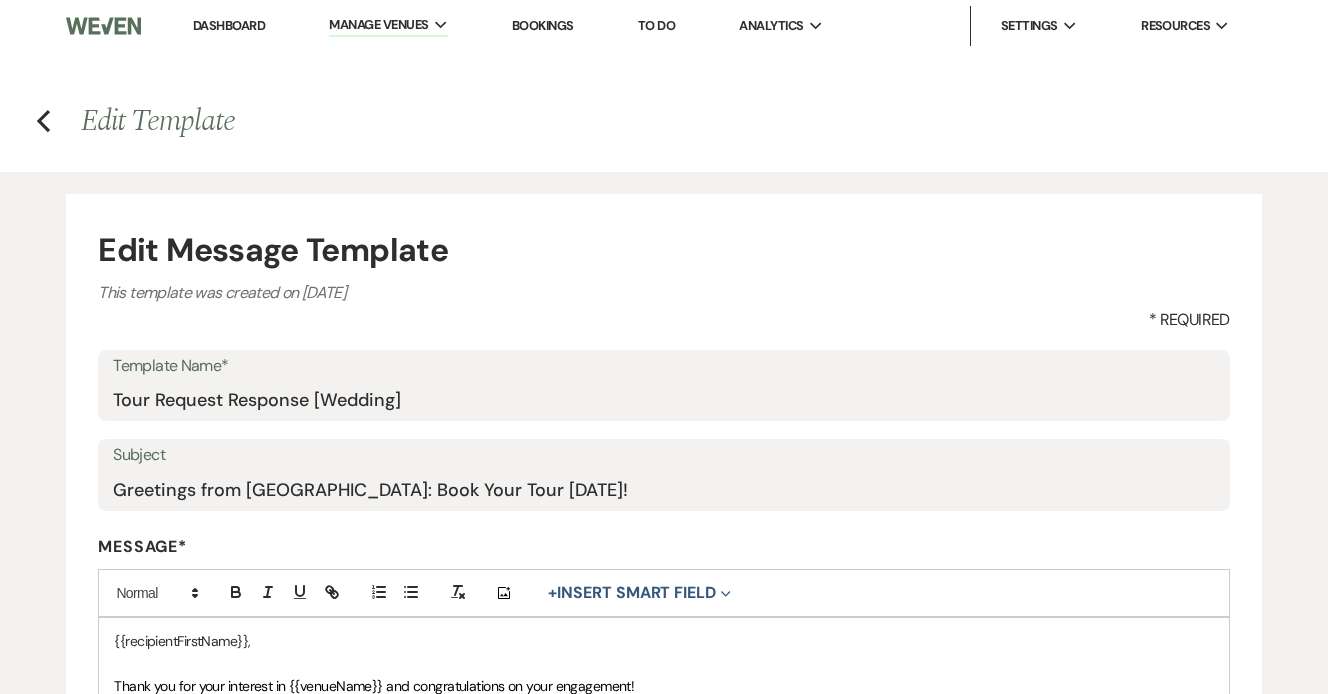 scroll, scrollTop: 712, scrollLeft: 0, axis: vertical 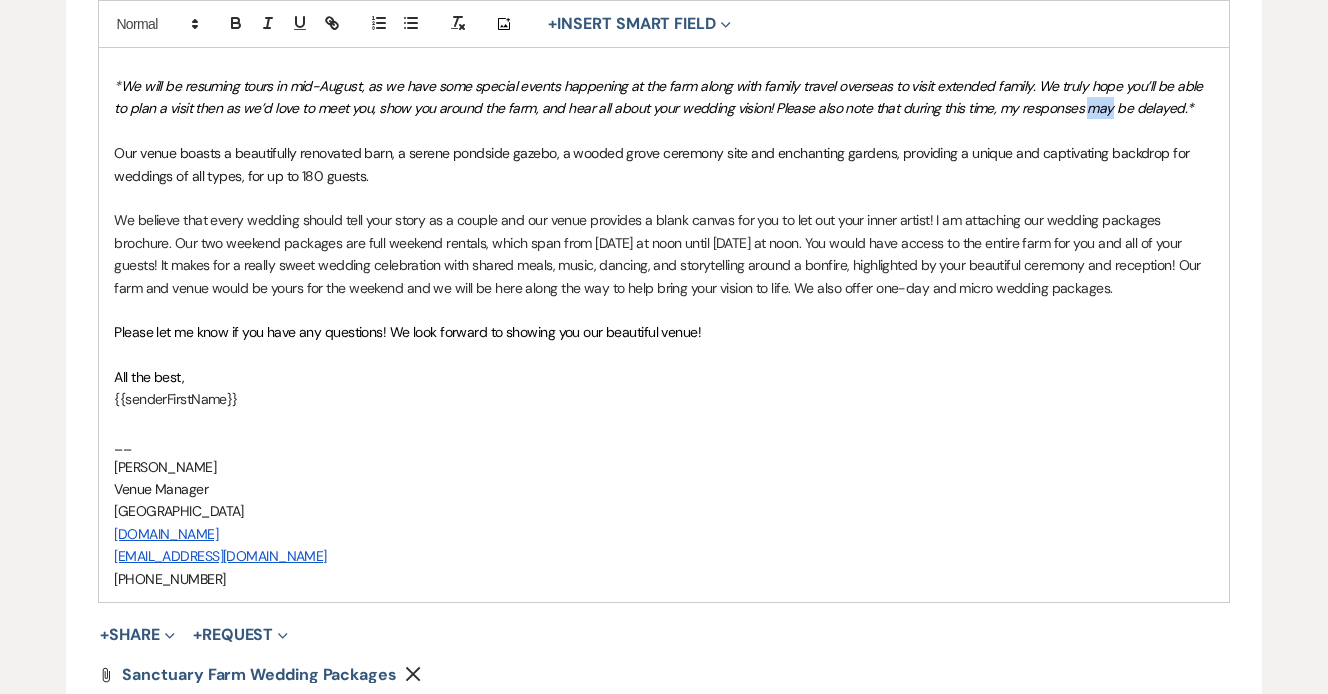drag, startPoint x: 1073, startPoint y: 104, endPoint x: 1095, endPoint y: 106, distance: 22.090721 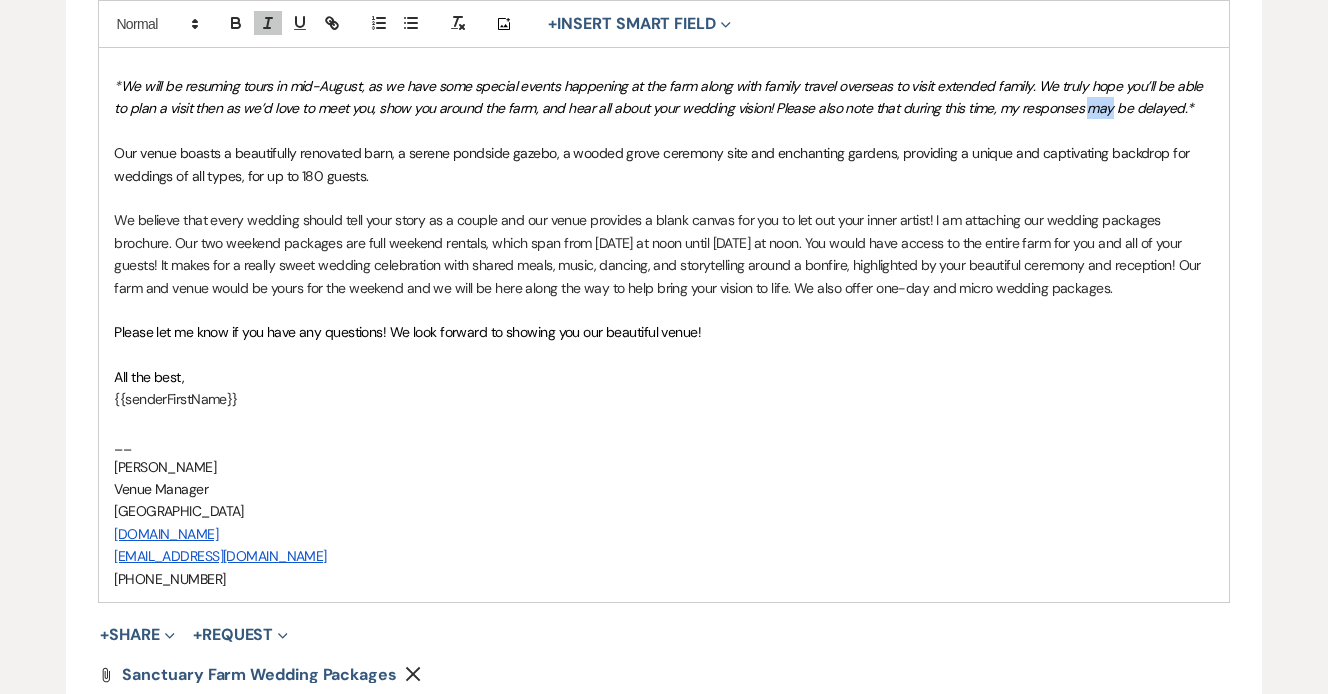 type 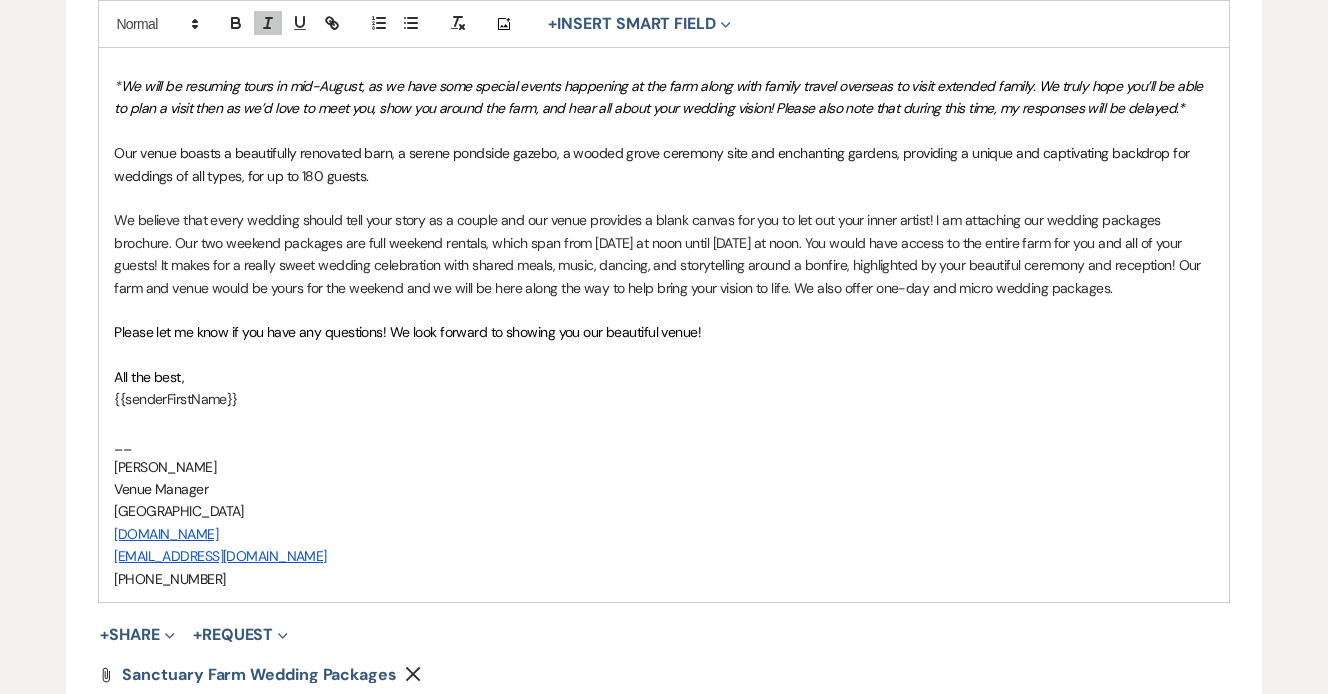 click on "Our venue boasts a beautifully renovated barn, a serene pondside gazebo, a wooded grove ceremony site and enchanting gardens, providing a unique and captivating backdrop for weddings of all types, for up to 180 guests." at bounding box center [663, 164] 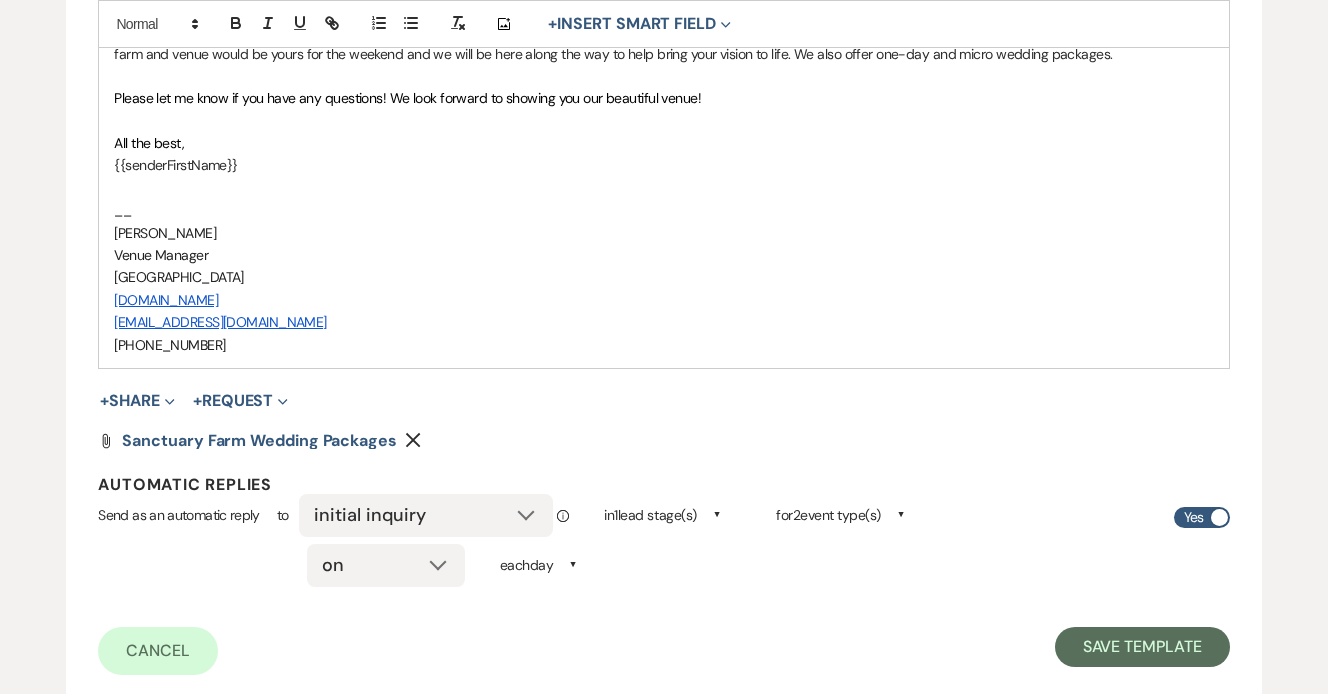 scroll, scrollTop: 963, scrollLeft: 0, axis: vertical 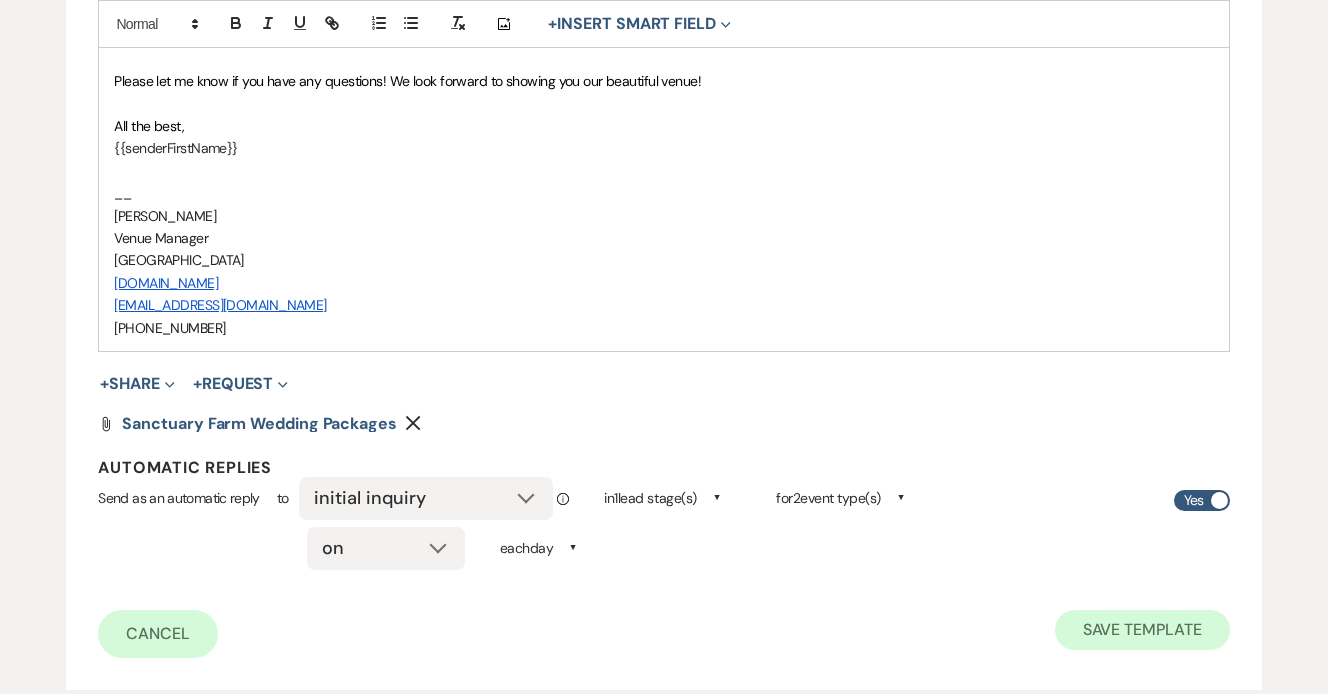 click on "Save Template" at bounding box center [1142, 630] 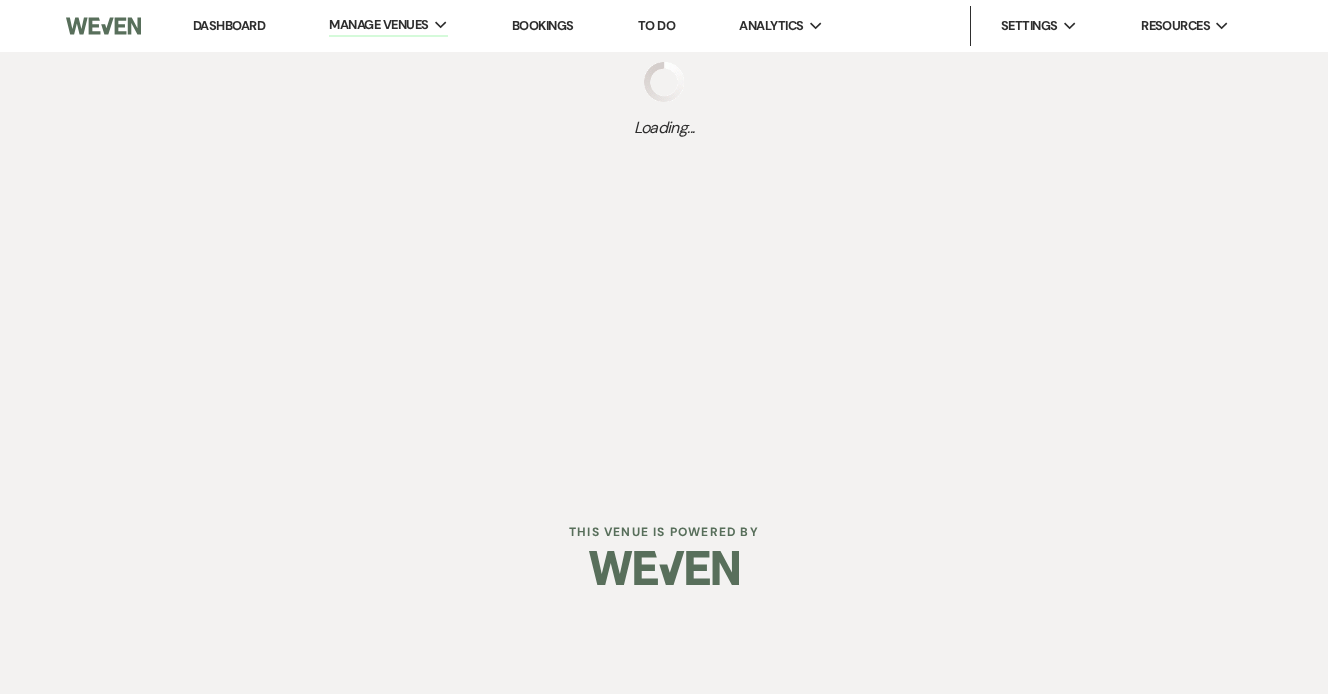 scroll, scrollTop: 0, scrollLeft: 0, axis: both 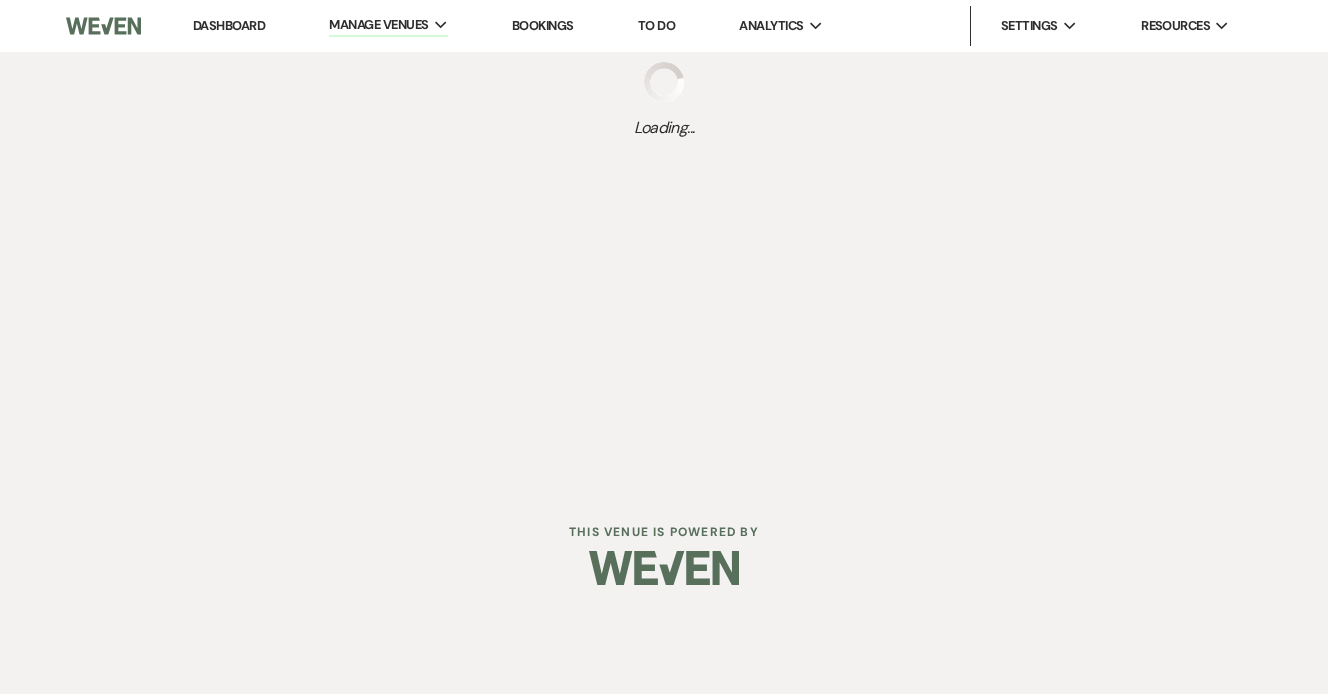 select on "Message Templates" 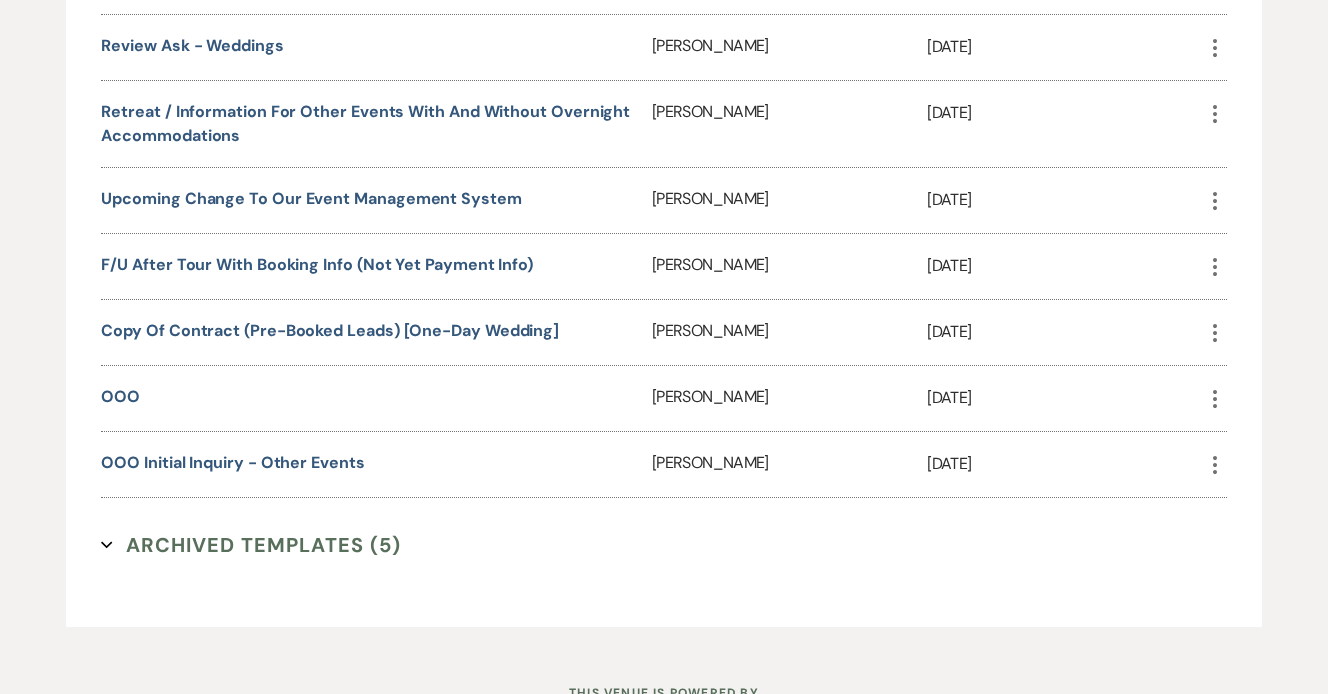 scroll, scrollTop: 2630, scrollLeft: 0, axis: vertical 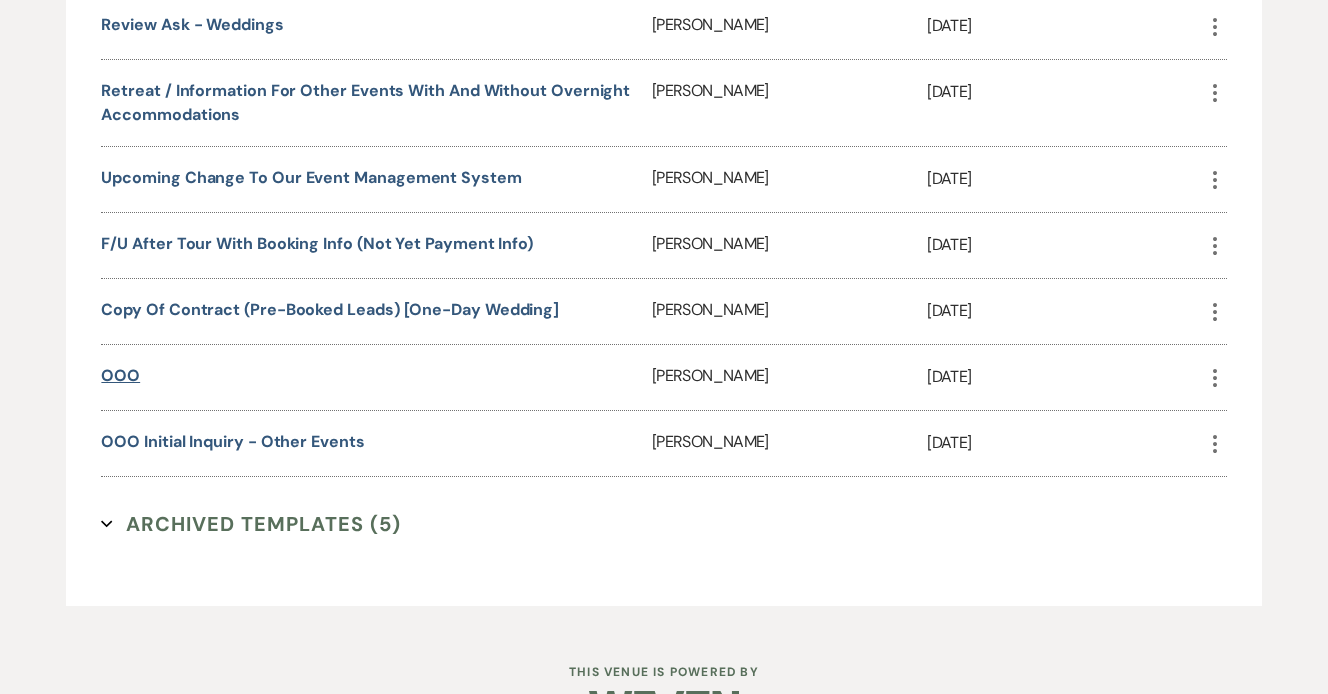 click on "OOO" at bounding box center (120, 375) 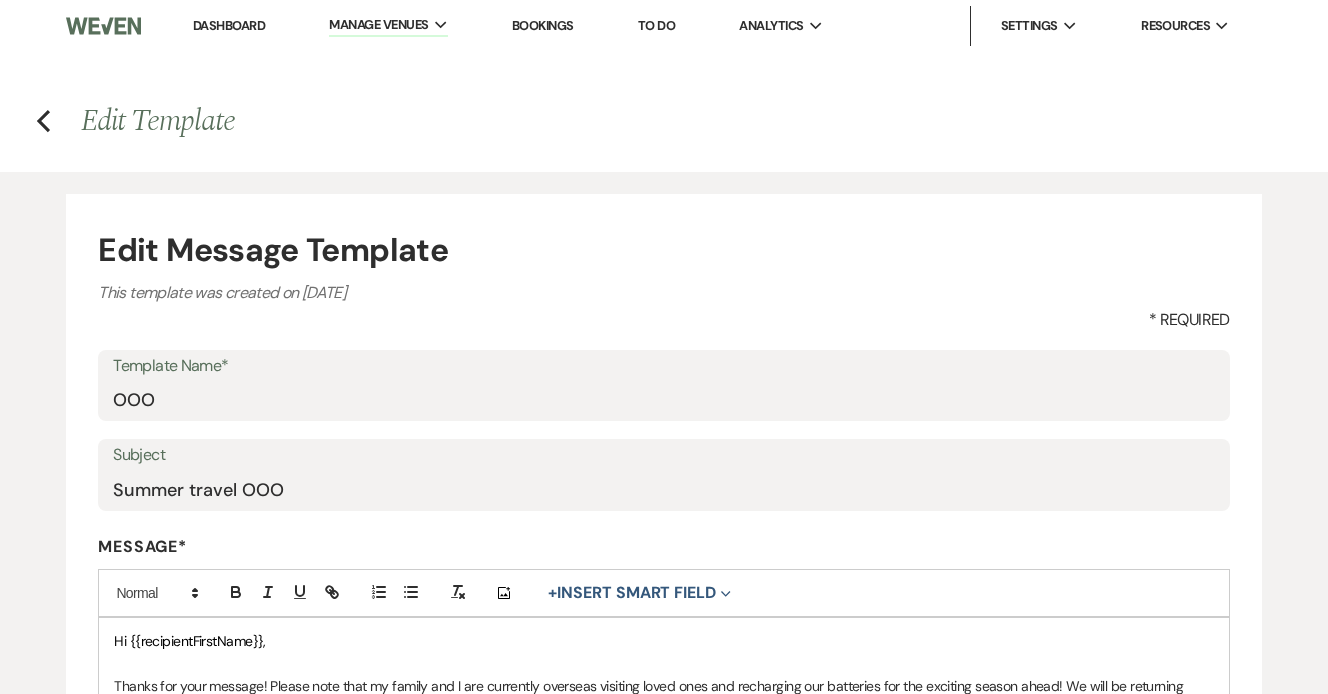 scroll, scrollTop: 0, scrollLeft: 0, axis: both 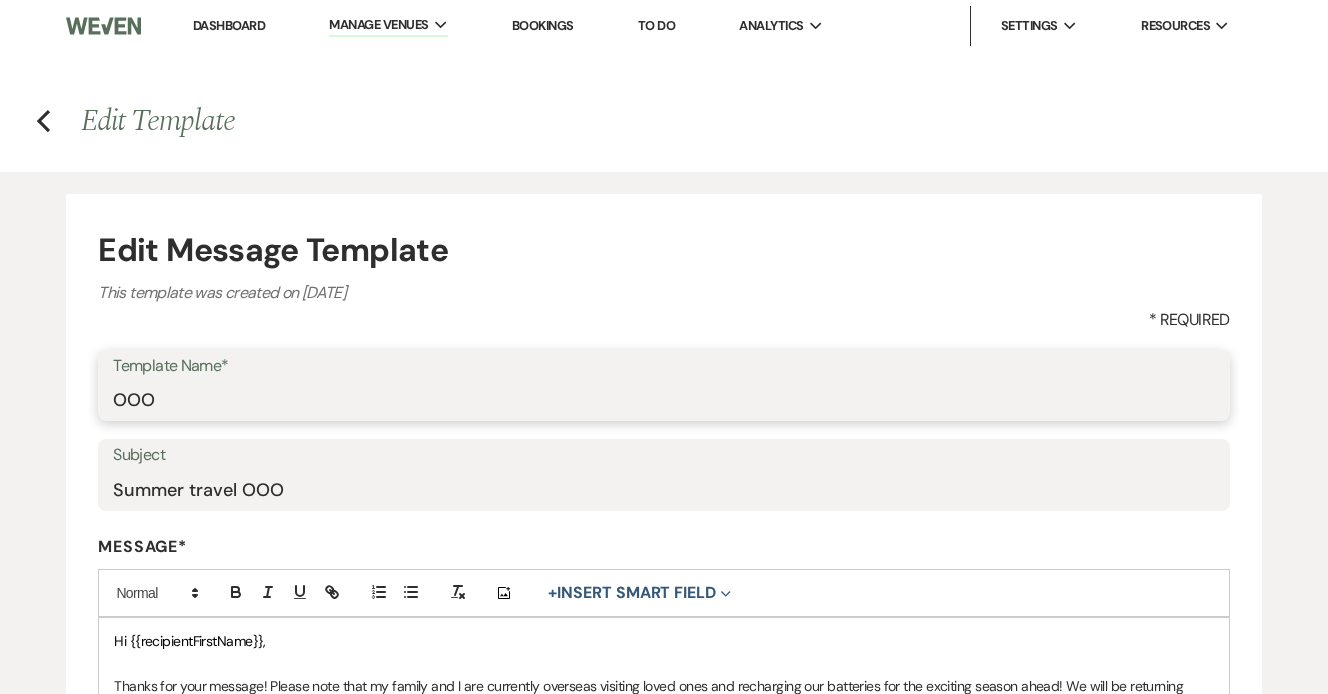 click on "OOO" at bounding box center (663, 399) 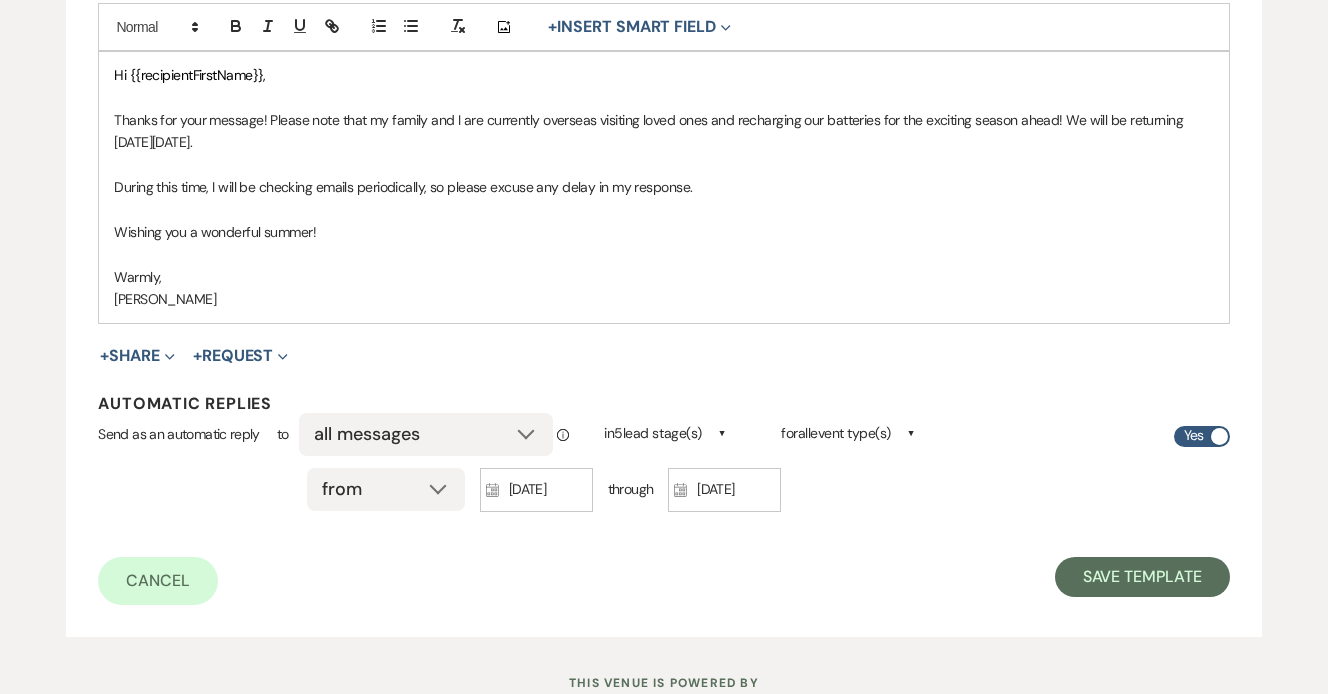 scroll, scrollTop: 565, scrollLeft: 0, axis: vertical 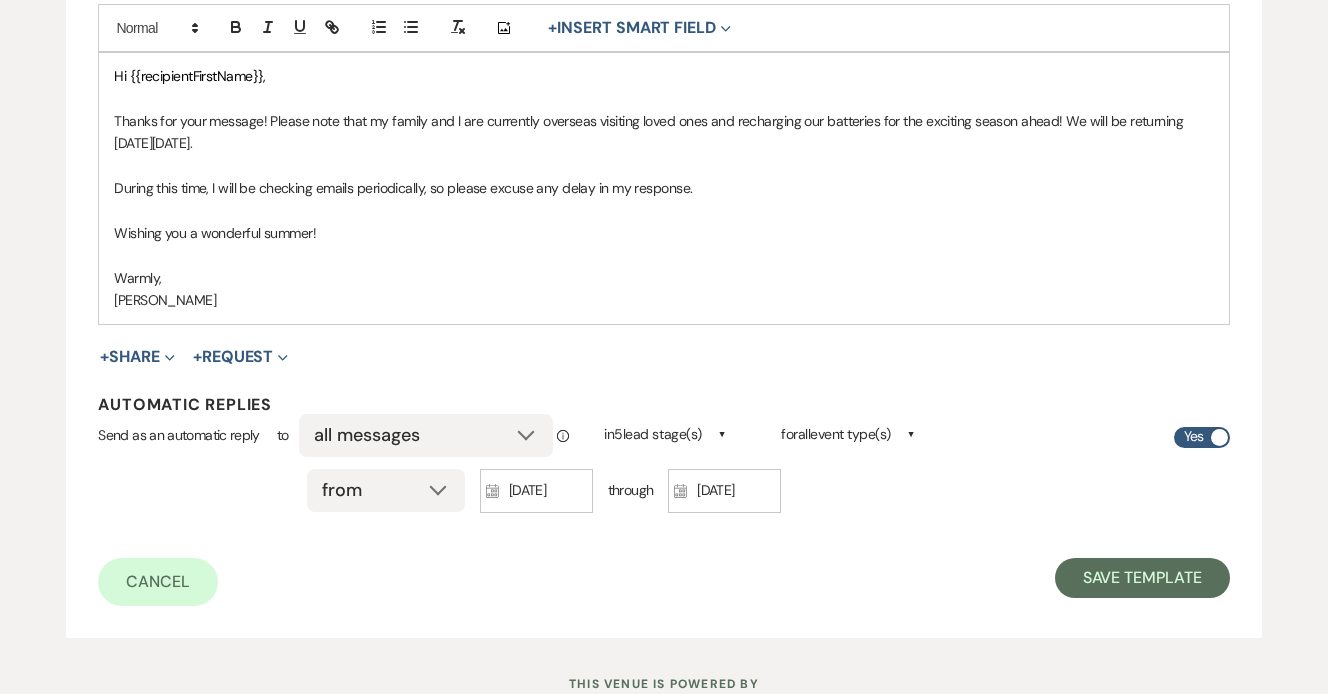 type on "OOO - all clients" 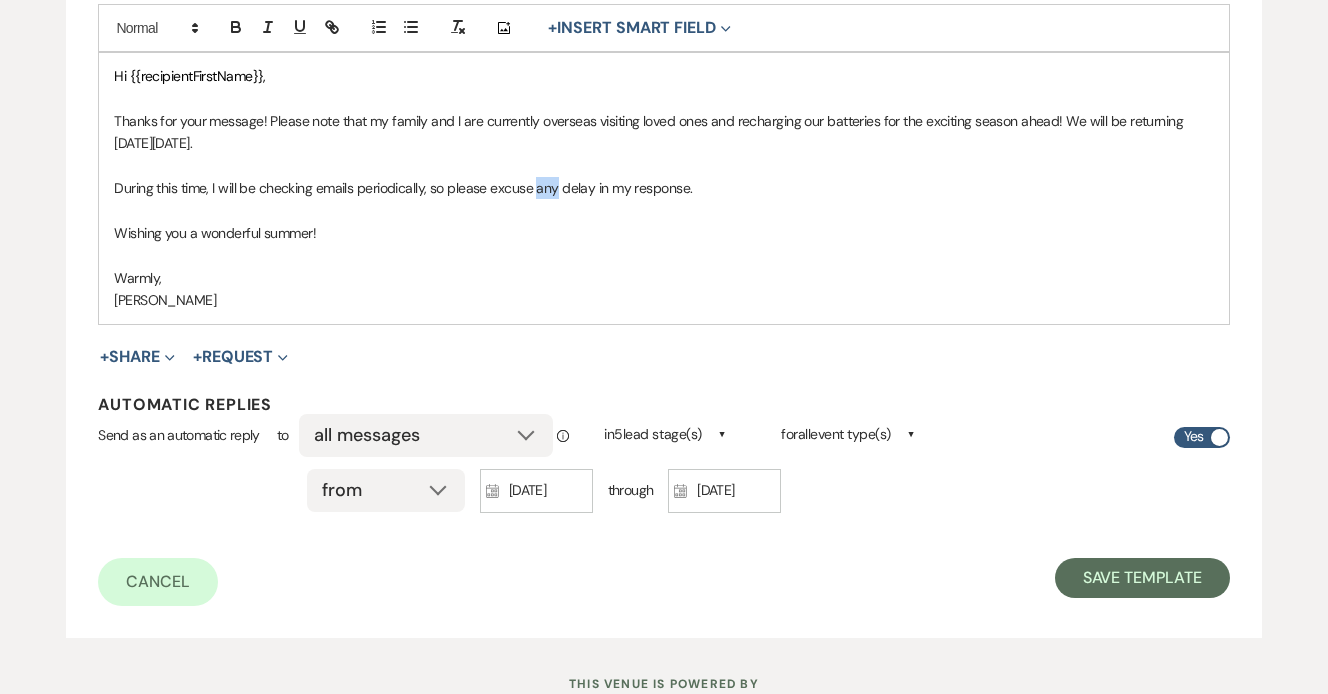 drag, startPoint x: 556, startPoint y: 182, endPoint x: 537, endPoint y: 182, distance: 19 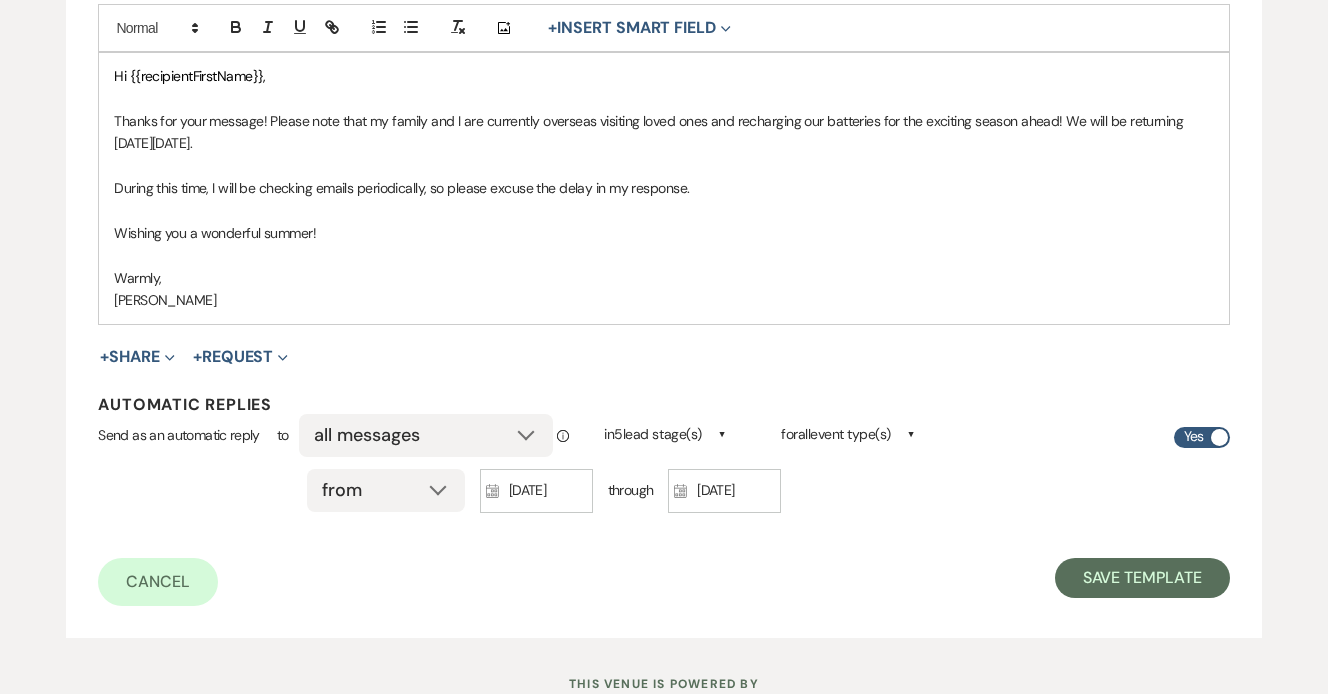 click on "During this time, I will be checking emails periodically, so please excuse the delay in my response." at bounding box center (663, 188) 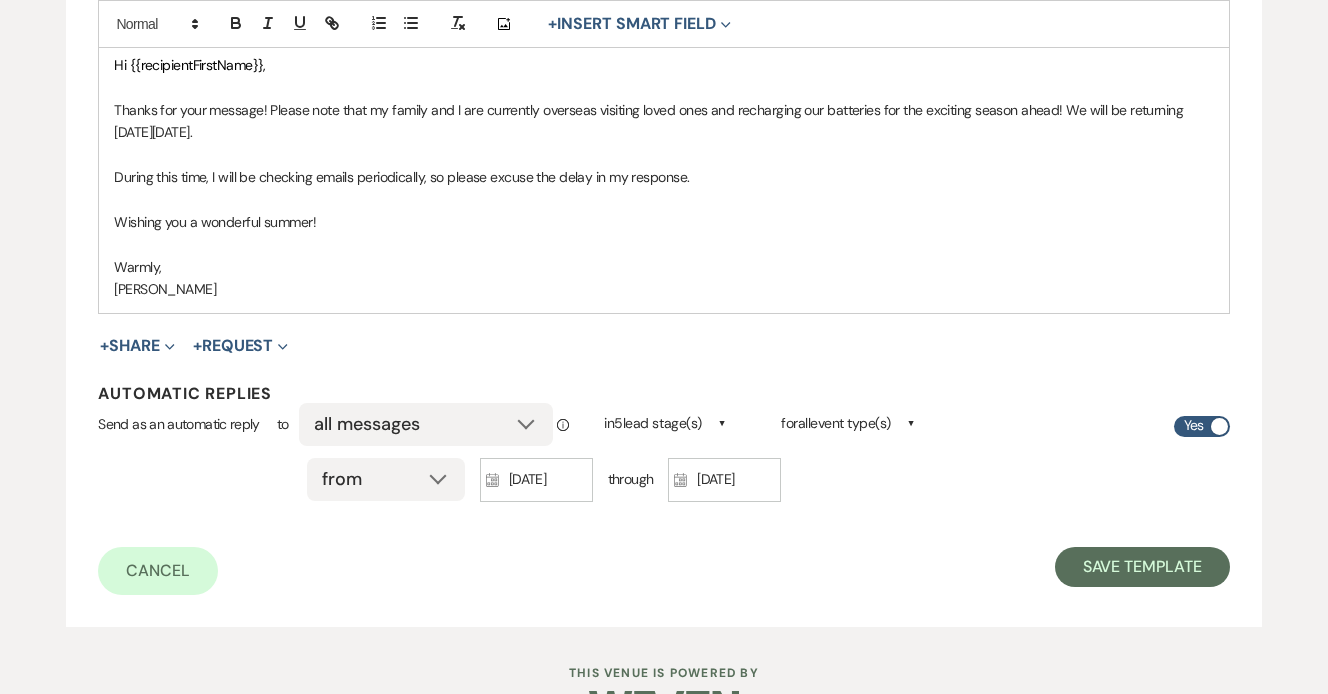 scroll, scrollTop: 577, scrollLeft: 0, axis: vertical 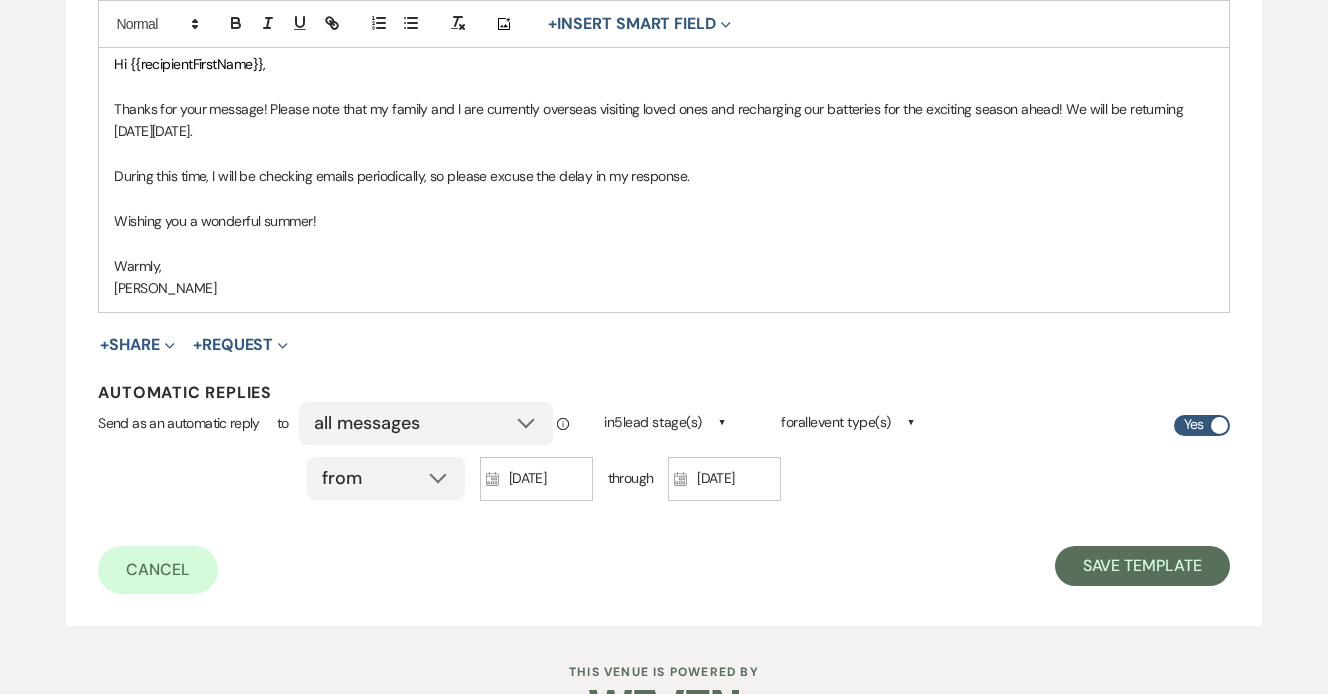 click on "Wishing you a wonderful summer!" at bounding box center [663, 221] 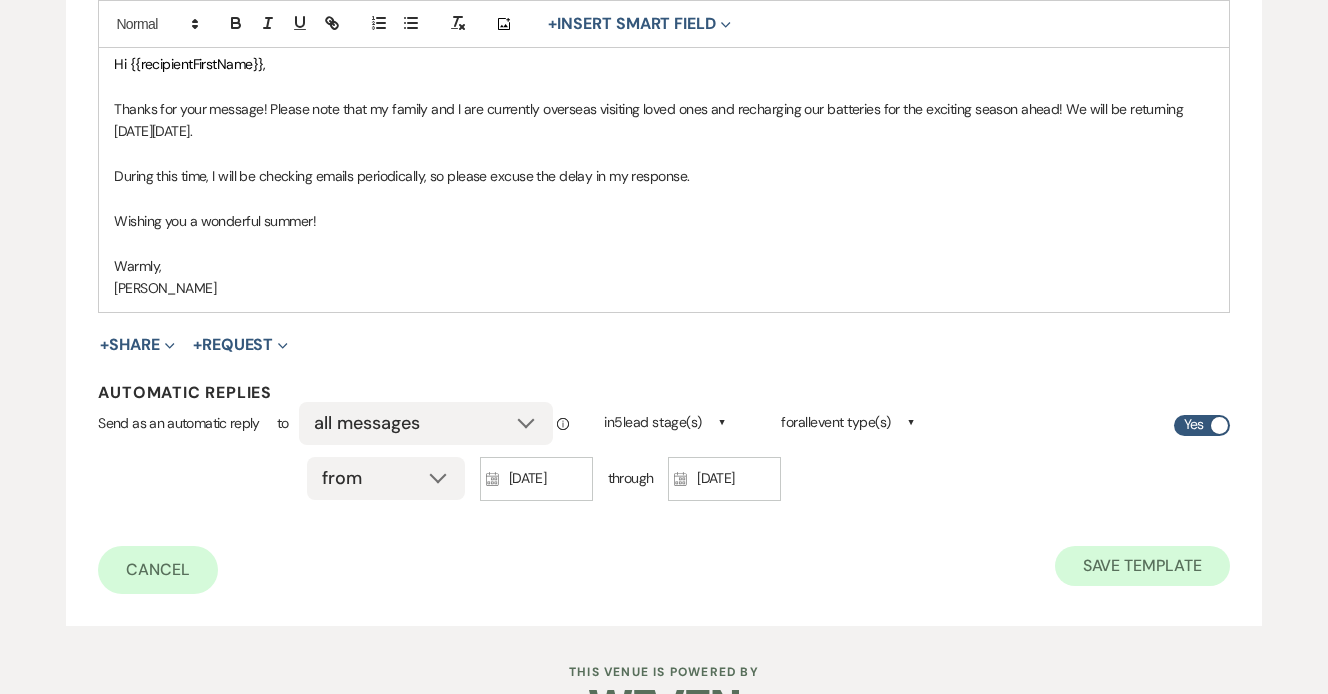 click on "Save Template" at bounding box center [1142, 566] 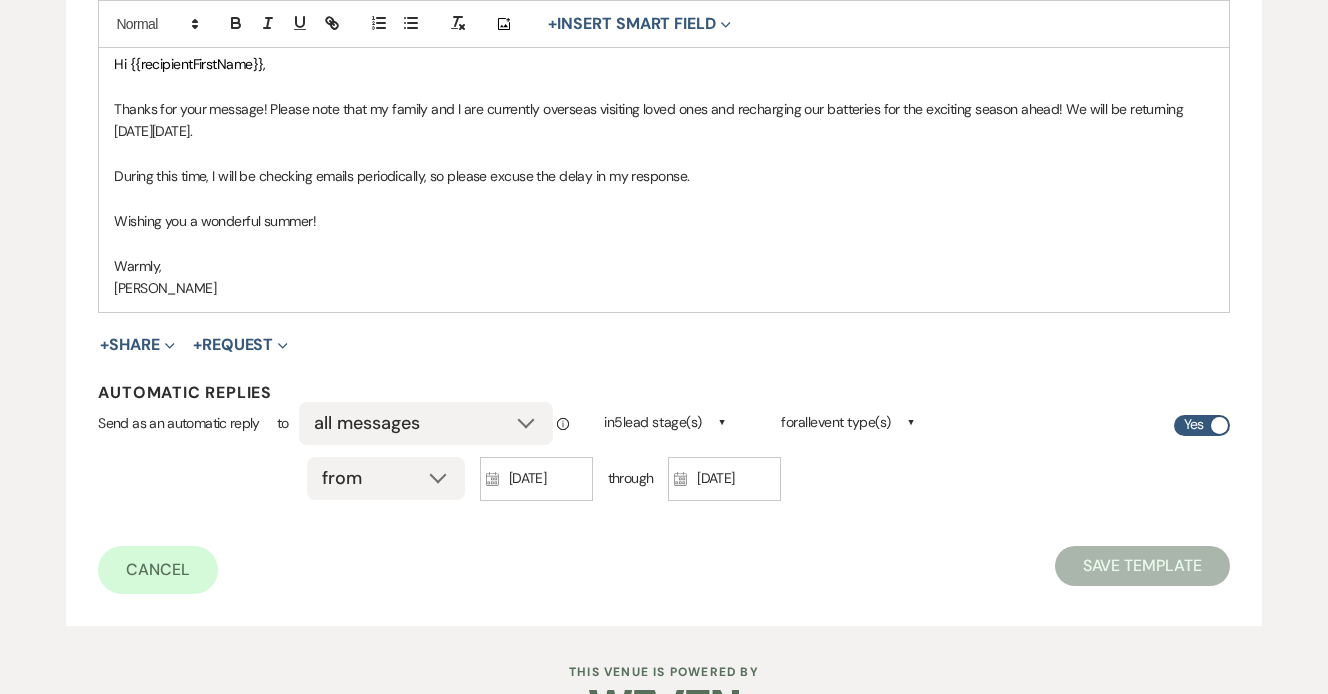 scroll, scrollTop: 0, scrollLeft: 0, axis: both 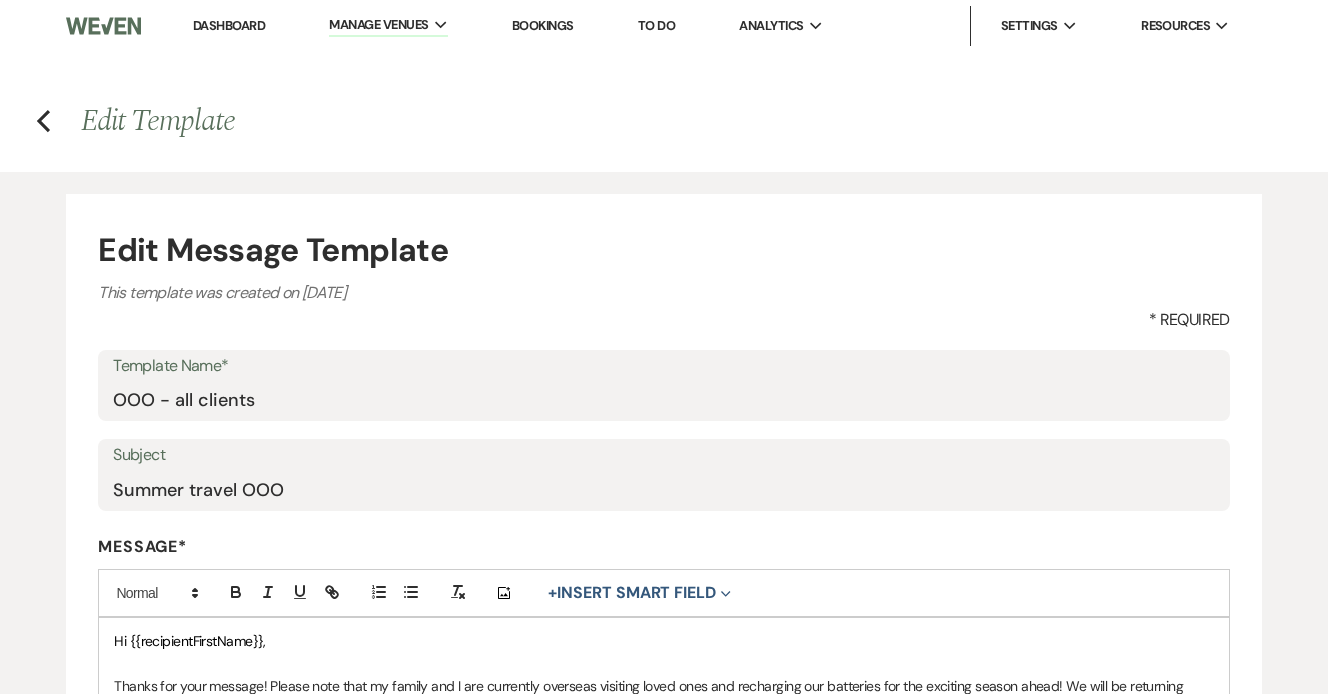 select on "Message Templates" 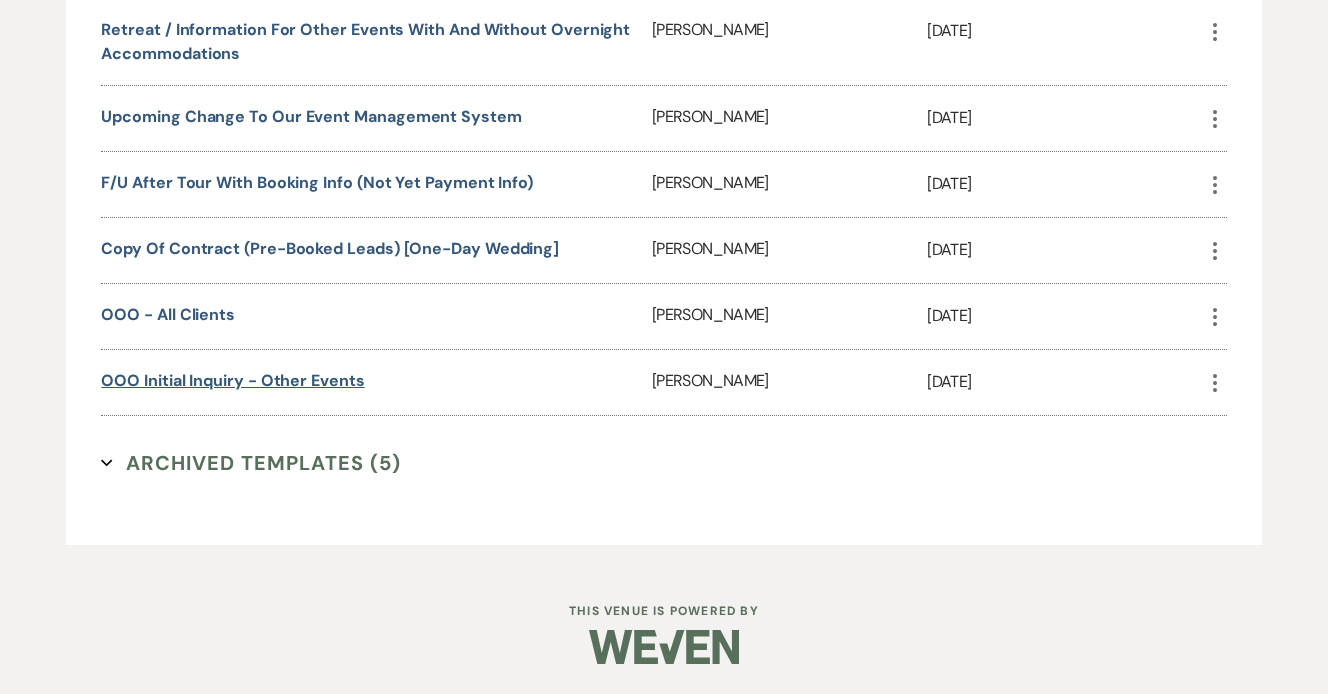 scroll, scrollTop: 2711, scrollLeft: 0, axis: vertical 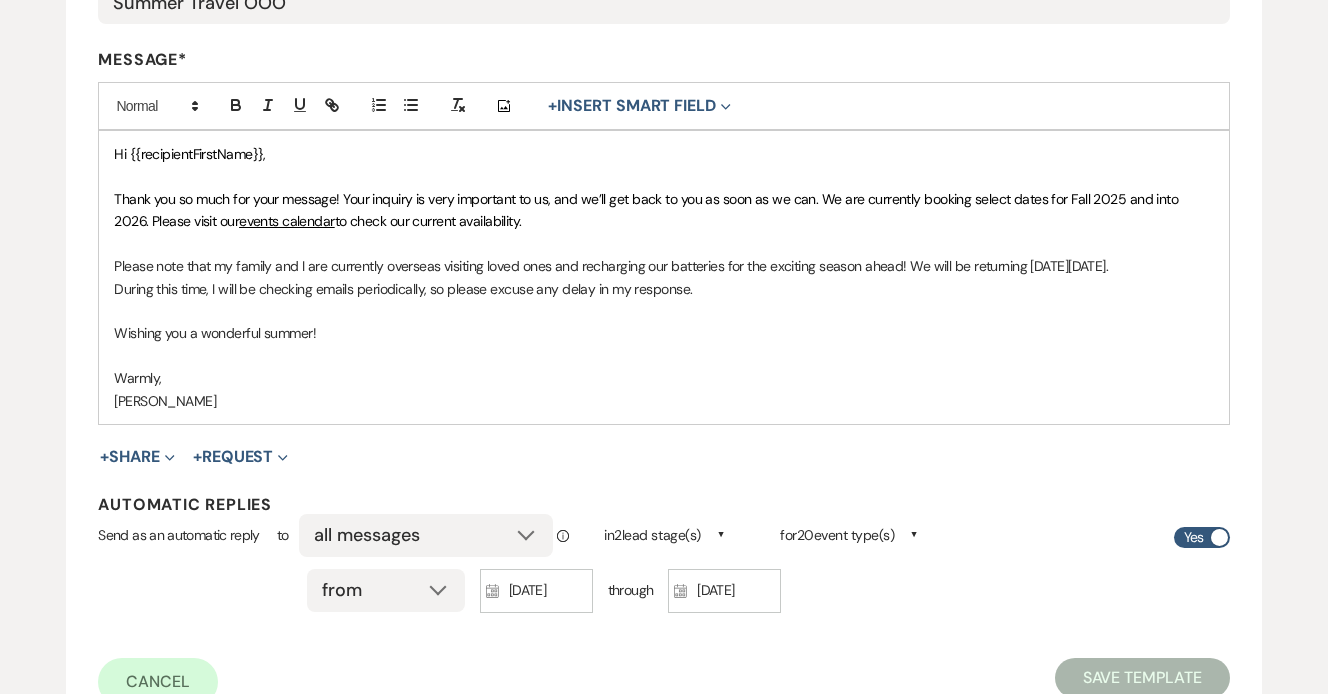 click on "During this time, I will be checking emails periodically, so please excuse any delay in my response." at bounding box center (663, 289) 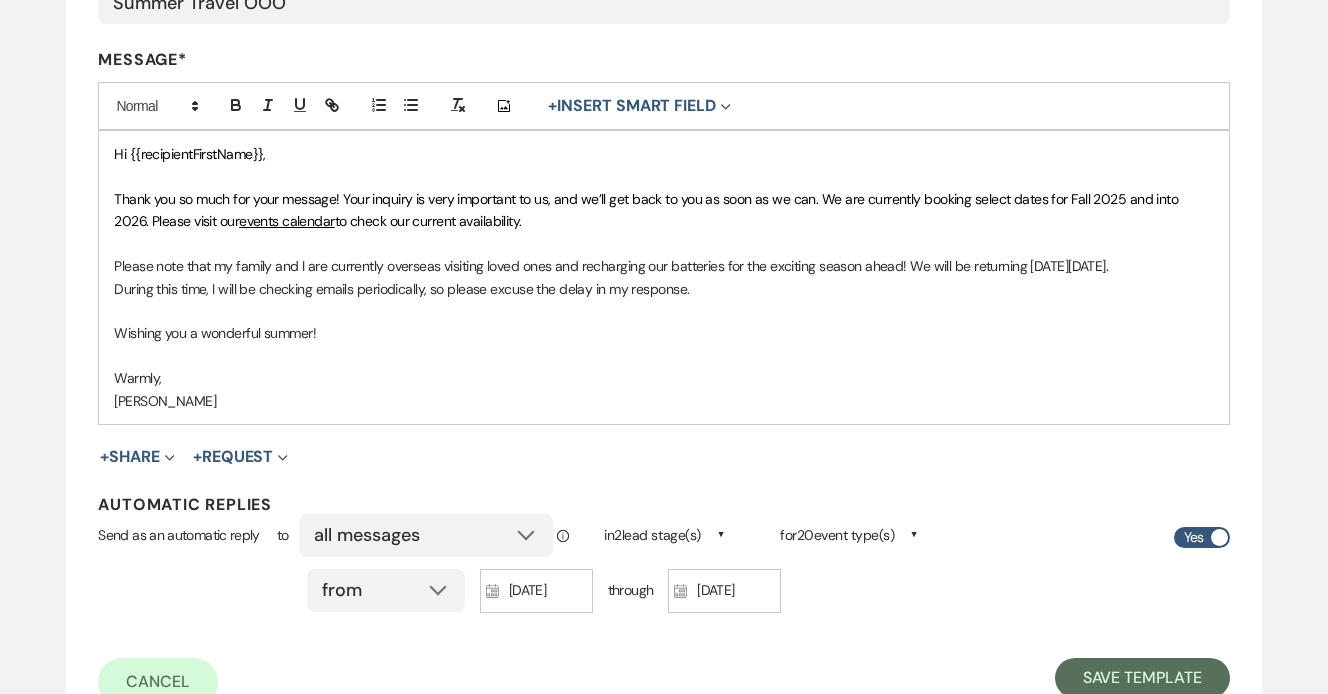 click on "Please note that my family and I are currently overseas visiting loved ones and recharging our batteries for the exciting season ahead! We will be returning [DATE][DATE]." at bounding box center (663, 266) 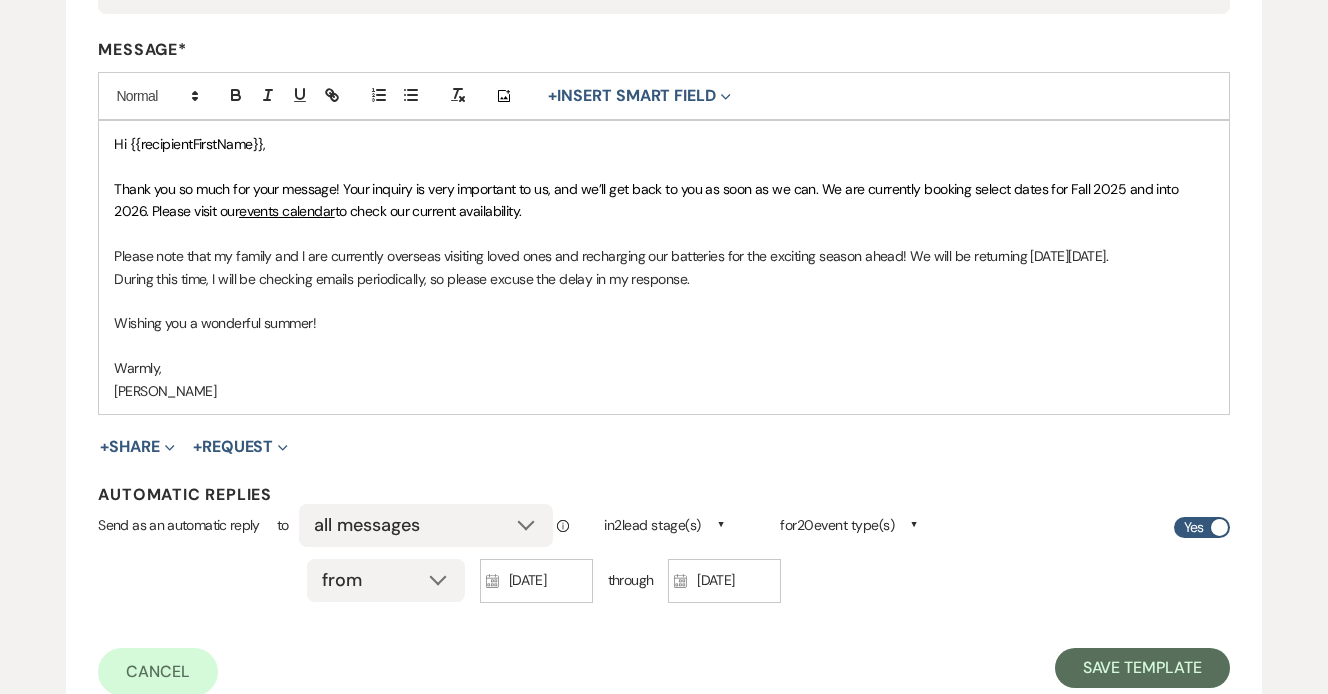 click at bounding box center (663, 301) 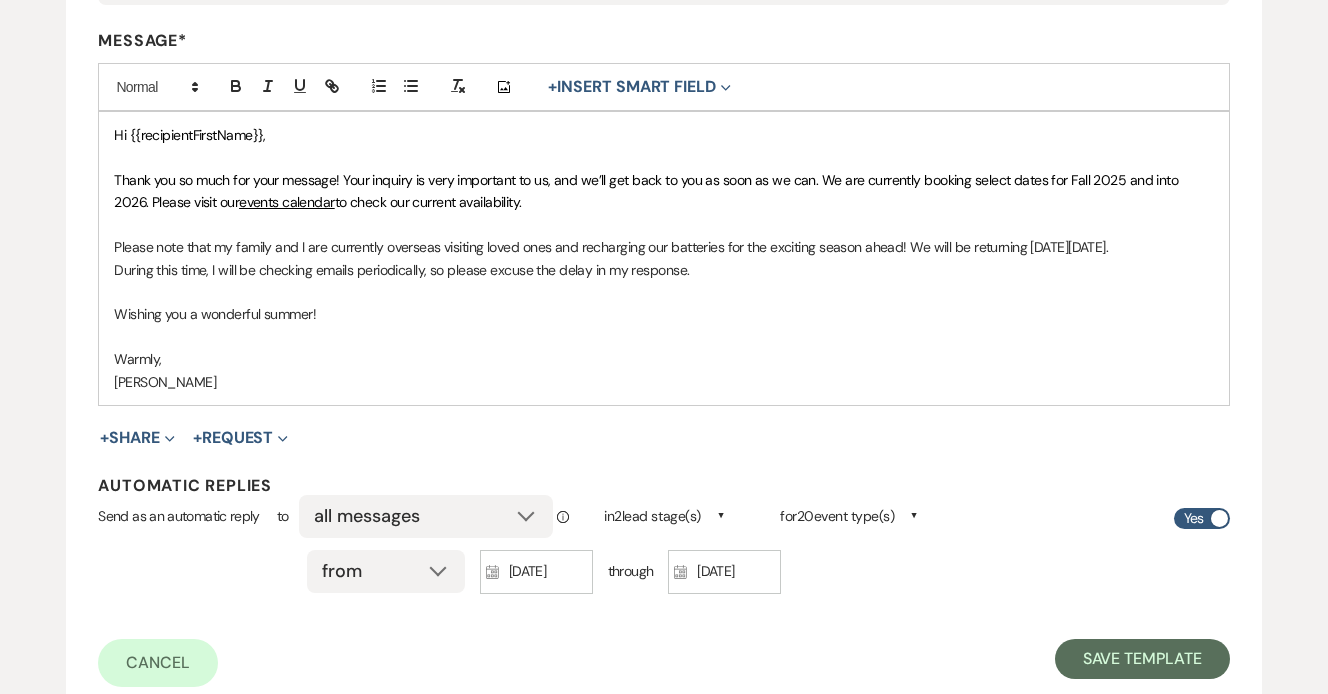 scroll, scrollTop: 508, scrollLeft: 0, axis: vertical 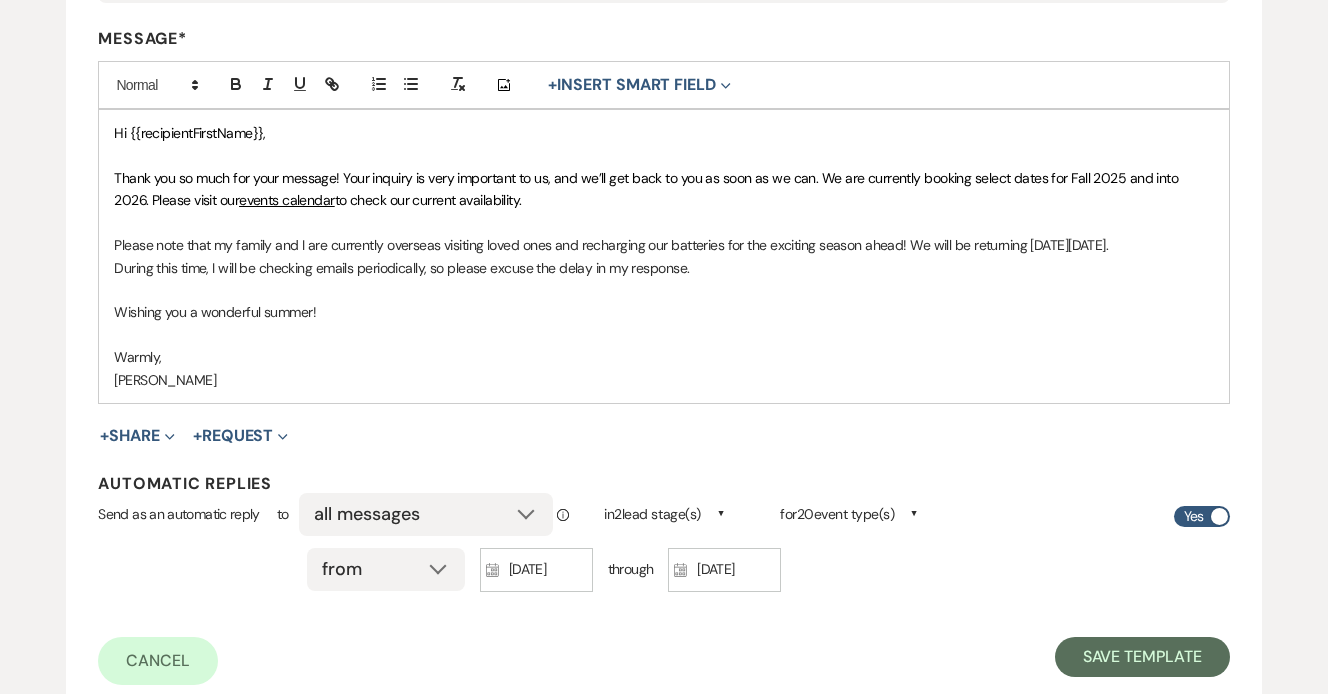 click on "Wishing you a wonderful summer!" at bounding box center (663, 312) 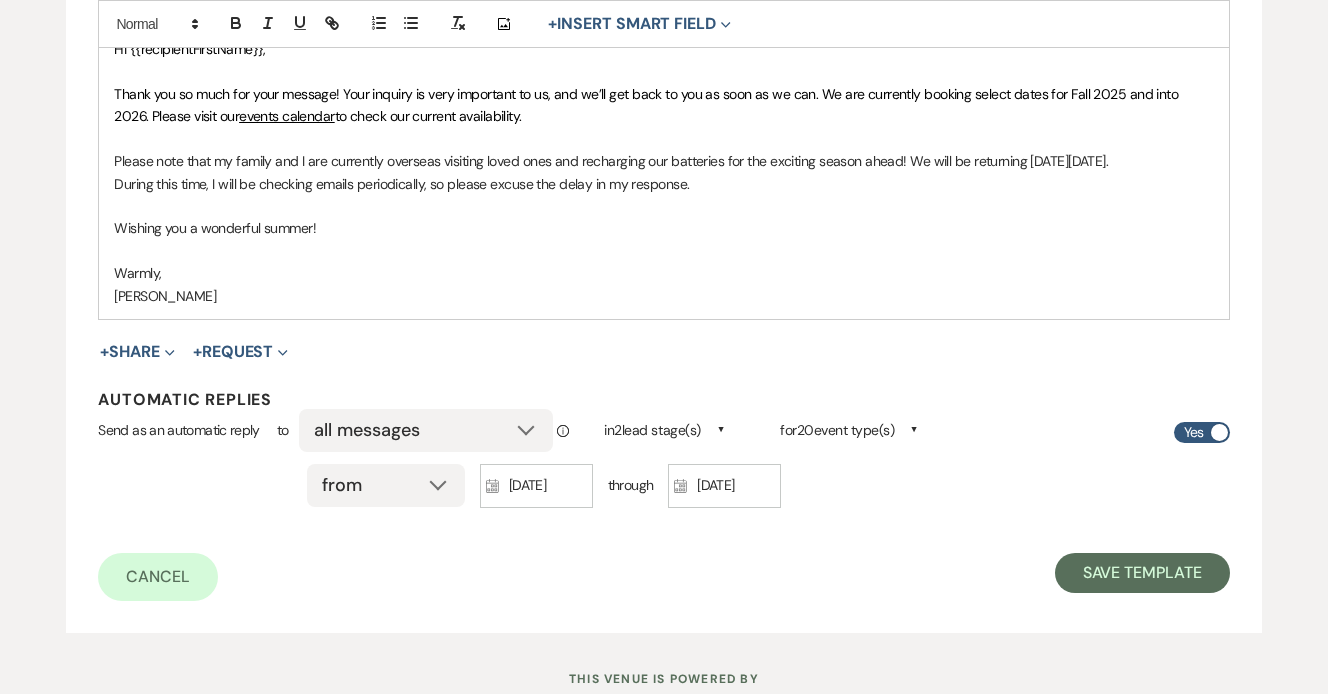 scroll, scrollTop: 605, scrollLeft: 0, axis: vertical 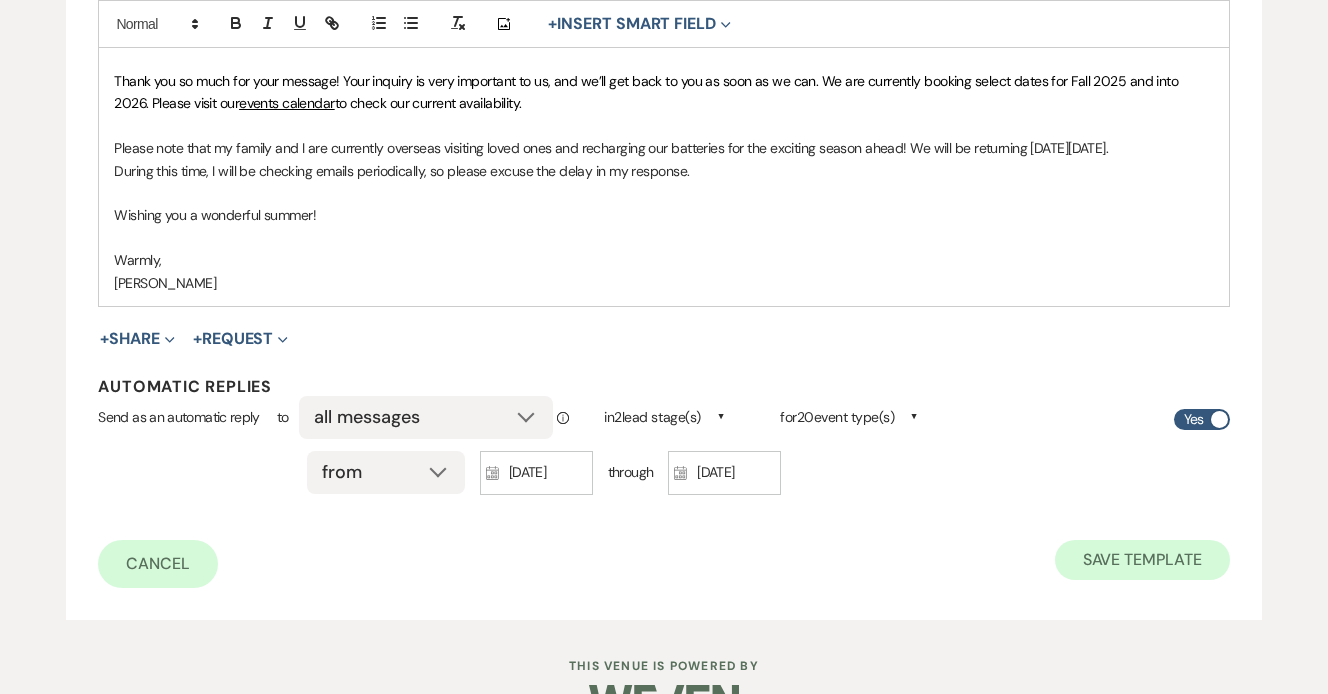 click on "Save Template" at bounding box center [1142, 560] 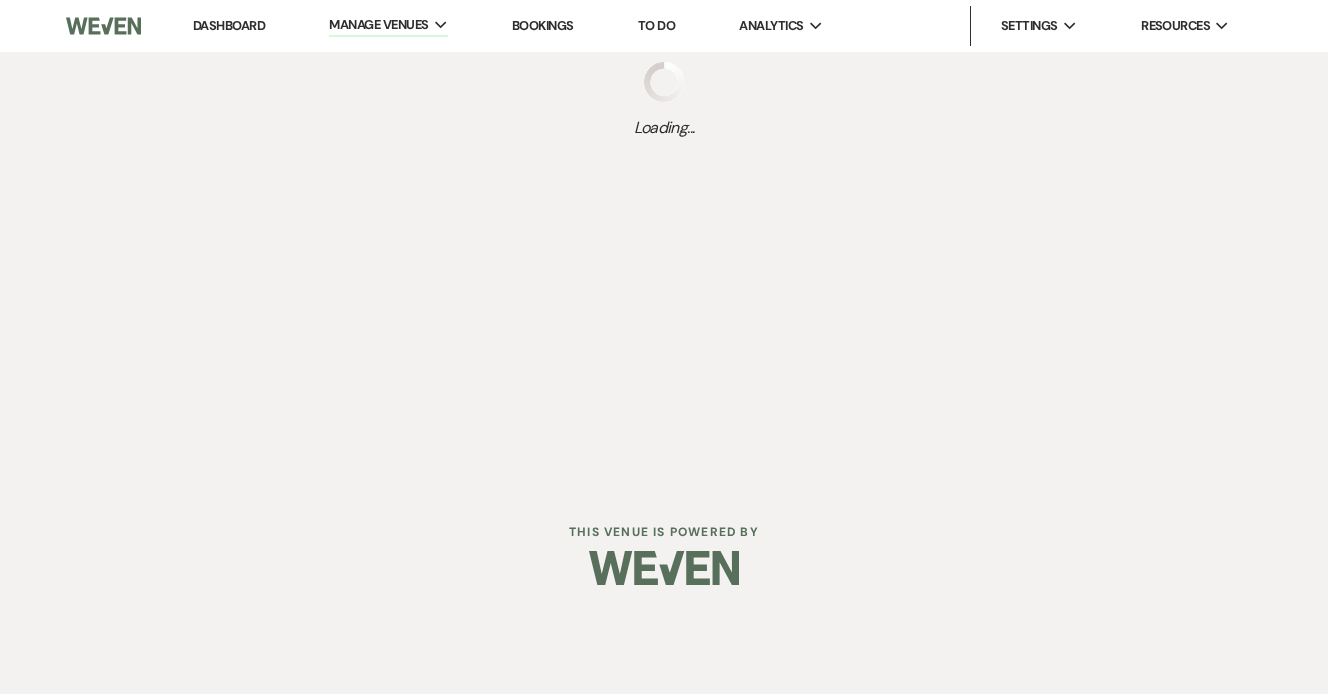 scroll, scrollTop: 0, scrollLeft: 0, axis: both 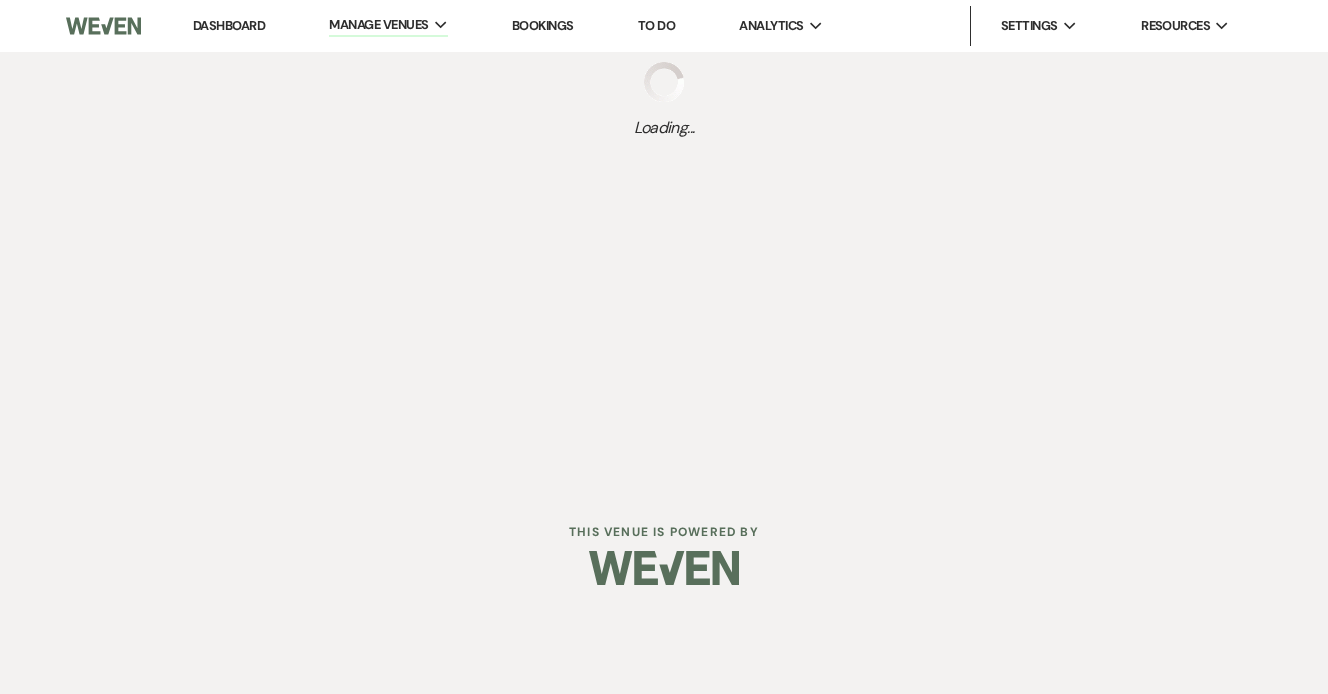 select on "Message Templates" 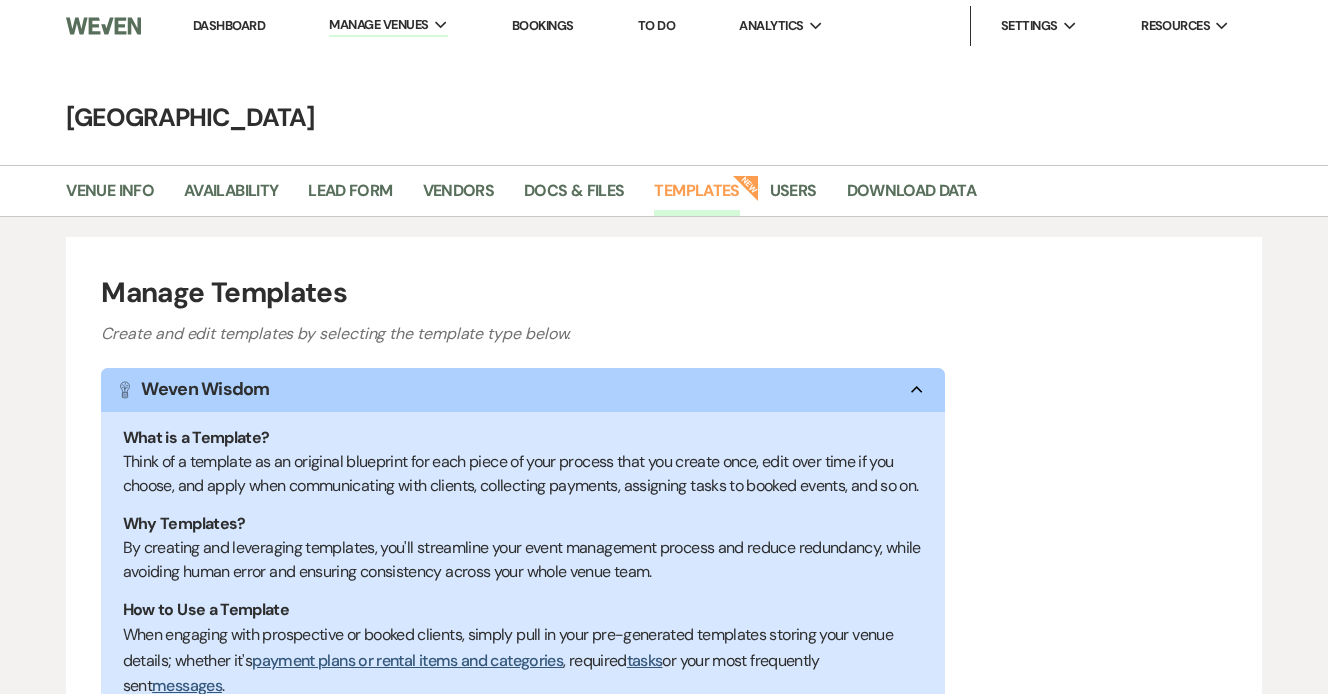click on "Dashboard" at bounding box center (229, 25) 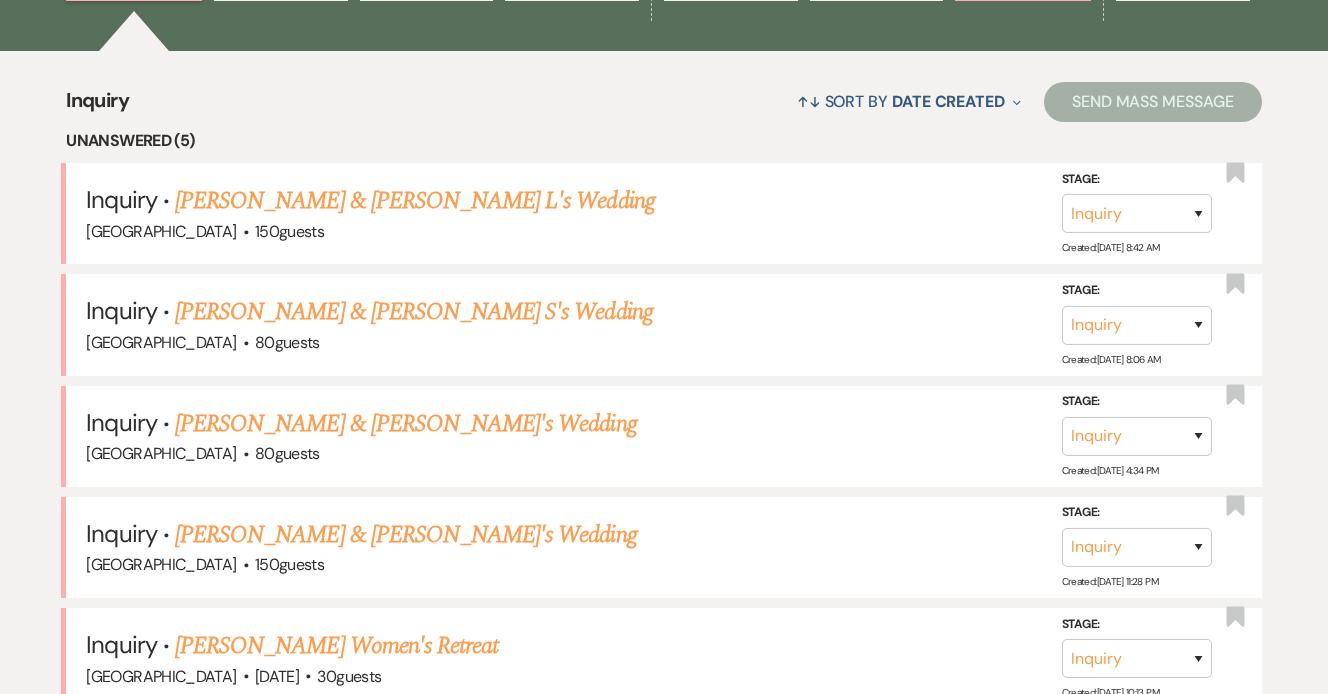 scroll, scrollTop: 677, scrollLeft: 0, axis: vertical 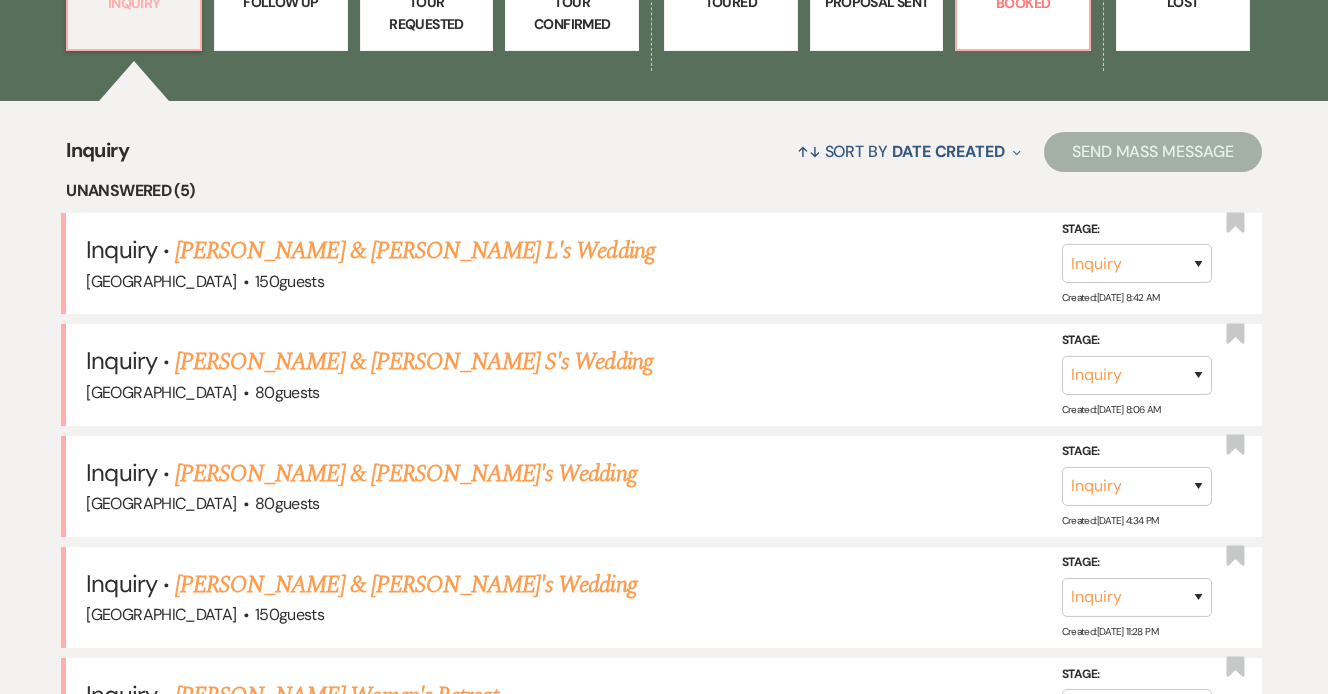 click on "36 Inquiry" at bounding box center [134, -24] 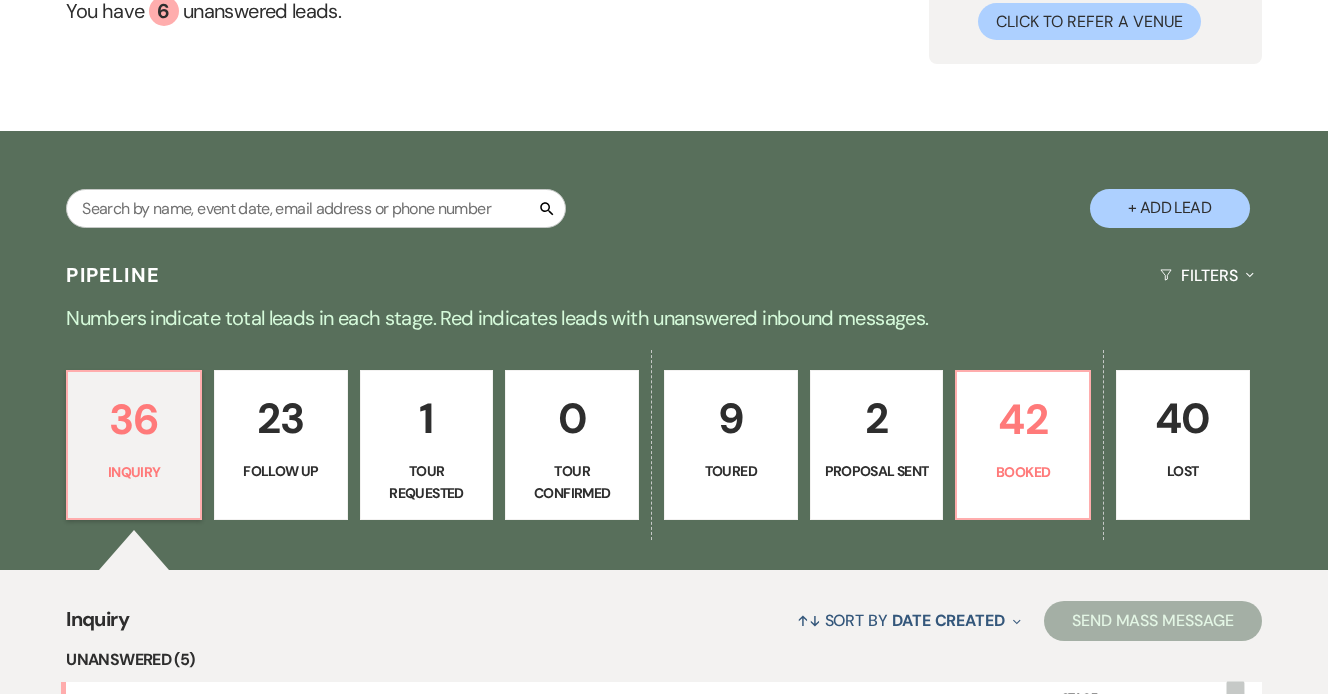 scroll, scrollTop: 172, scrollLeft: 0, axis: vertical 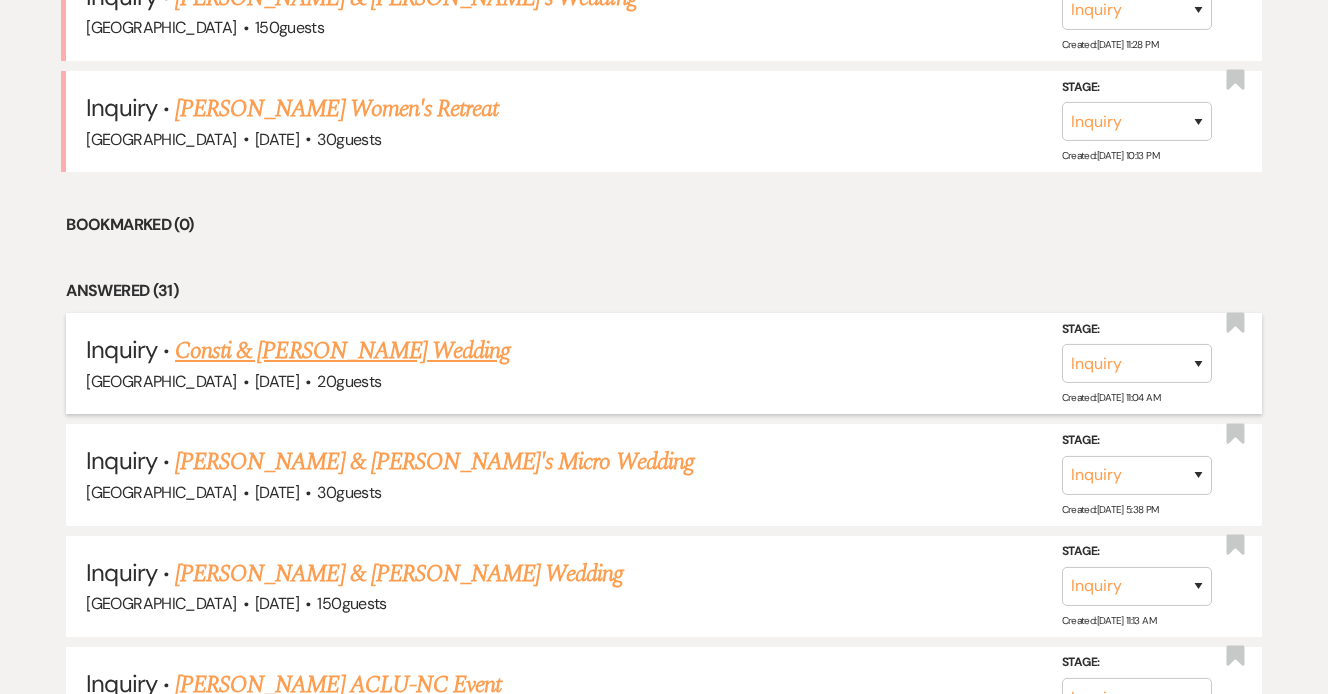 click on "Consti & Demuth's Wedding" at bounding box center (342, 351) 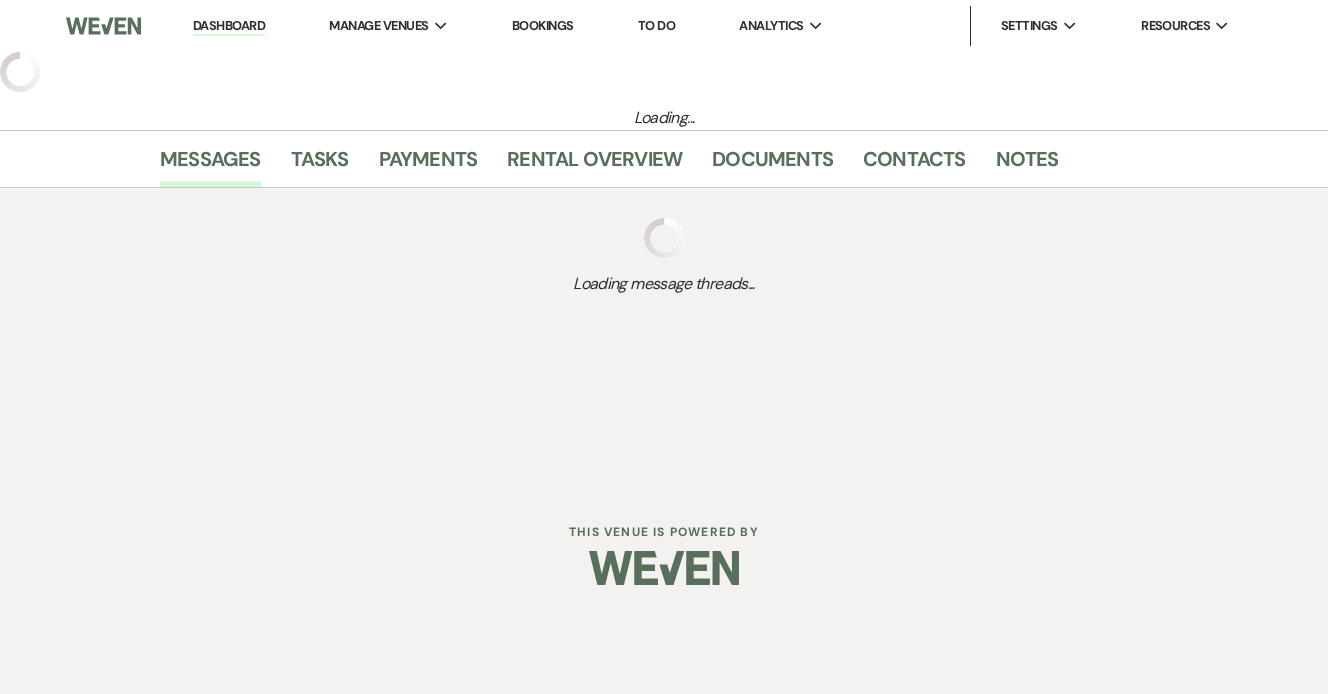 select on "5" 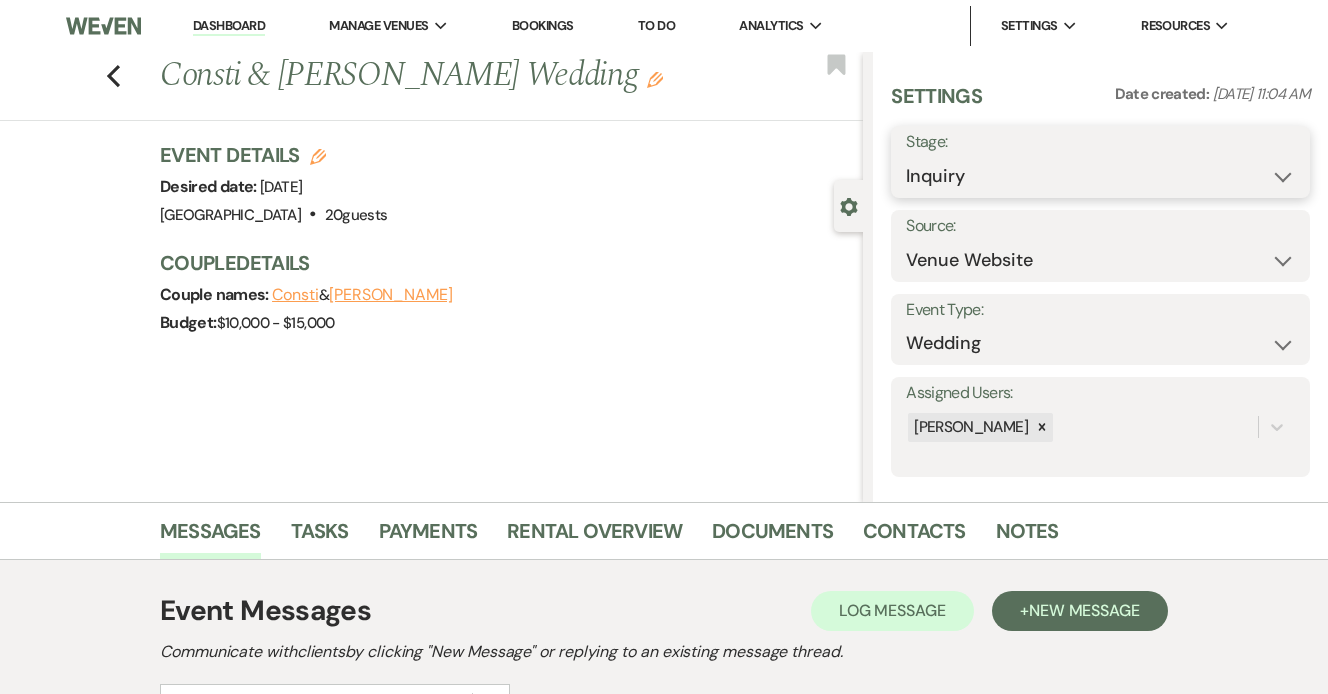 select on "8" 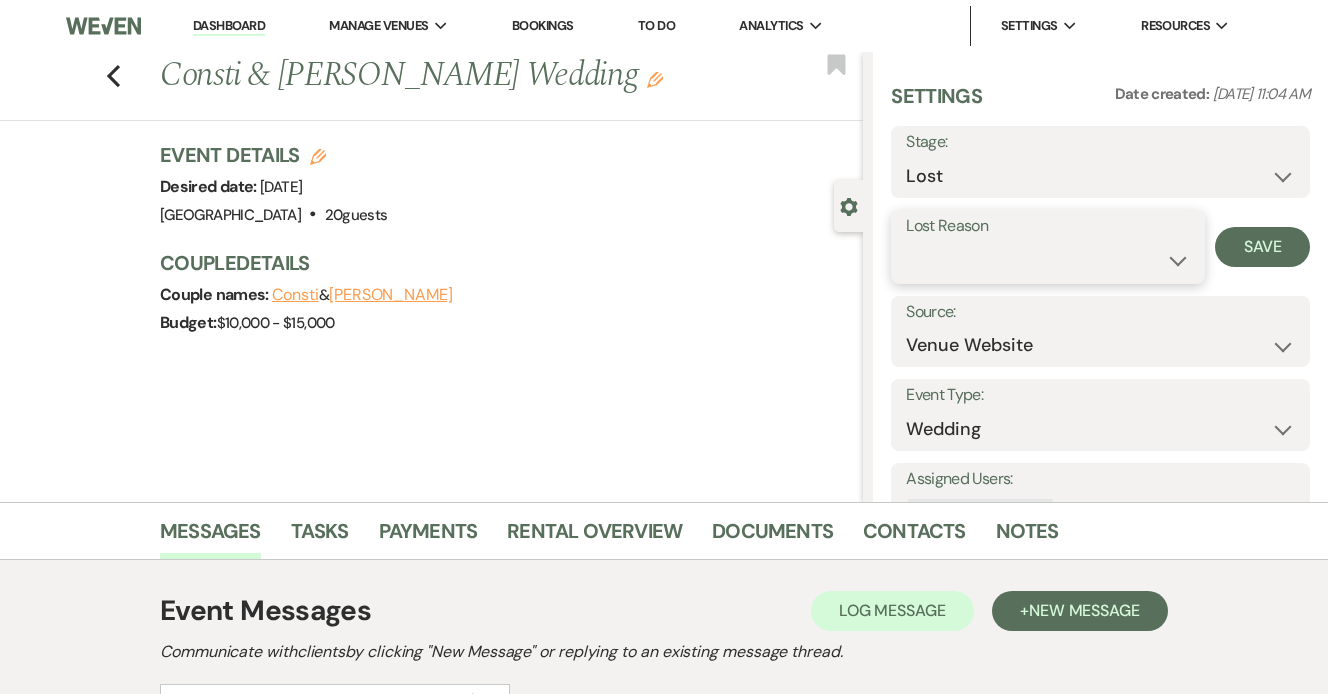 select on "2" 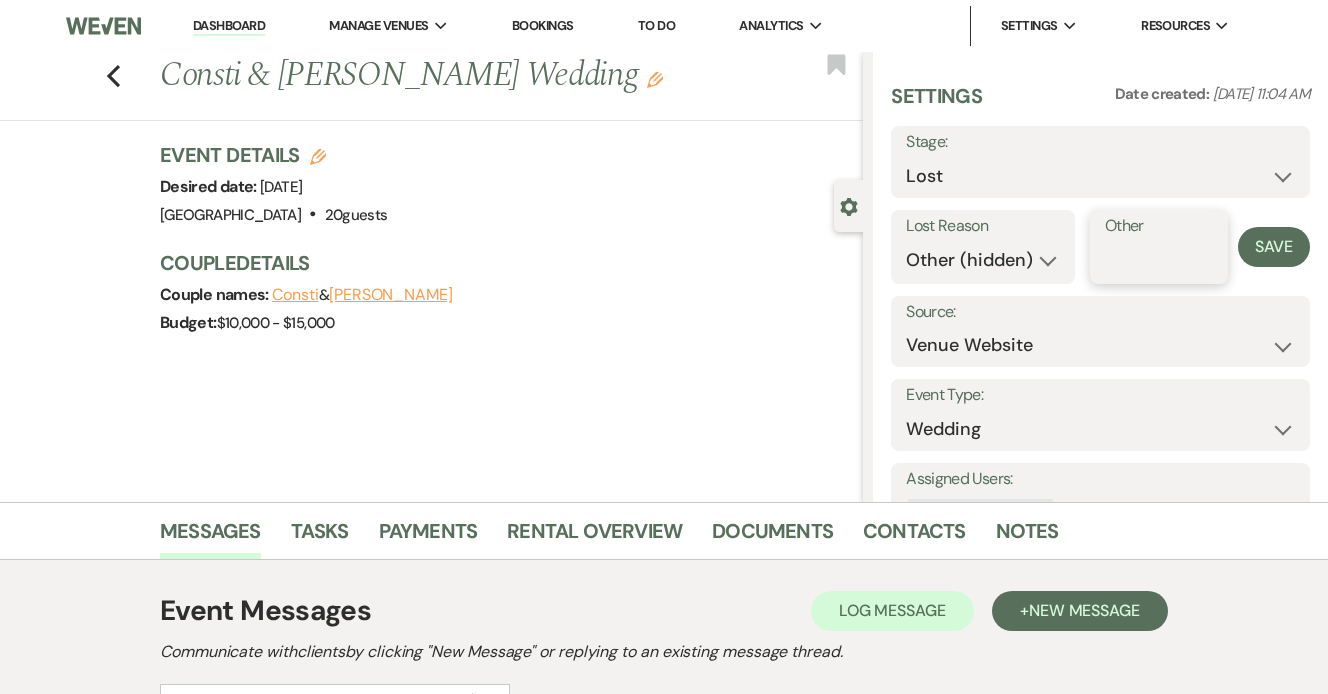click on "Other" at bounding box center [1159, 260] 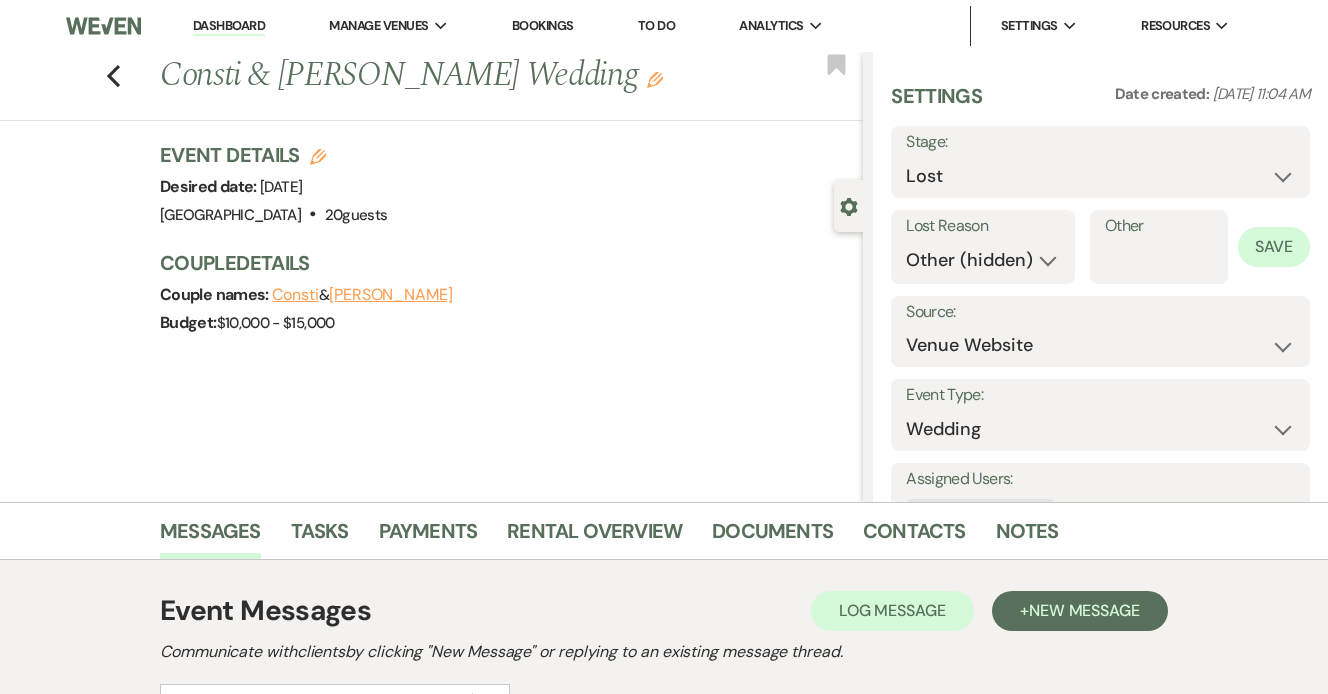click on "Save" at bounding box center [1274, 247] 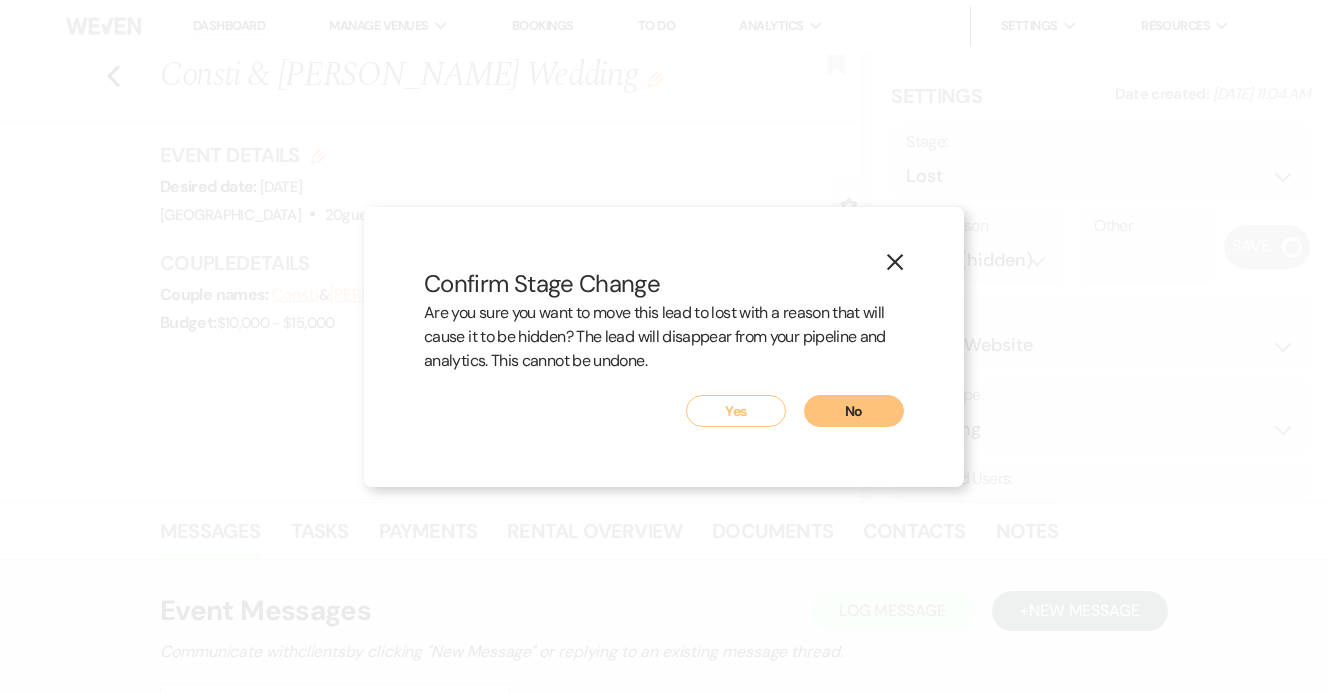 click on "Yes" at bounding box center [736, 411] 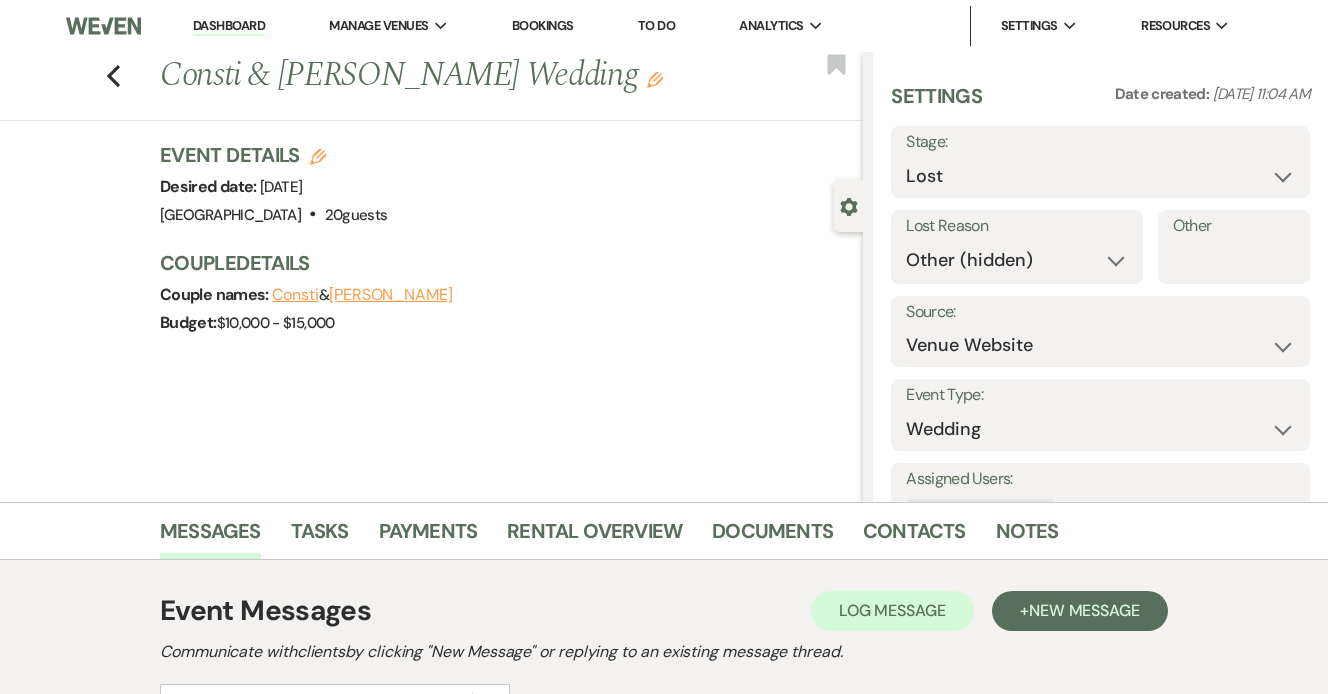 click on "Dashboard" at bounding box center (229, 26) 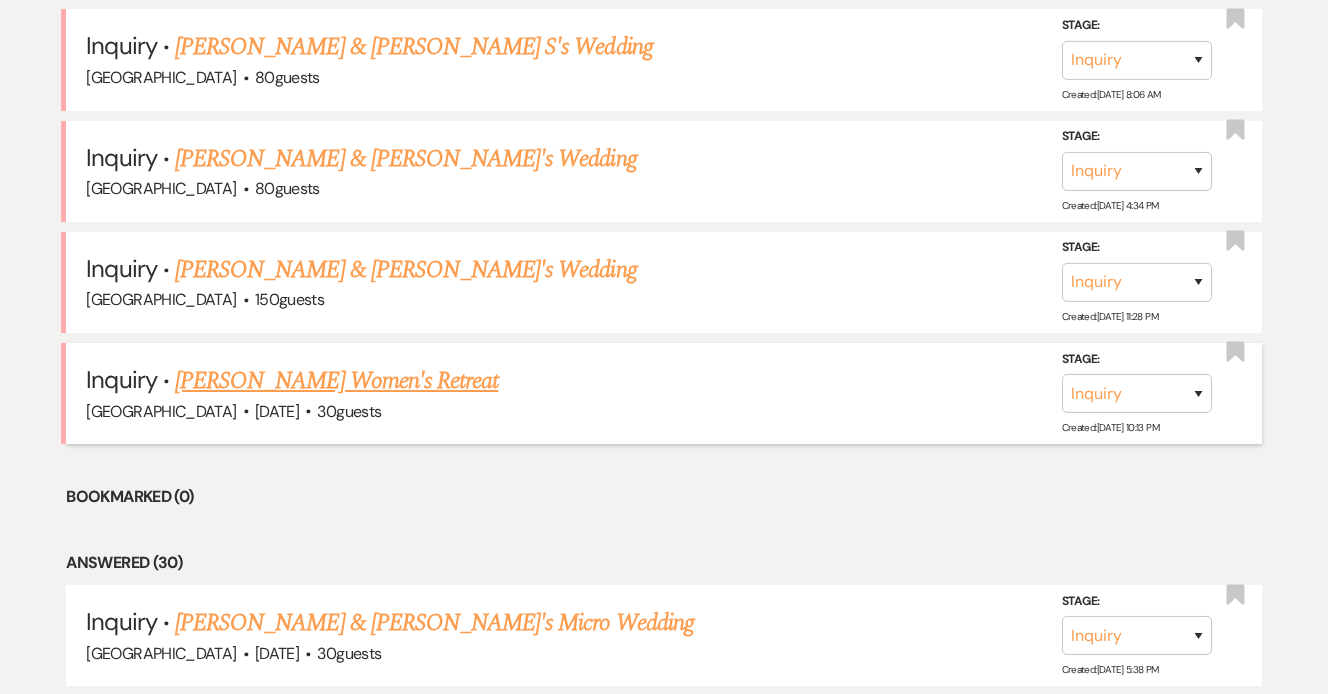 scroll, scrollTop: 990, scrollLeft: 0, axis: vertical 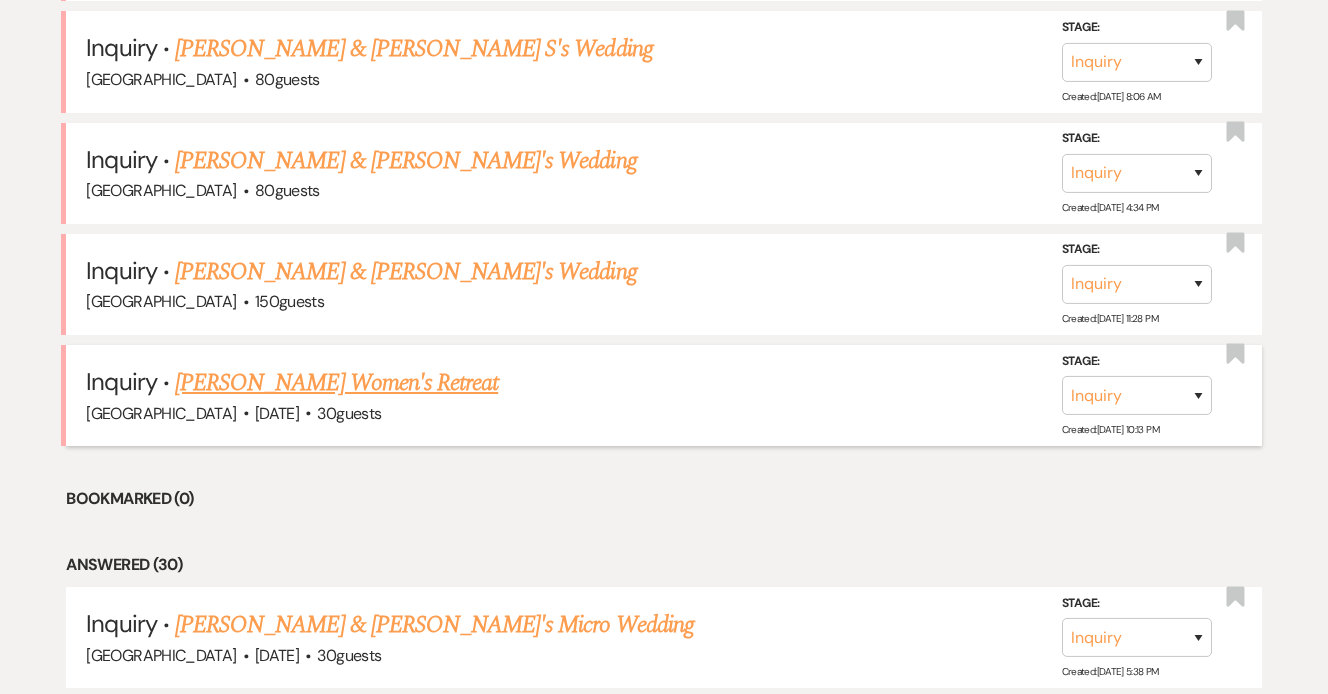click on "[PERSON_NAME] Women's Retreat" at bounding box center [336, 383] 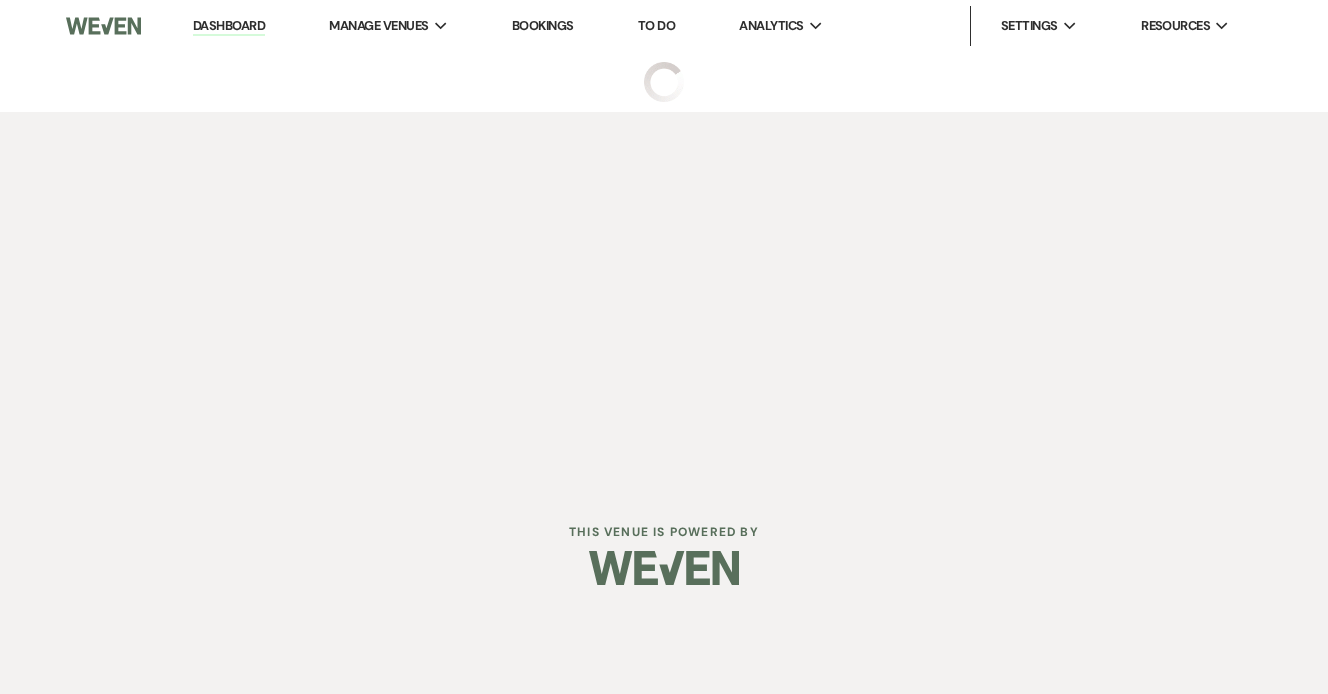scroll, scrollTop: 0, scrollLeft: 0, axis: both 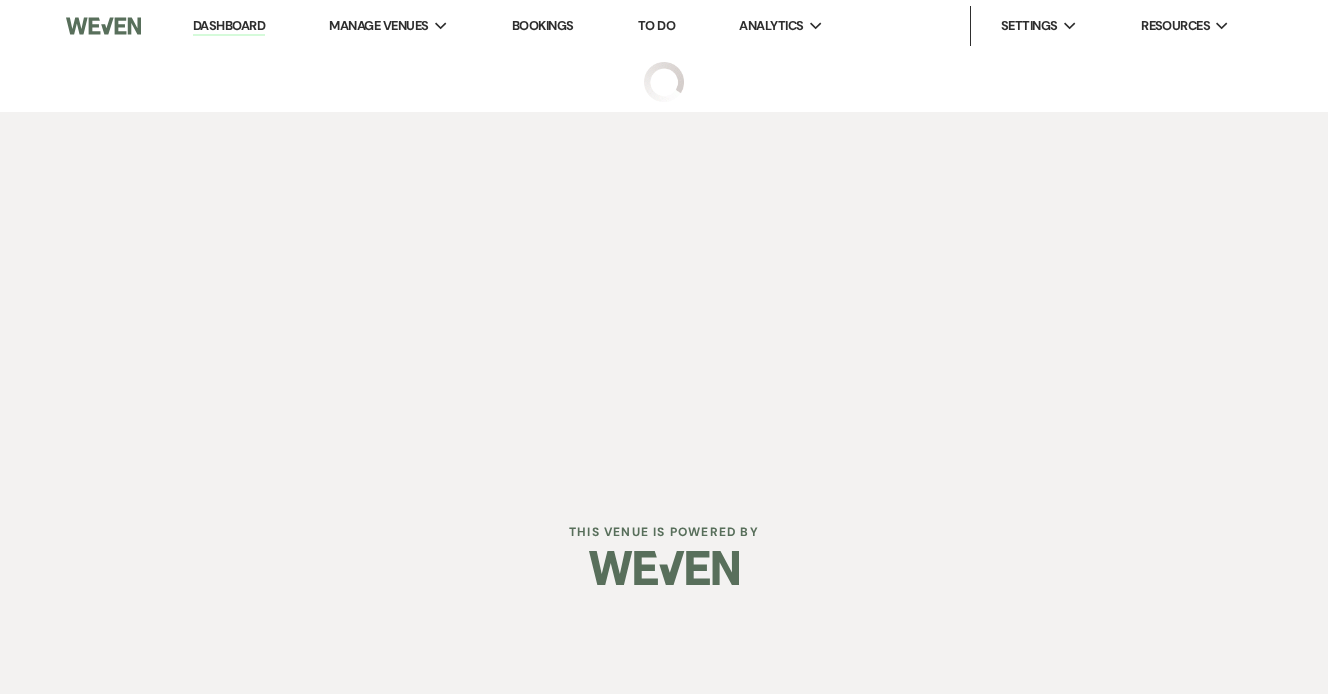 select on "5" 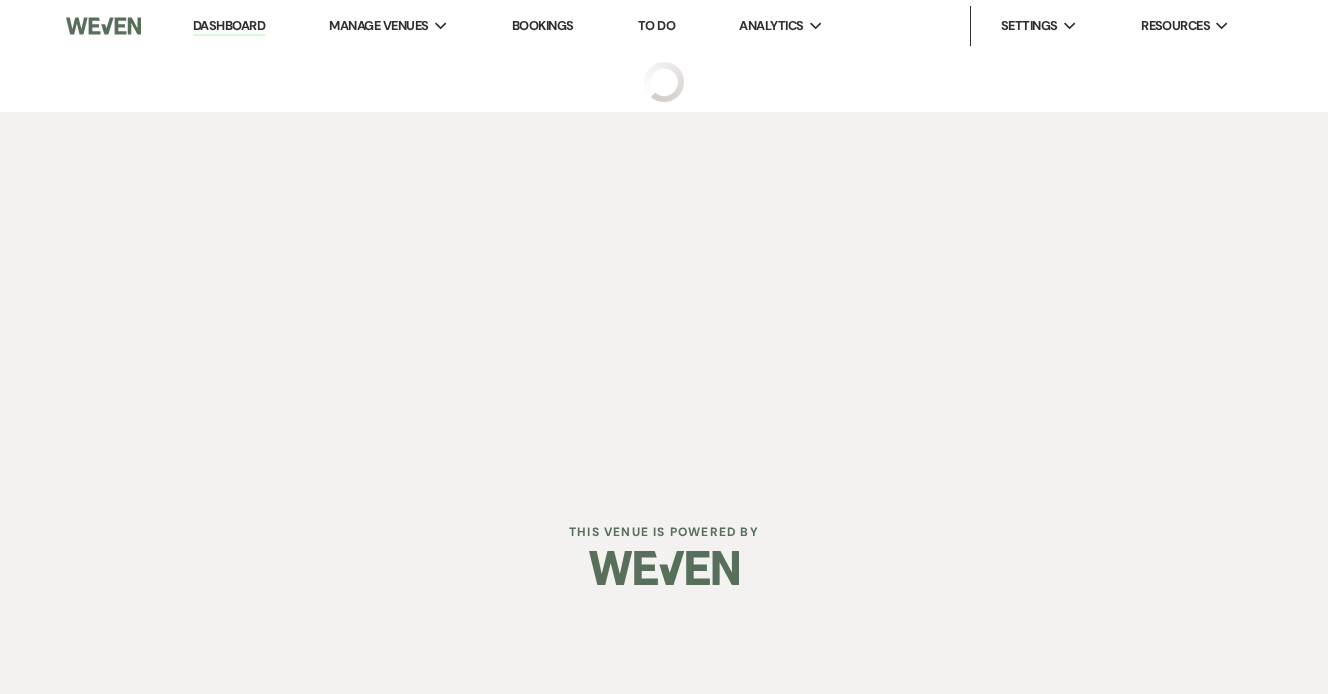 select on "13" 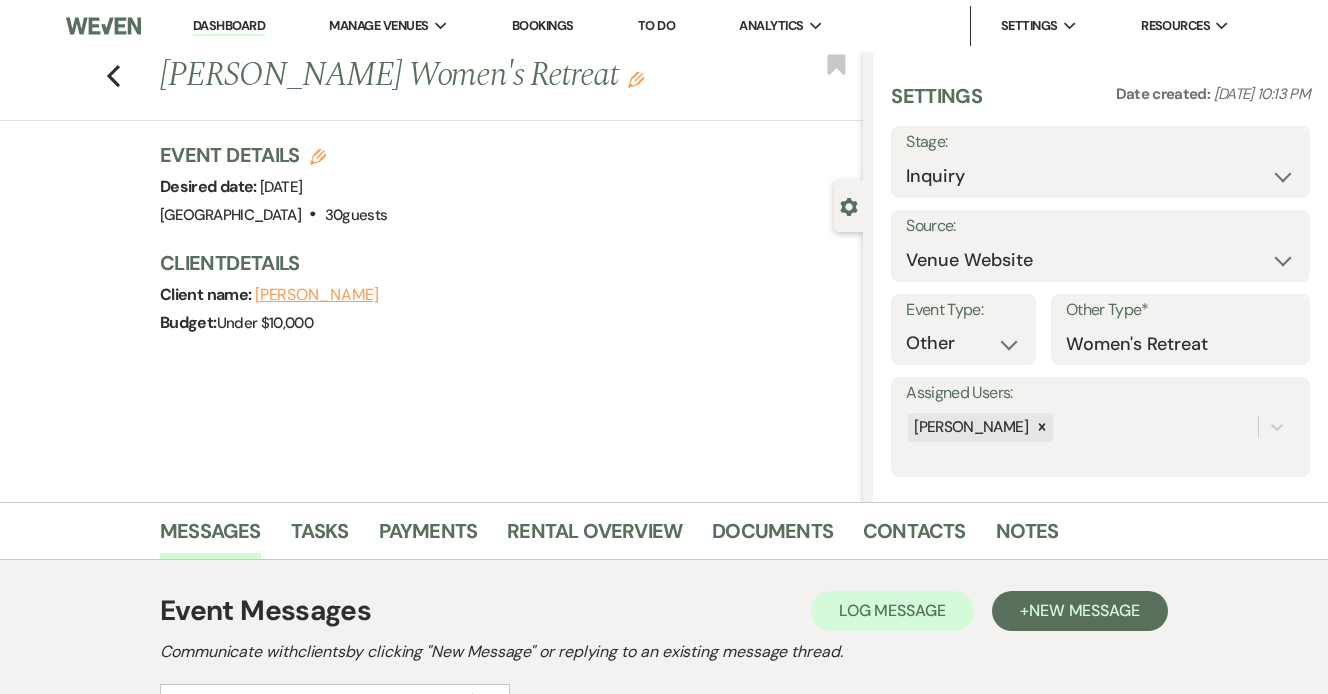 scroll, scrollTop: 0, scrollLeft: 0, axis: both 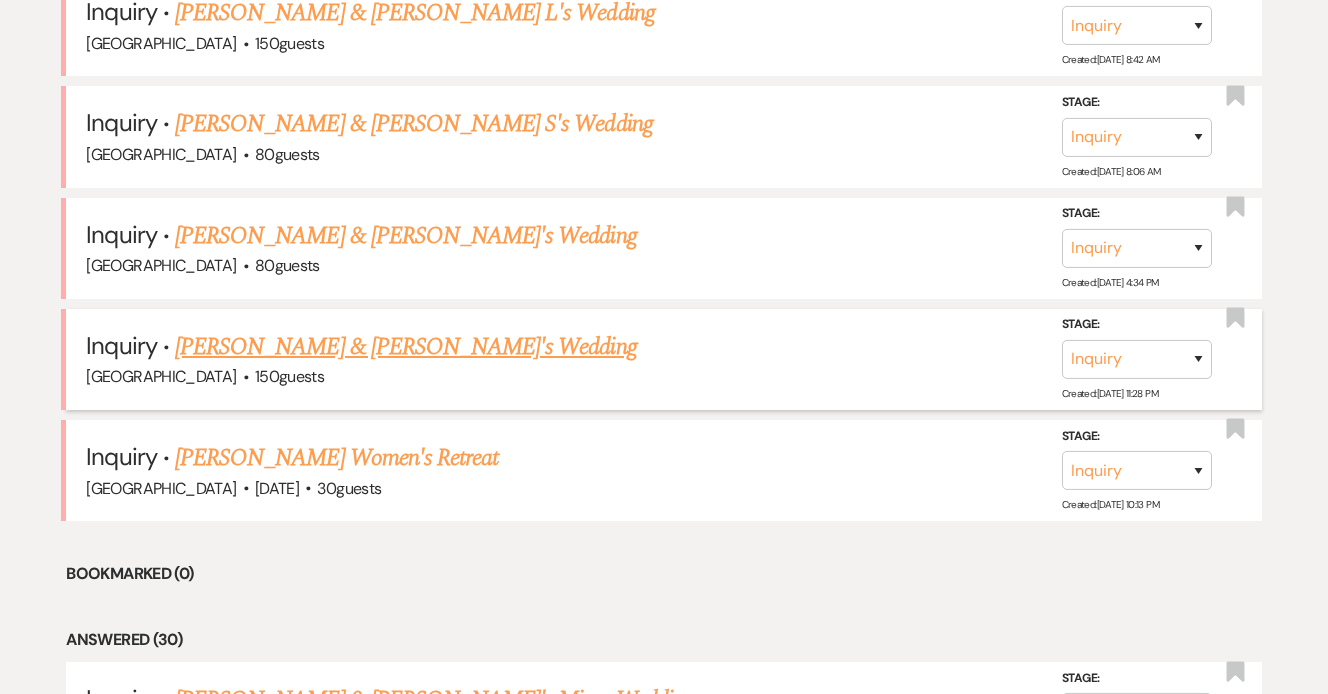click on "[PERSON_NAME] & [PERSON_NAME]'s Wedding" at bounding box center (406, 347) 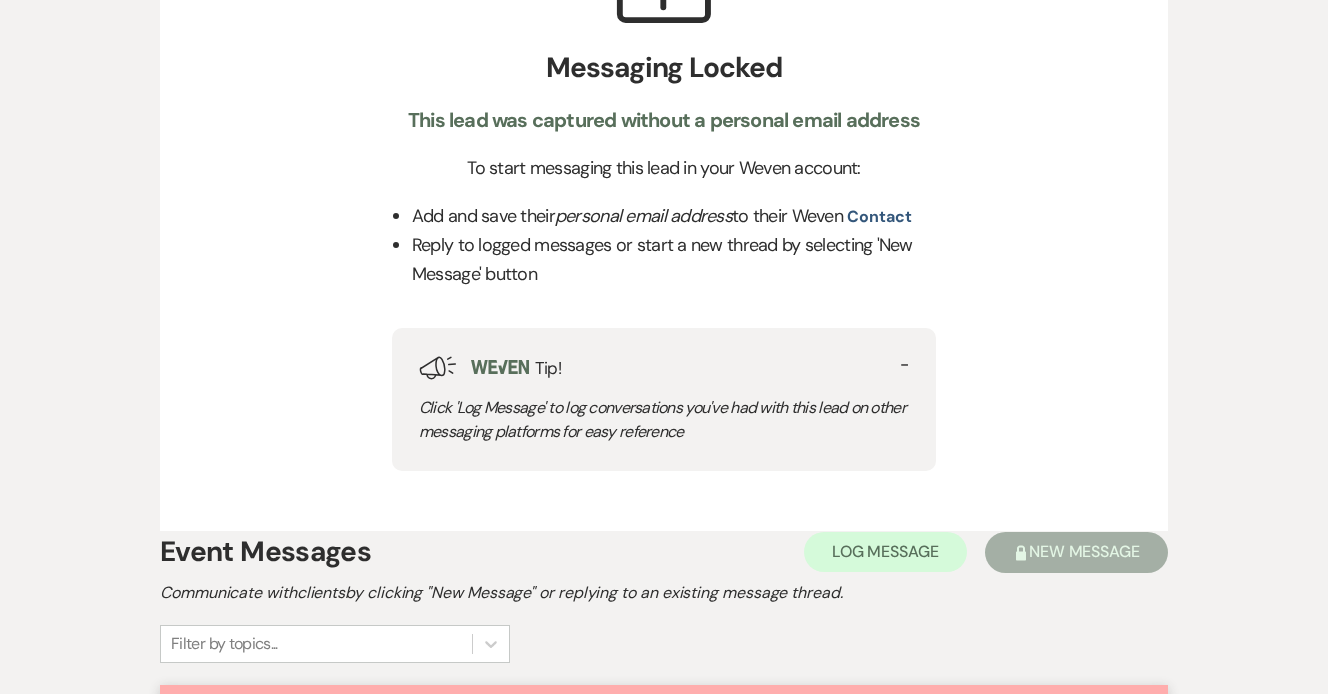 select on "17" 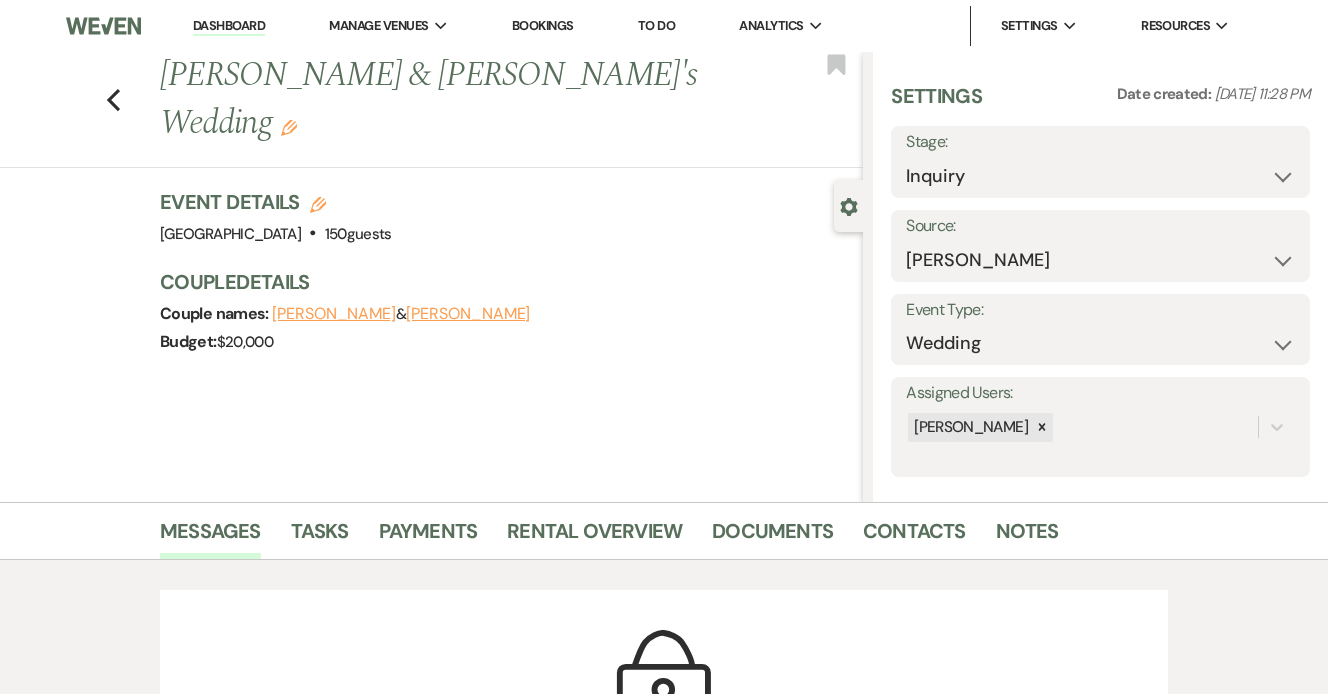 scroll, scrollTop: 0, scrollLeft: 0, axis: both 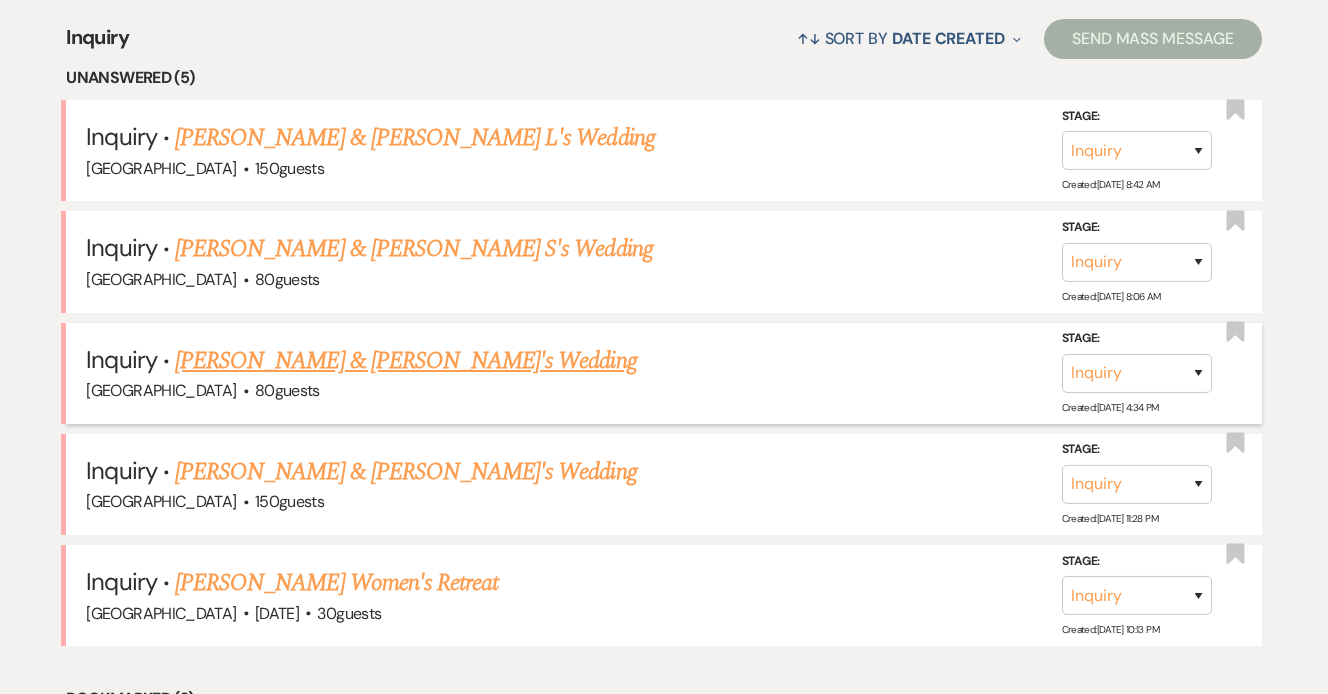 click on "Inquiry · Kathryn Z & Christian G's Wedding" at bounding box center (663, 361) 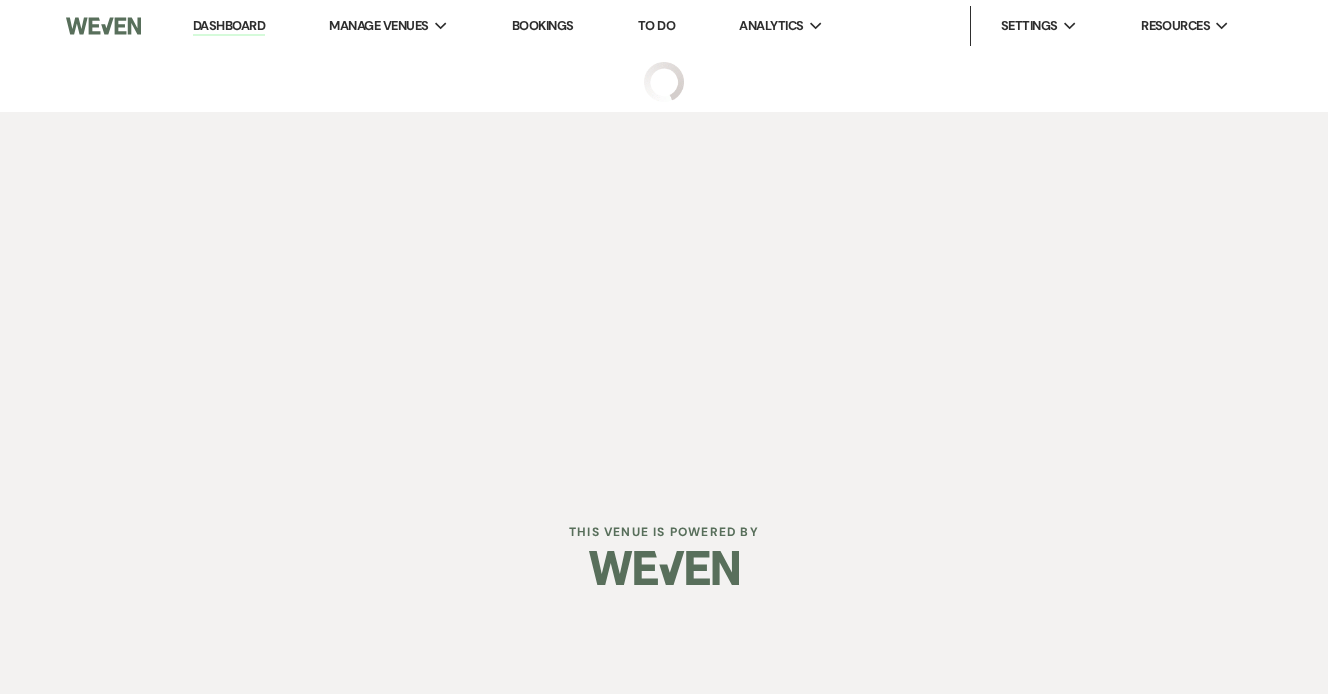 scroll, scrollTop: 0, scrollLeft: 0, axis: both 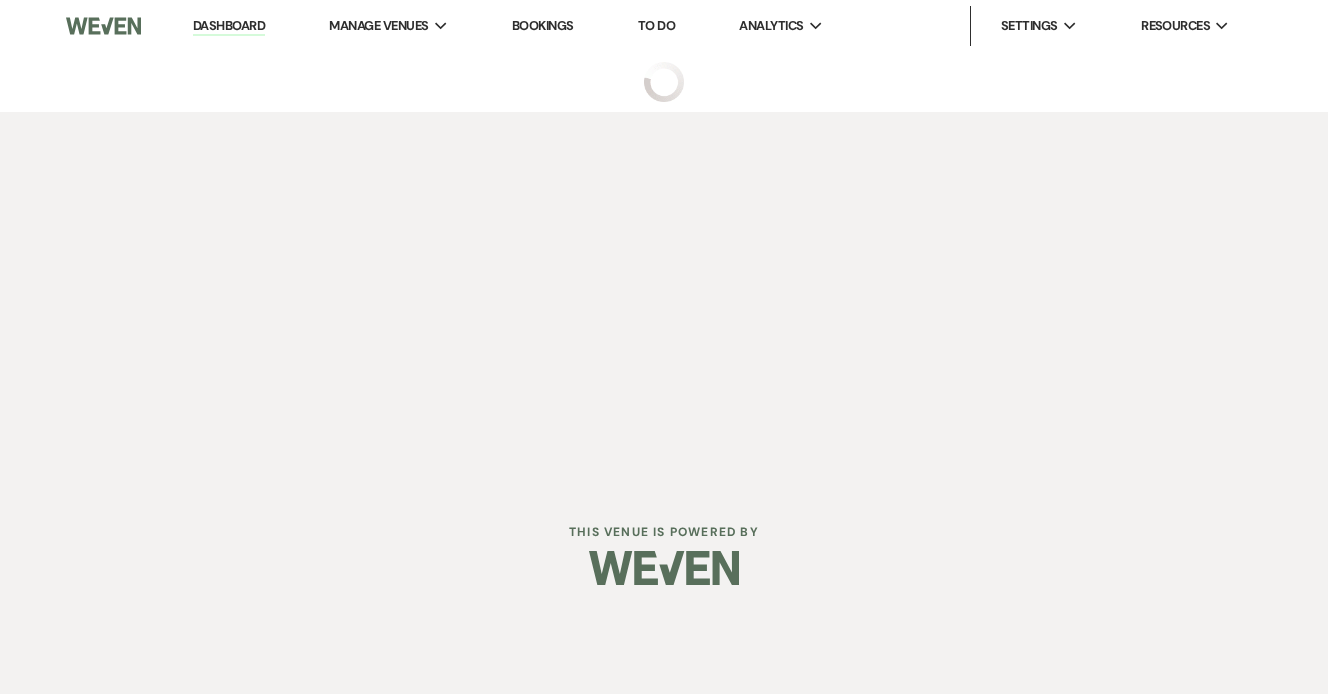 select on "17" 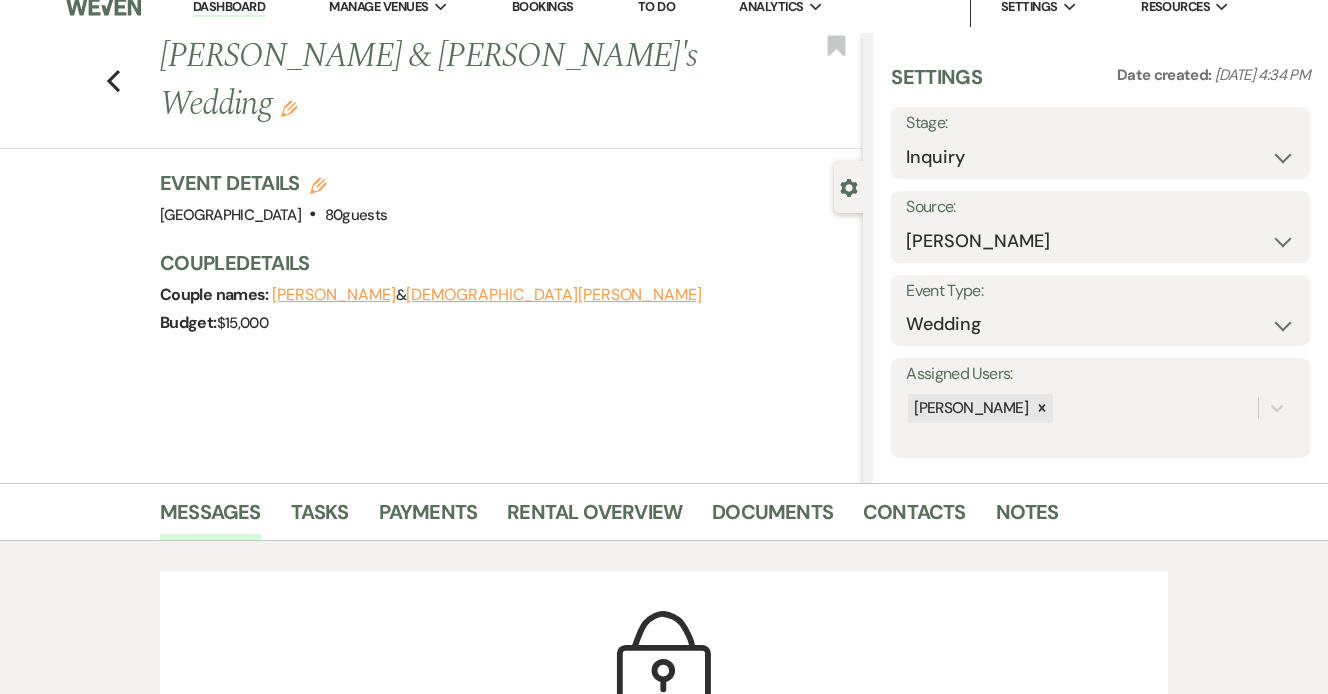 scroll, scrollTop: 22, scrollLeft: 1, axis: both 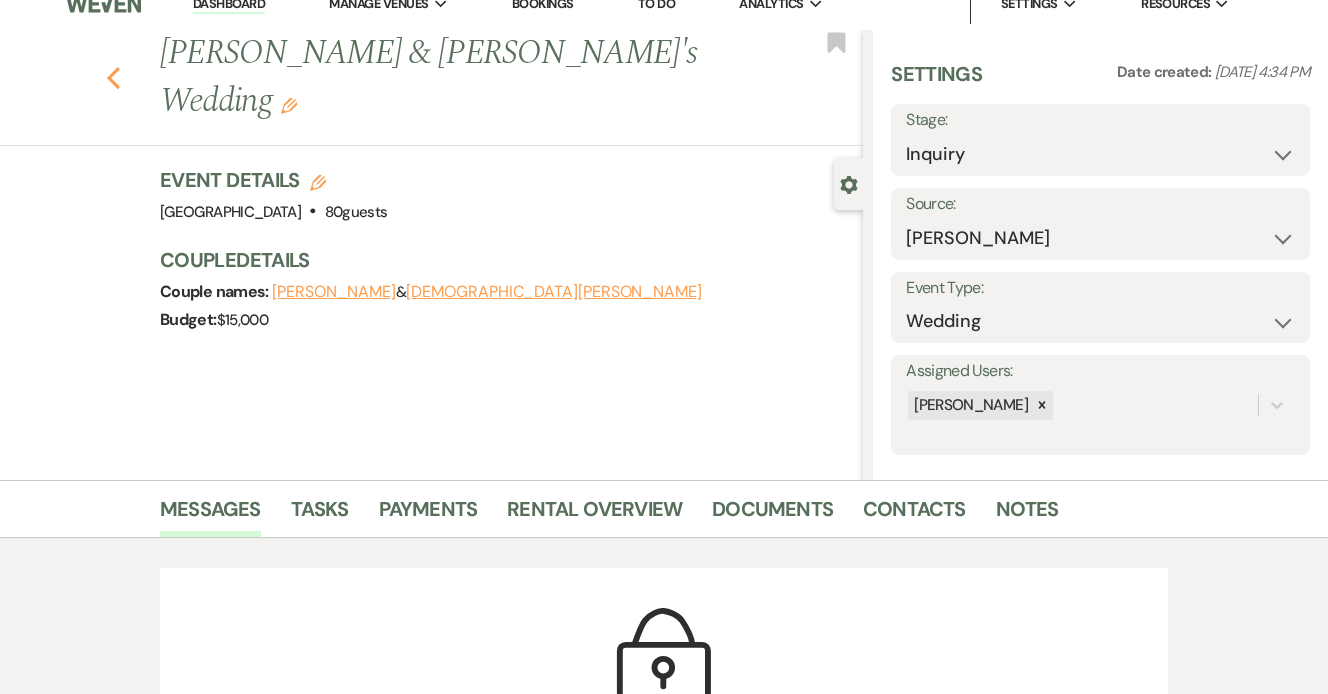 click 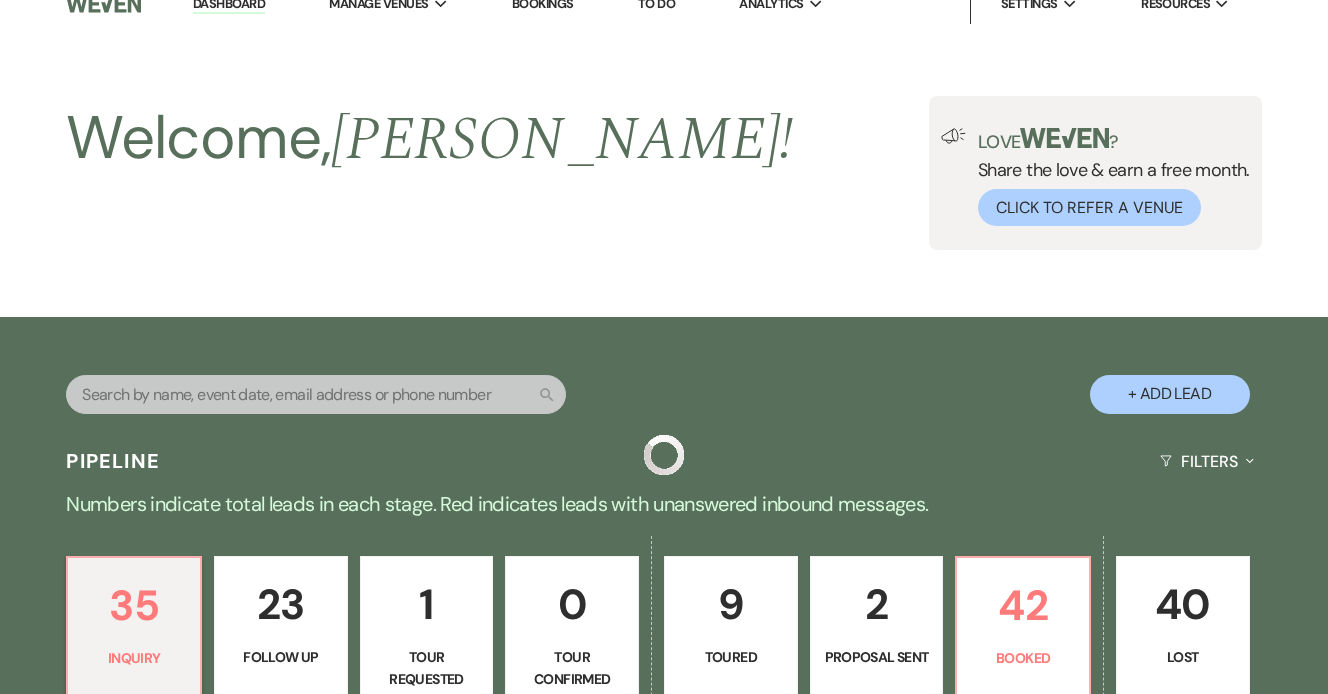 scroll, scrollTop: 790, scrollLeft: 0, axis: vertical 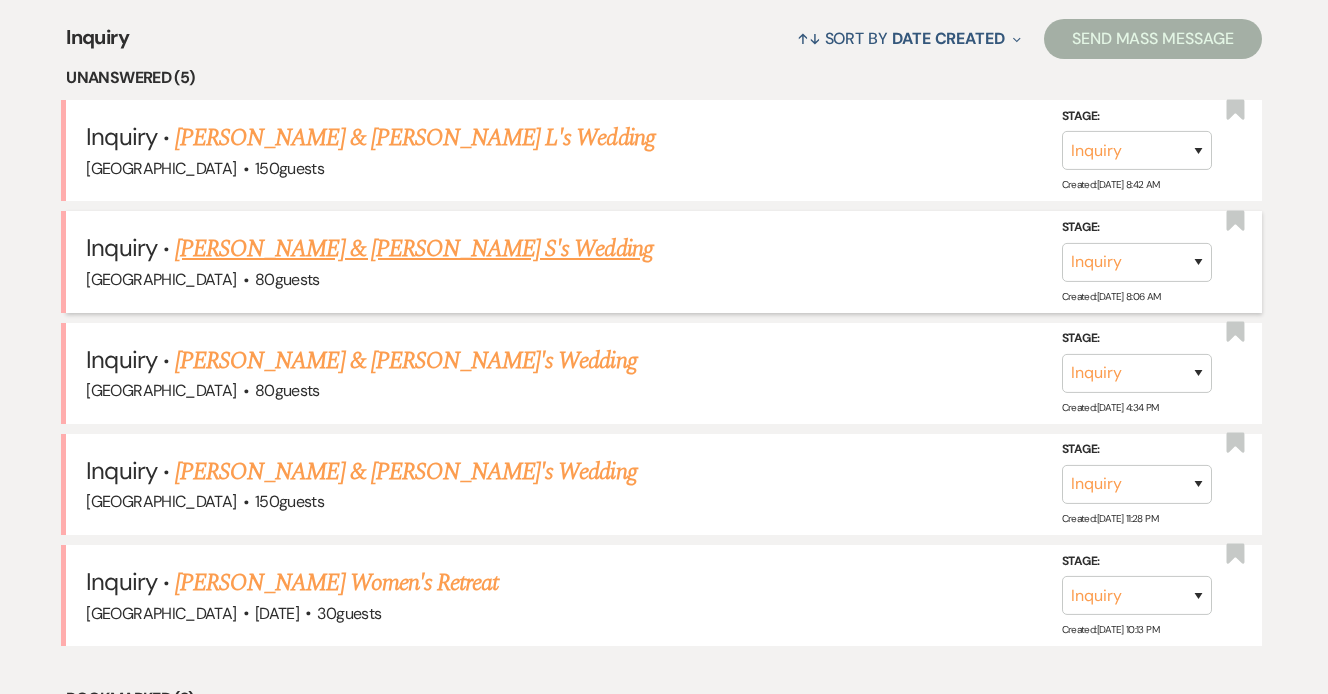 click on "[PERSON_NAME] & [PERSON_NAME] S's Wedding" at bounding box center [414, 249] 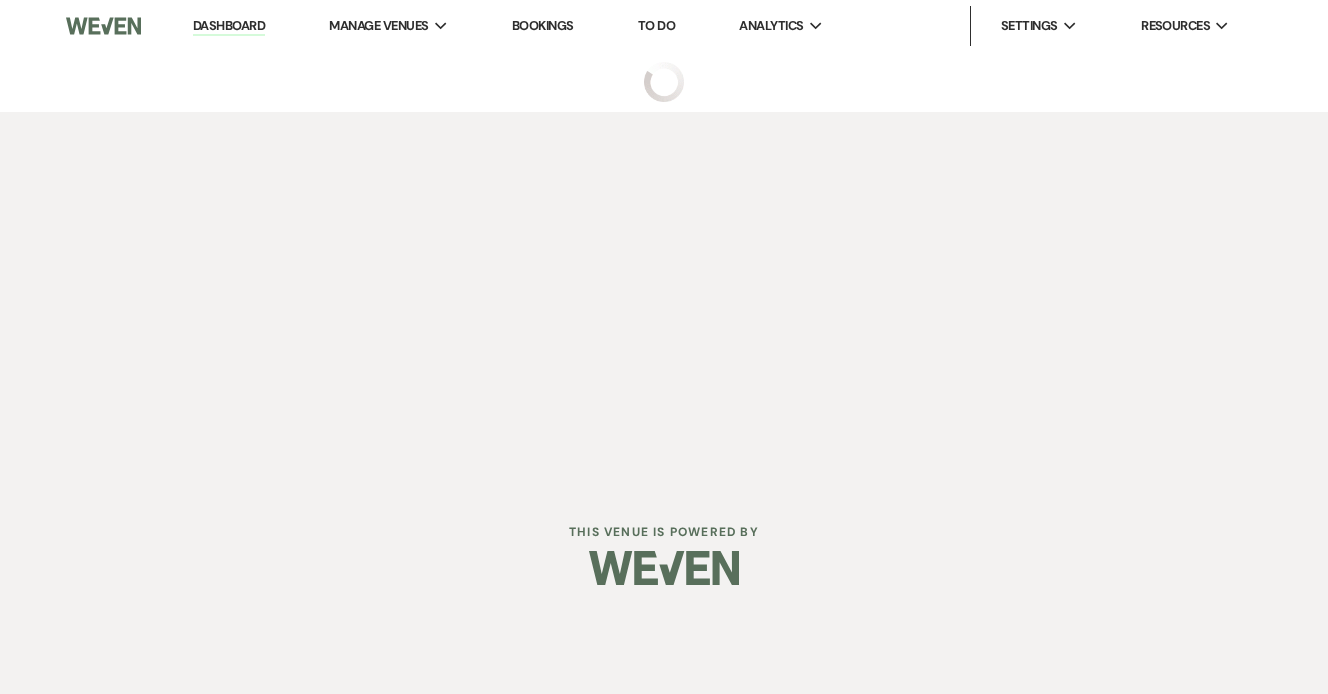 scroll, scrollTop: 0, scrollLeft: 0, axis: both 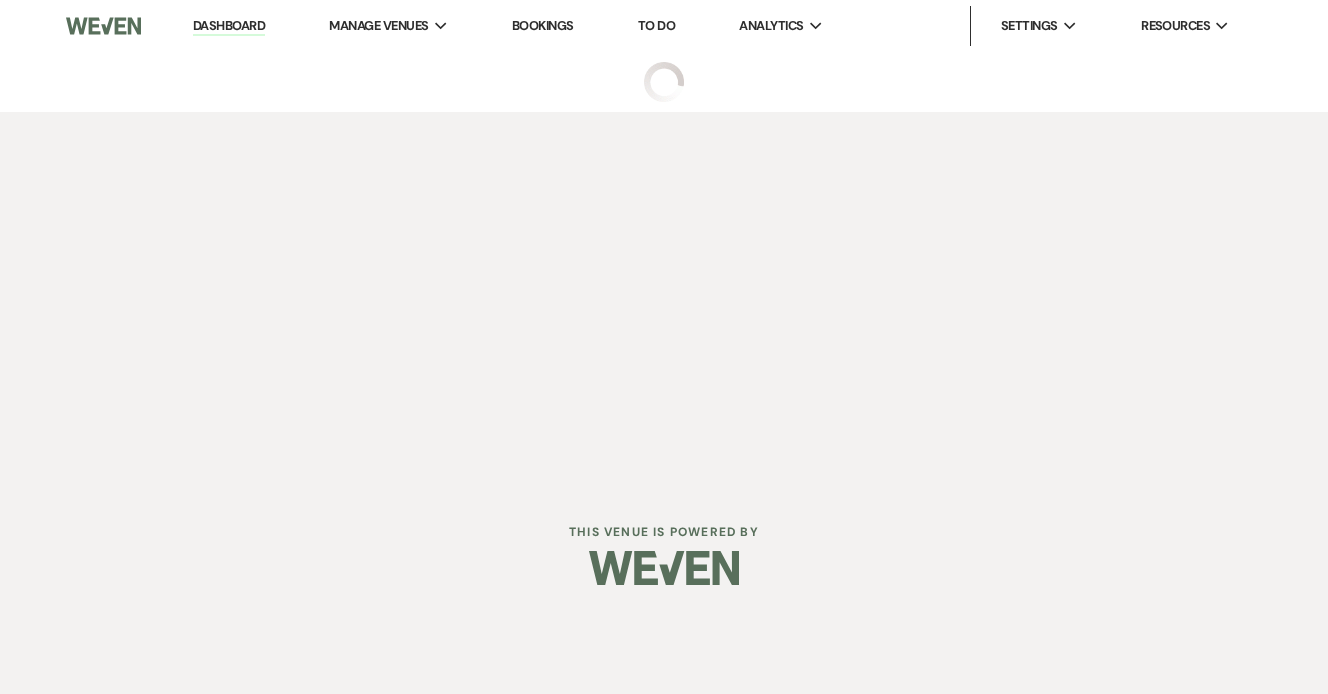 select on "17" 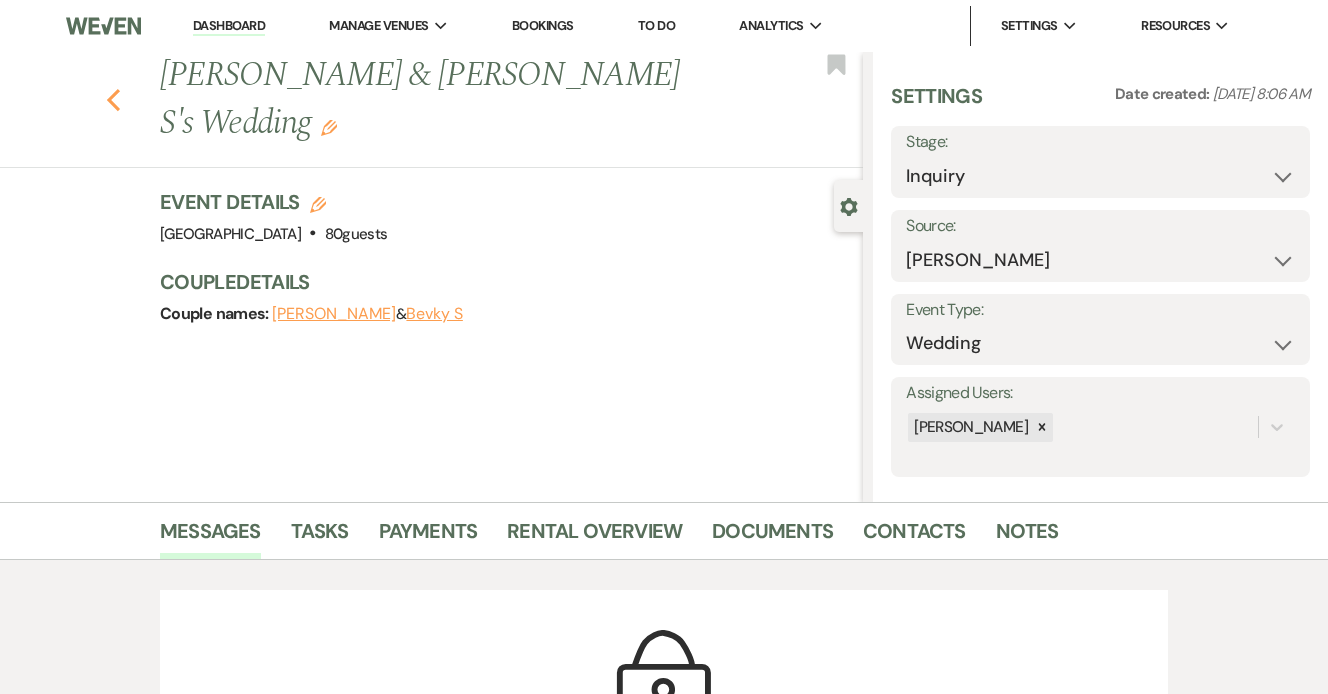click on "Previous" 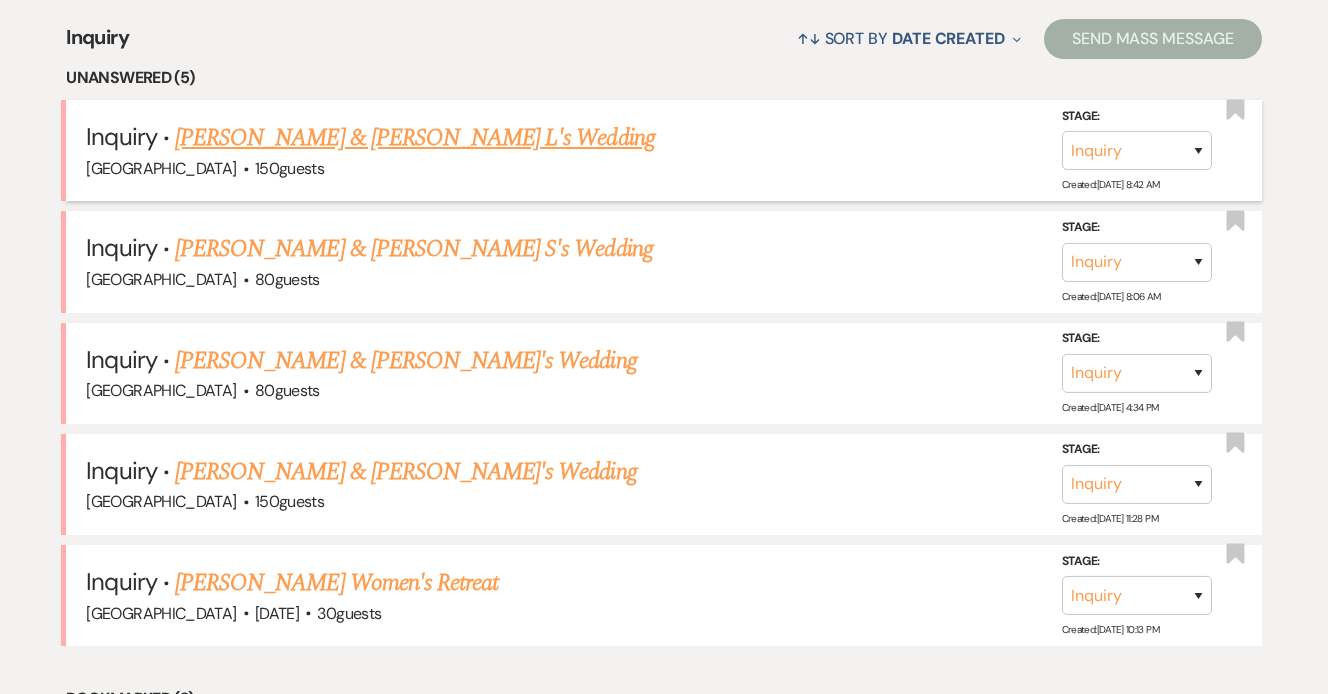 click on "Sanctuary Farm · 150  guests" at bounding box center (663, 169) 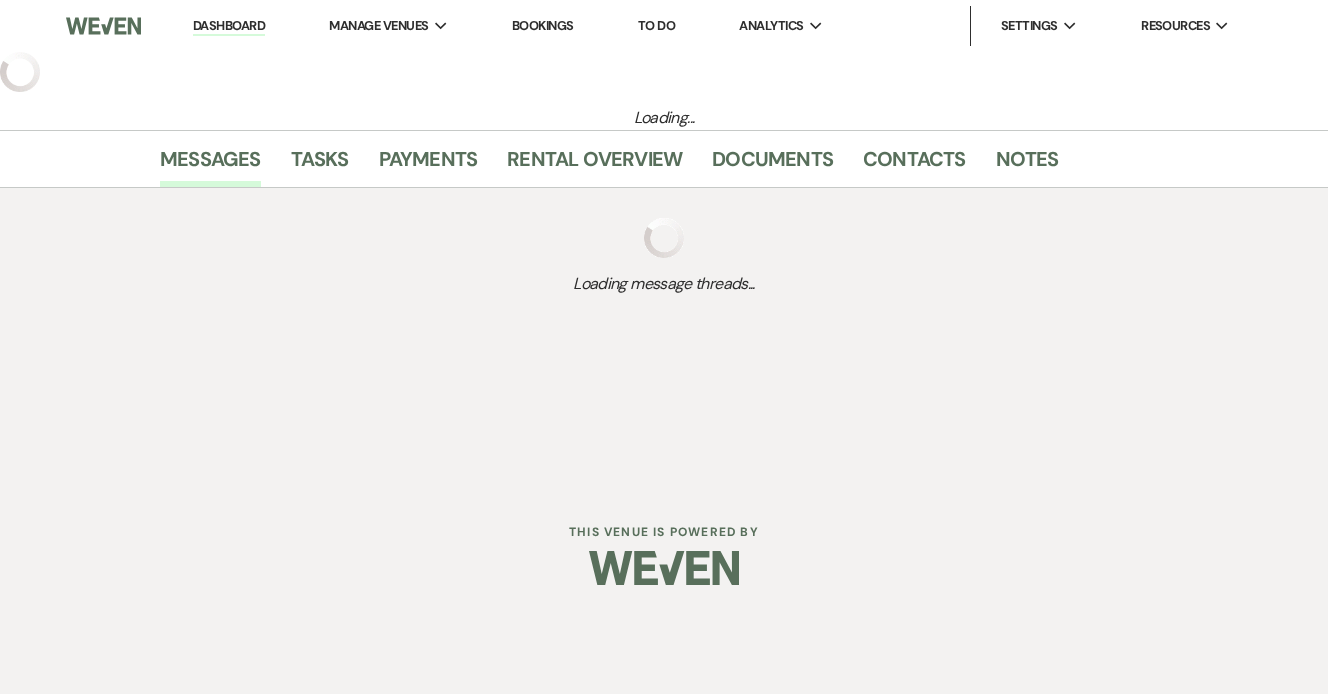 select on "17" 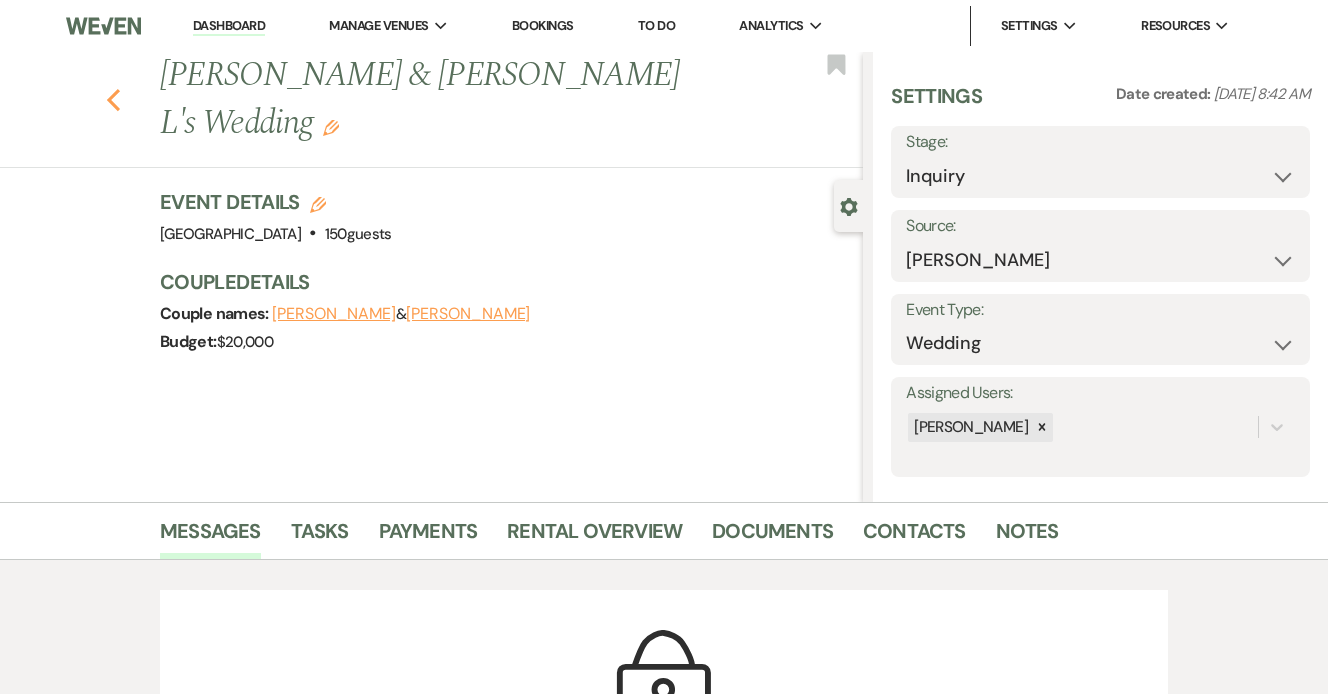 click 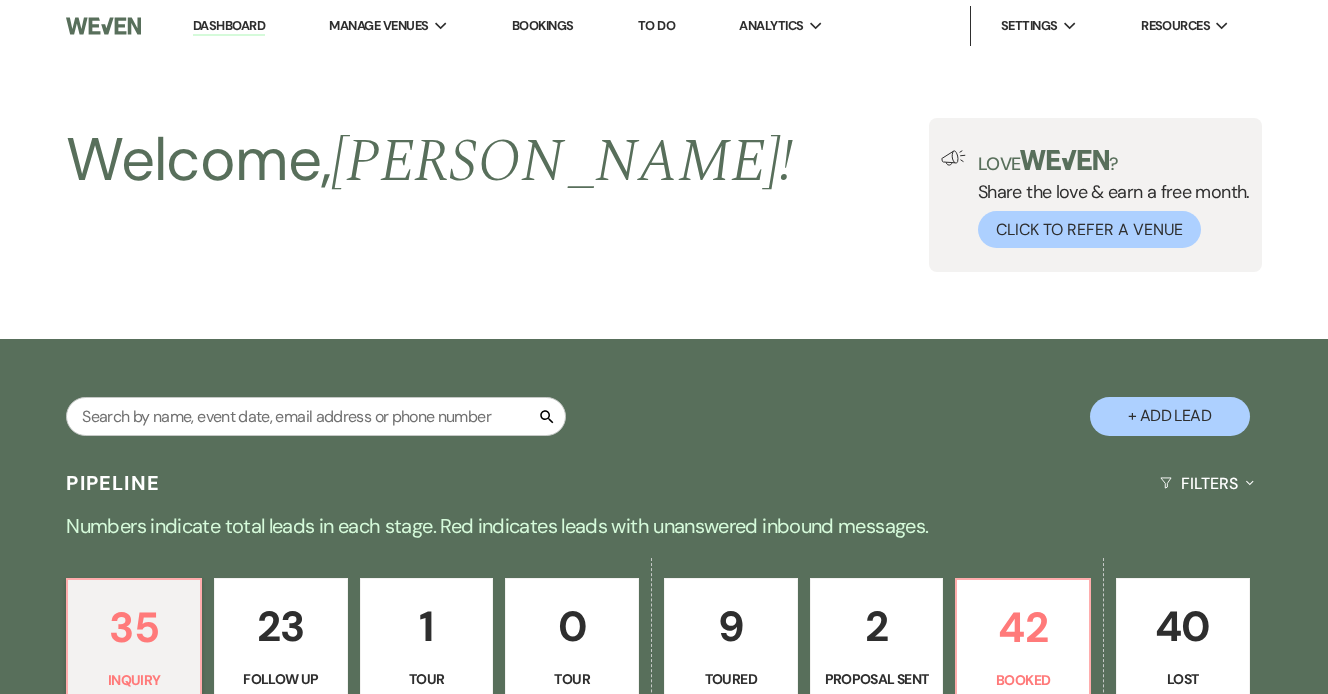 scroll, scrollTop: 790, scrollLeft: 0, axis: vertical 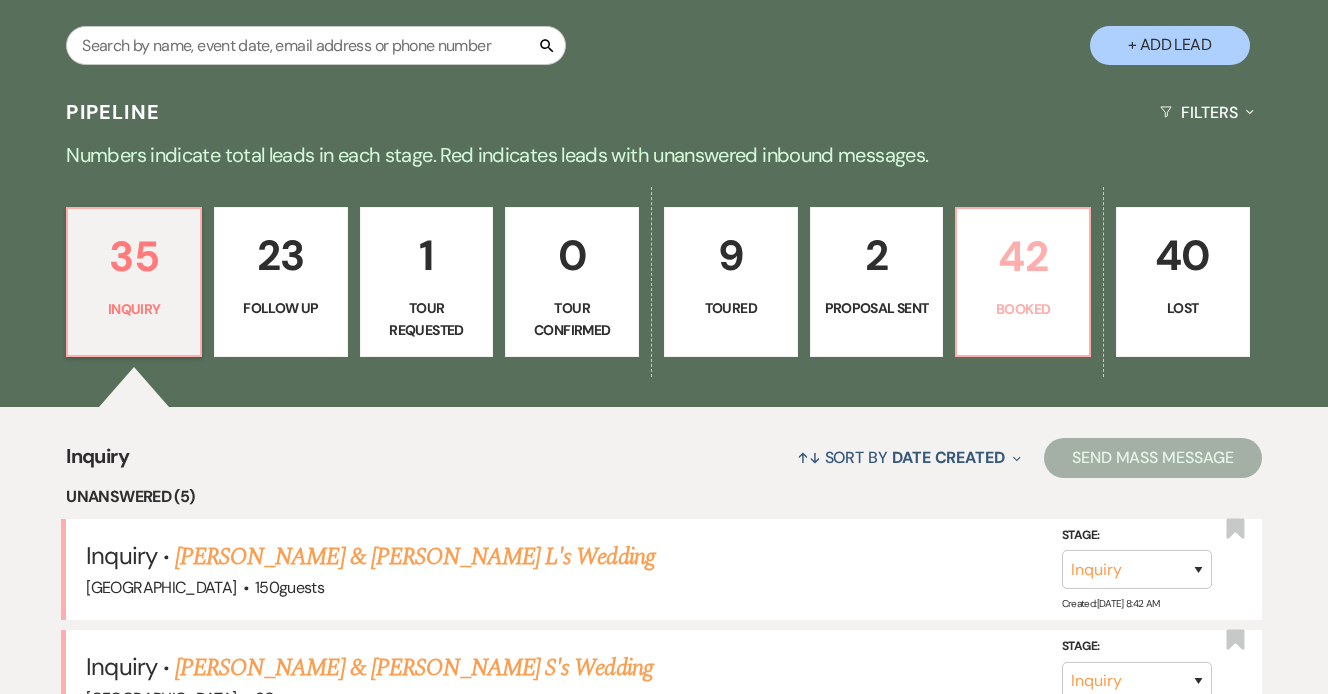 click on "42" at bounding box center [1023, 256] 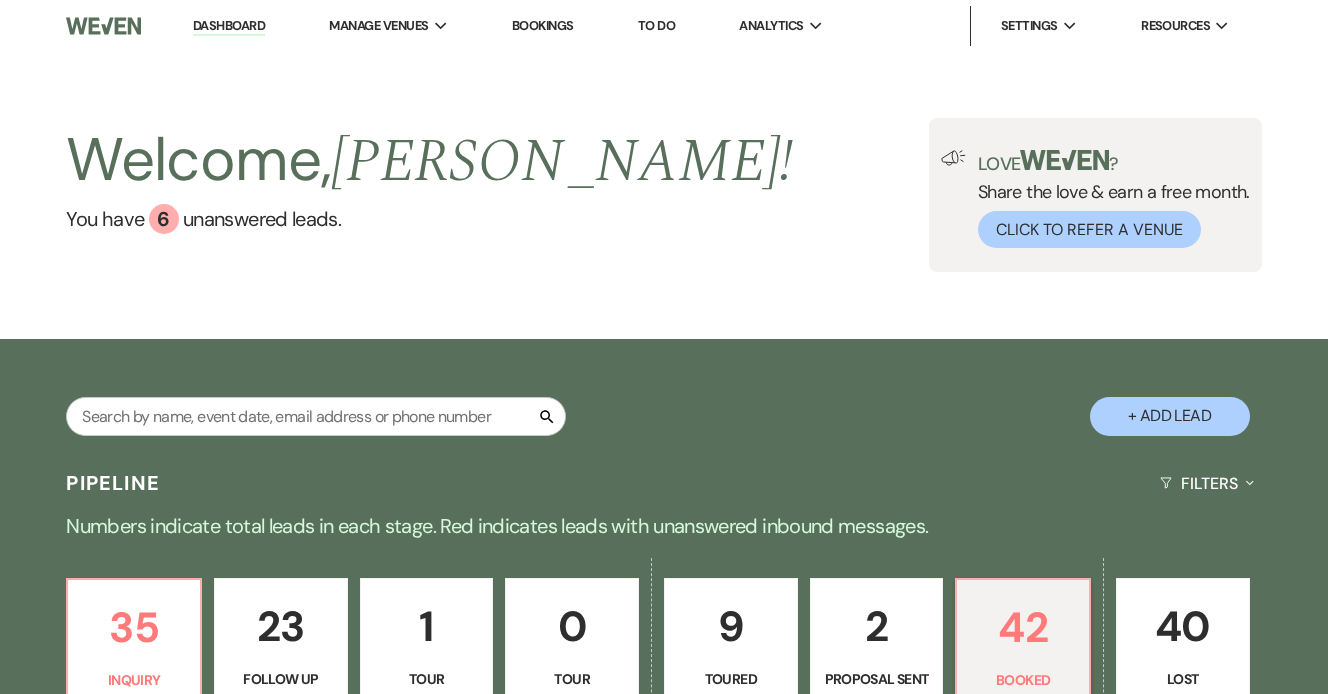 scroll, scrollTop: 0, scrollLeft: 0, axis: both 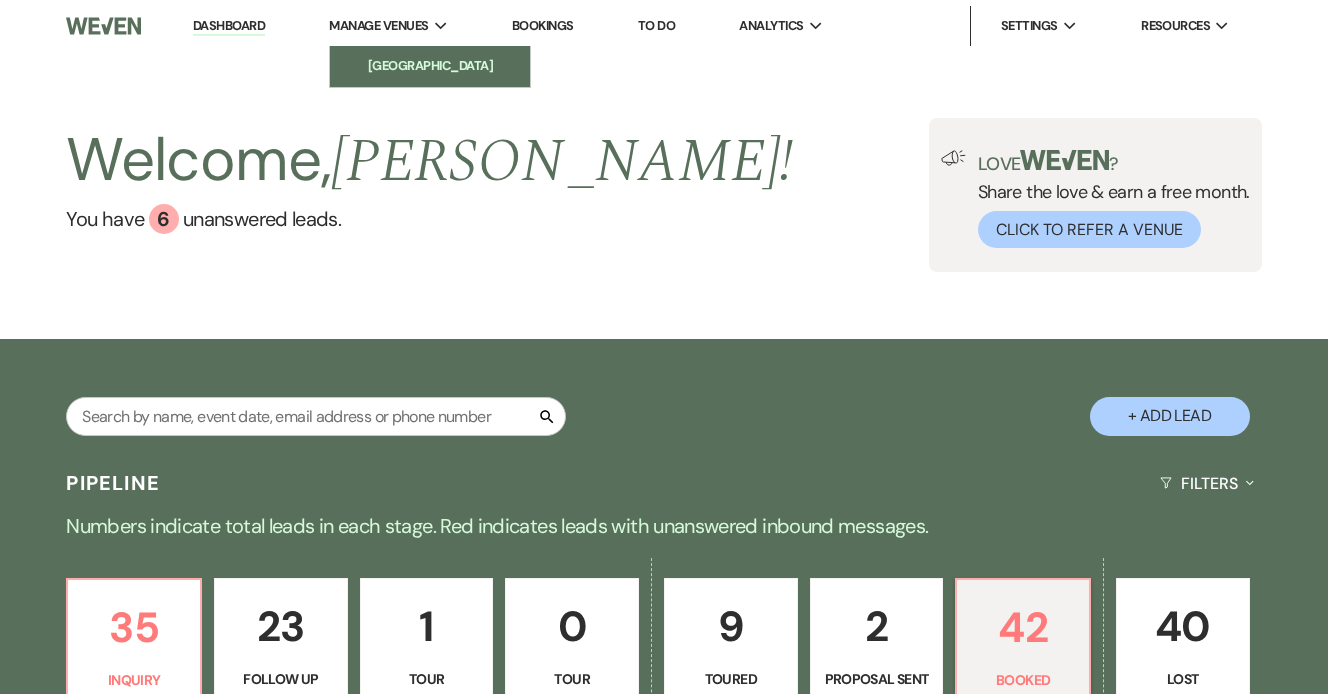 click on "[GEOGRAPHIC_DATA]" at bounding box center (430, 66) 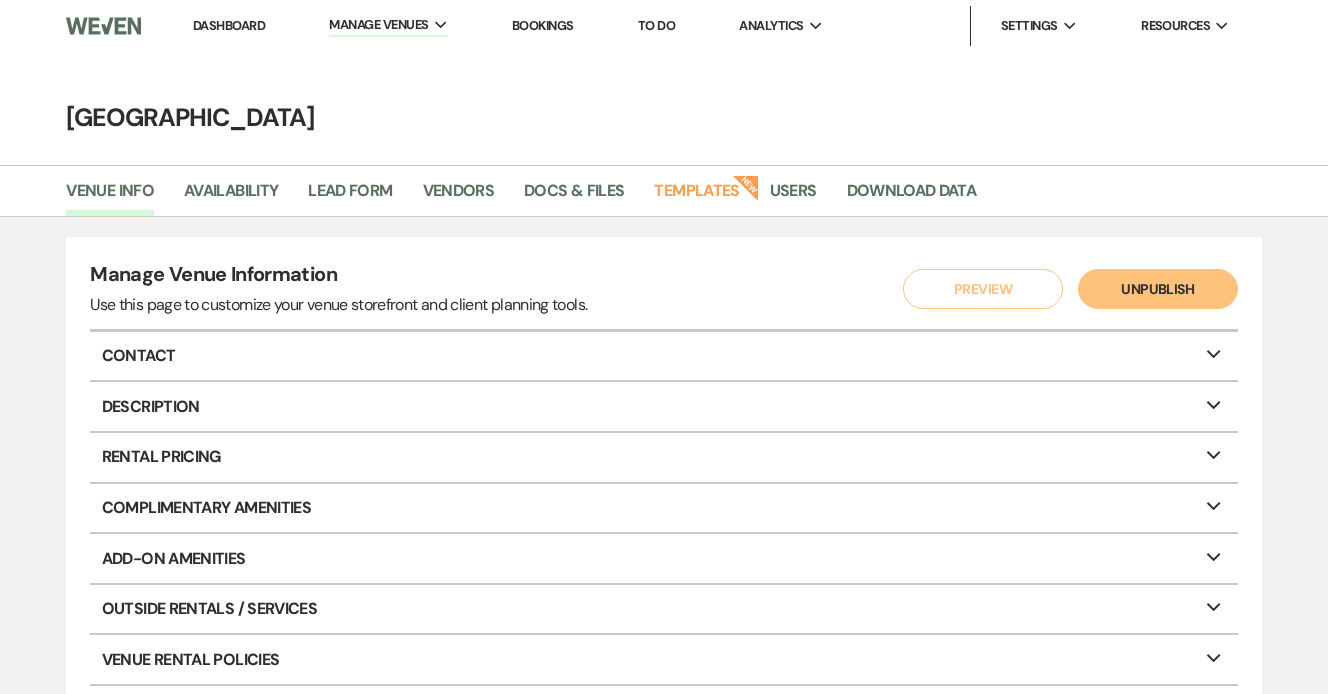 click on "Venue Info Availability Lead Form Vendors Docs & Files Templates New Users Download Data" at bounding box center (664, 191) 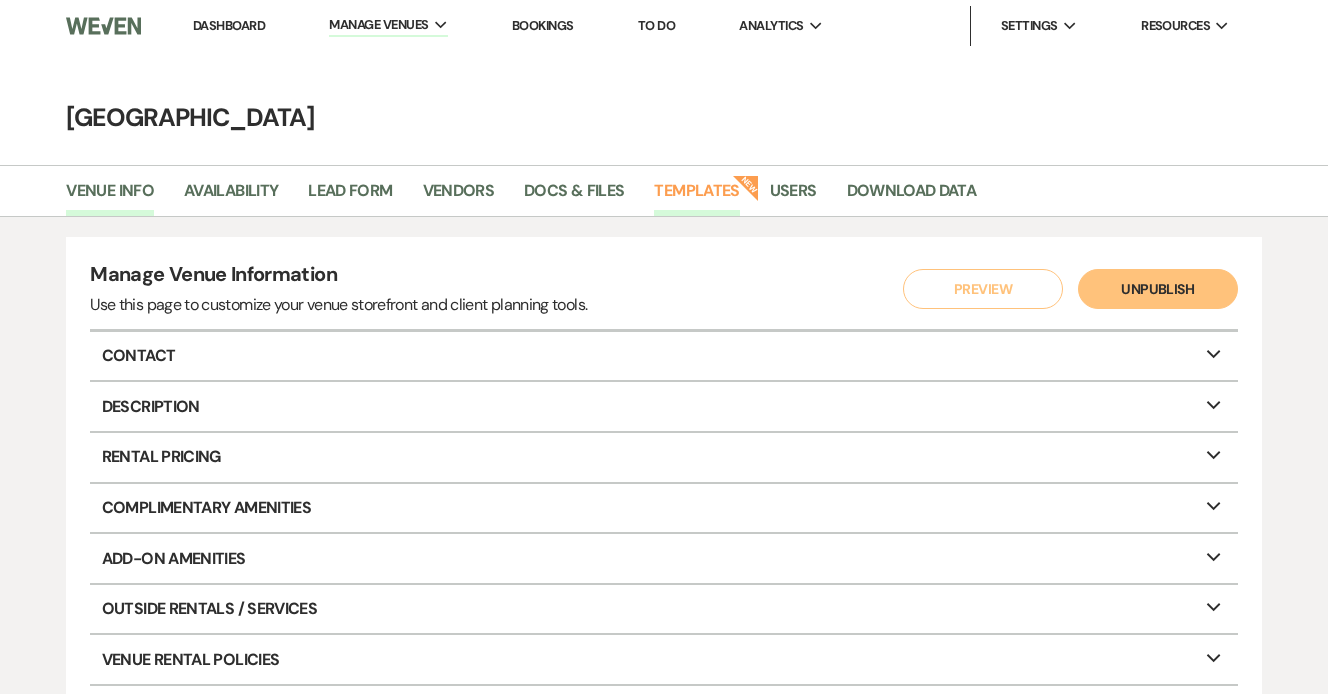 click on "Templates" at bounding box center [696, 197] 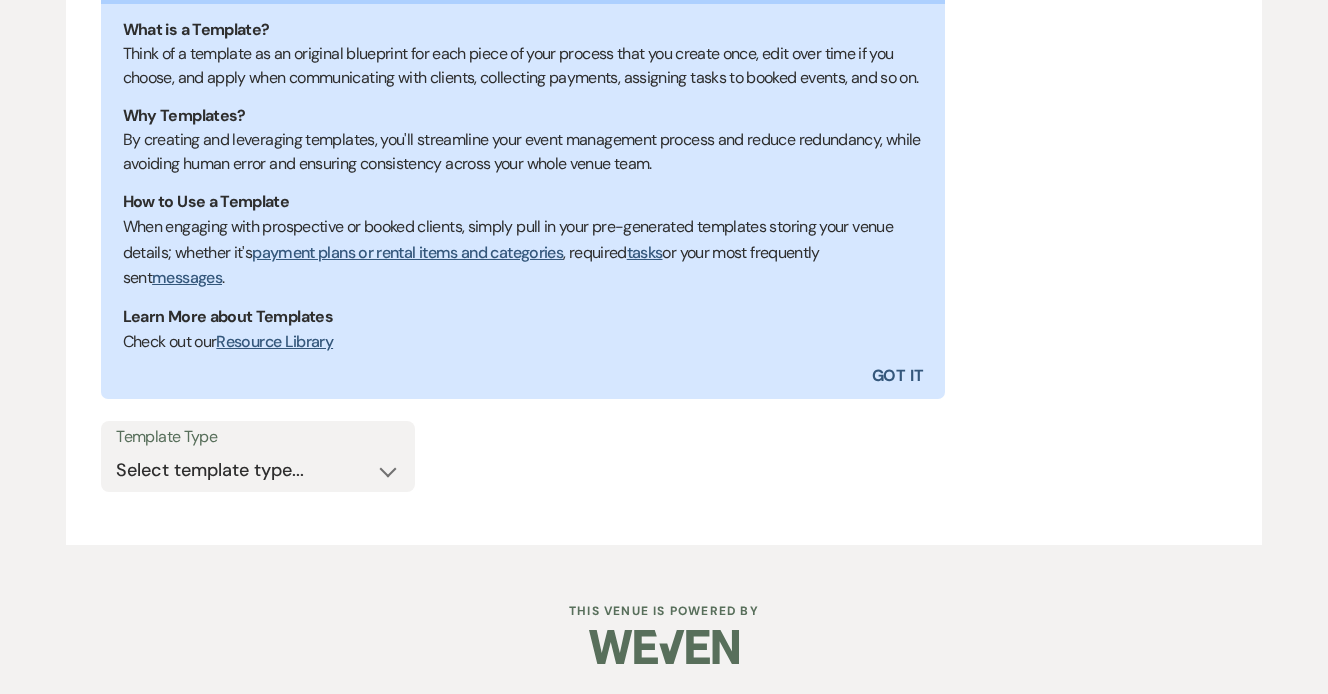 scroll, scrollTop: 428, scrollLeft: 0, axis: vertical 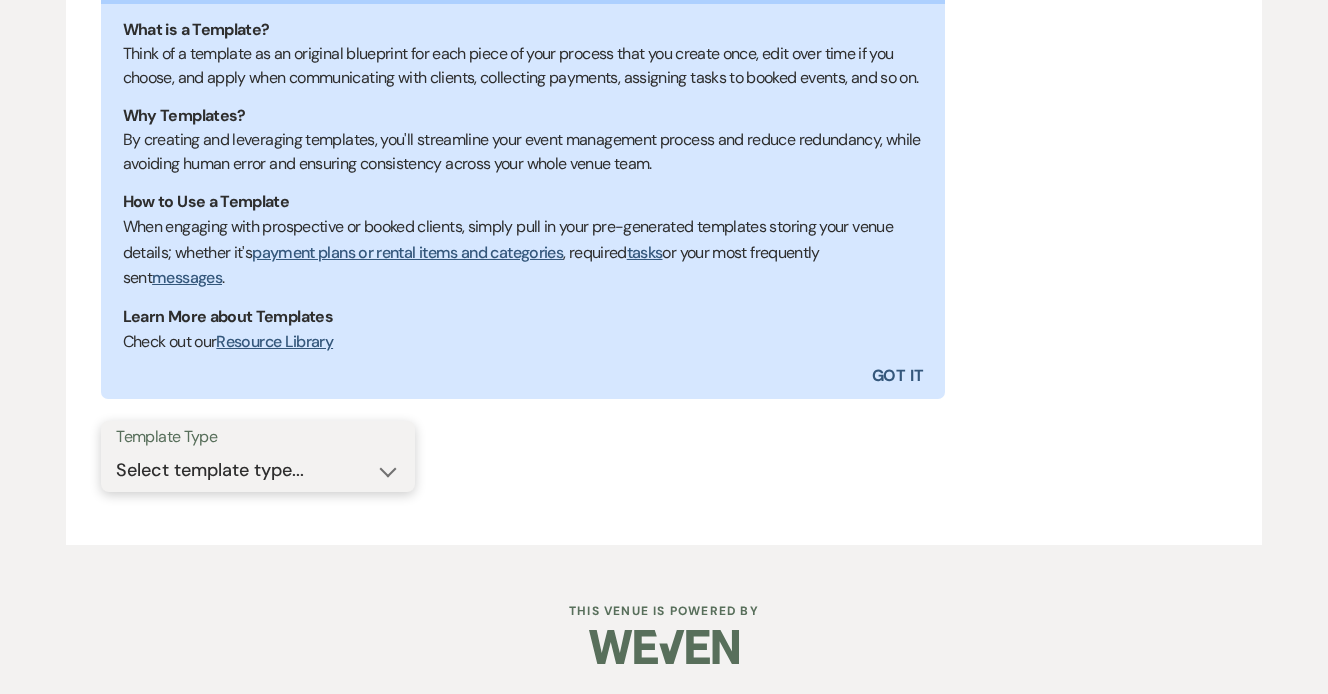select on "Message Templates" 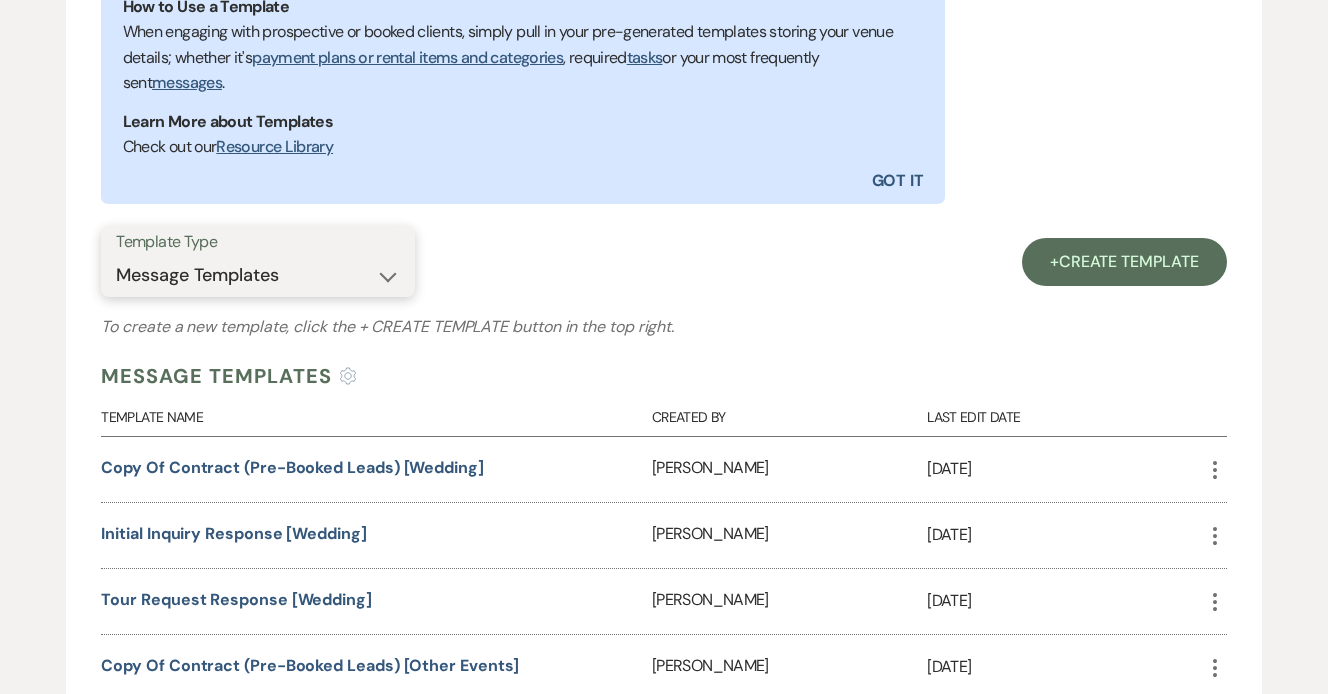 scroll, scrollTop: 653, scrollLeft: 0, axis: vertical 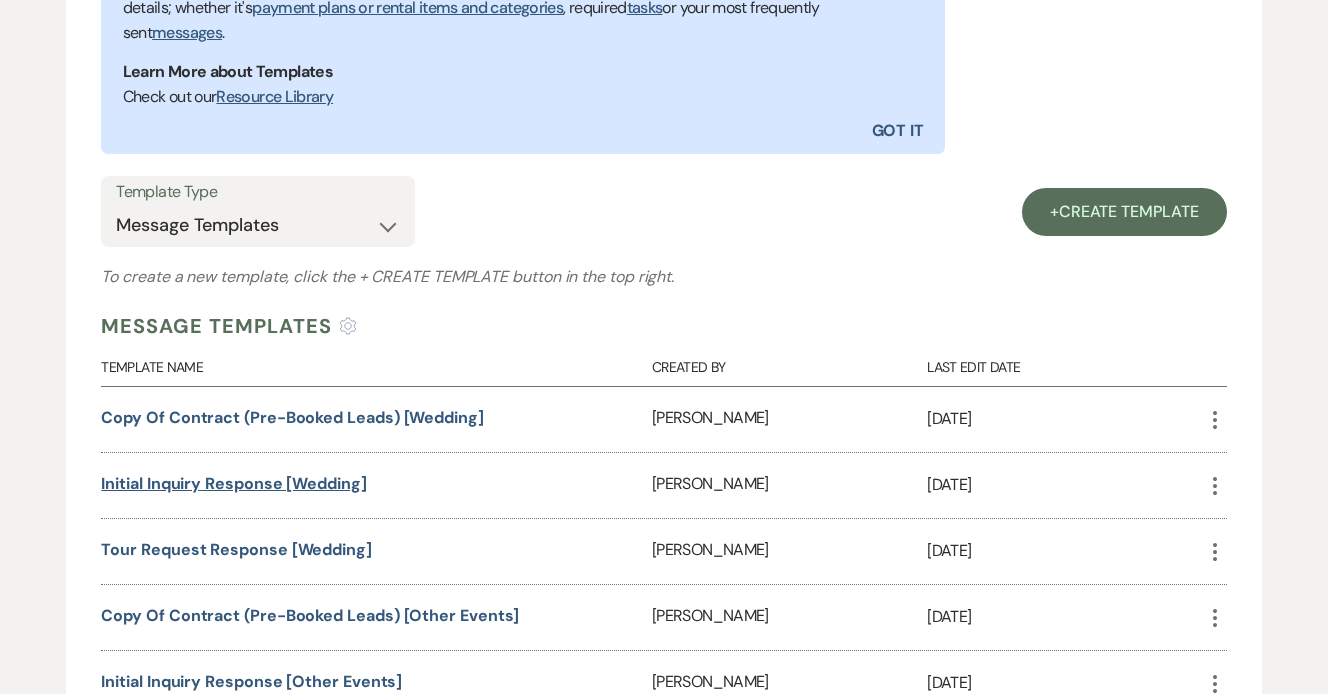 click on "Initial Inquiry Response [Wedding]" at bounding box center [233, 483] 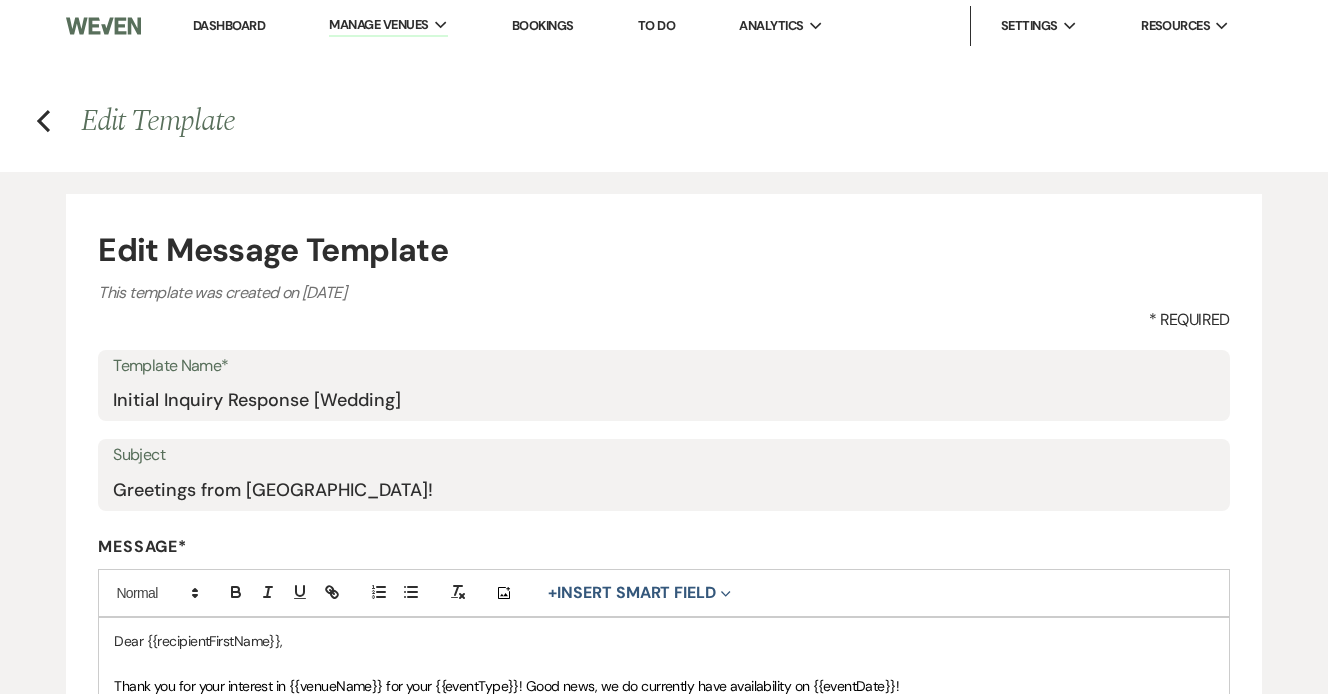 scroll, scrollTop: 487, scrollLeft: 0, axis: vertical 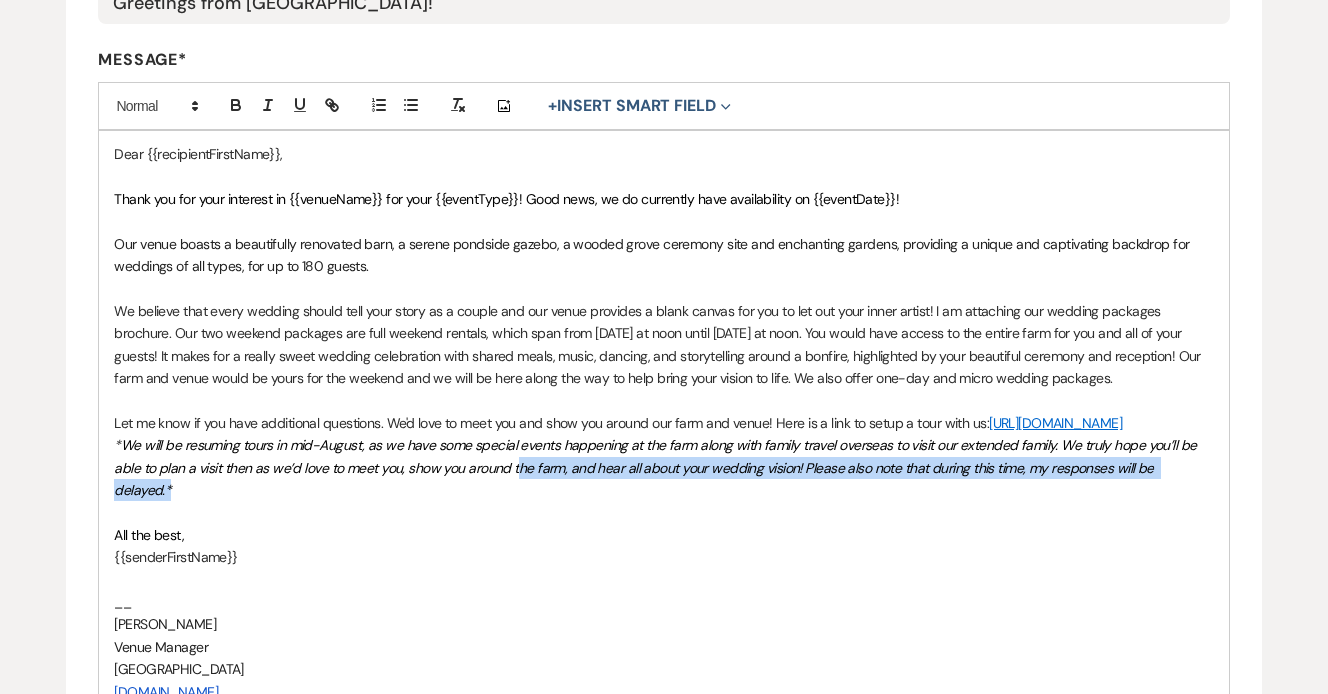 drag, startPoint x: 1215, startPoint y: 480, endPoint x: 518, endPoint y: 480, distance: 697 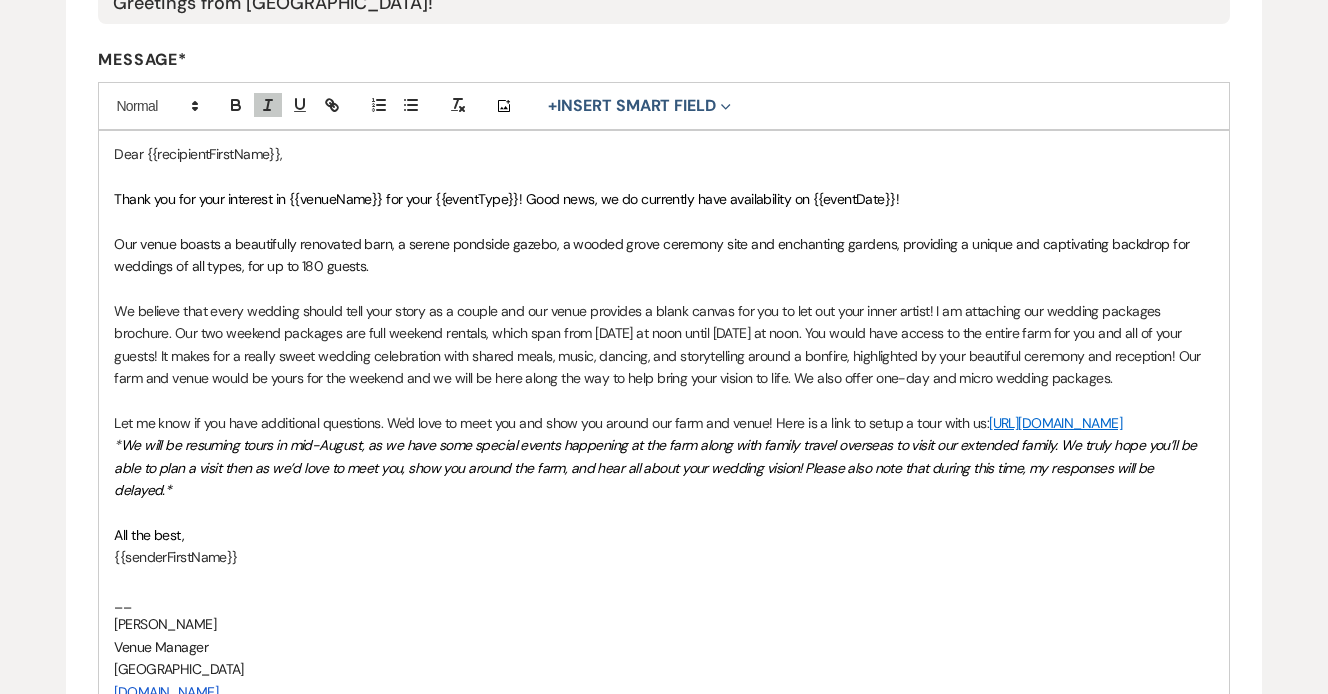 click on "We will be resuming tours in mid-August, as we have some special events happening at the farm along with family travel overseas to visit our extended family. We truly hope you’ll be able to plan a visit then as we’d love to meet you, show you around the farm, and hear all about your wedding vision! Please also note that during this time, my responses will be delayed.*" at bounding box center (657, 467) 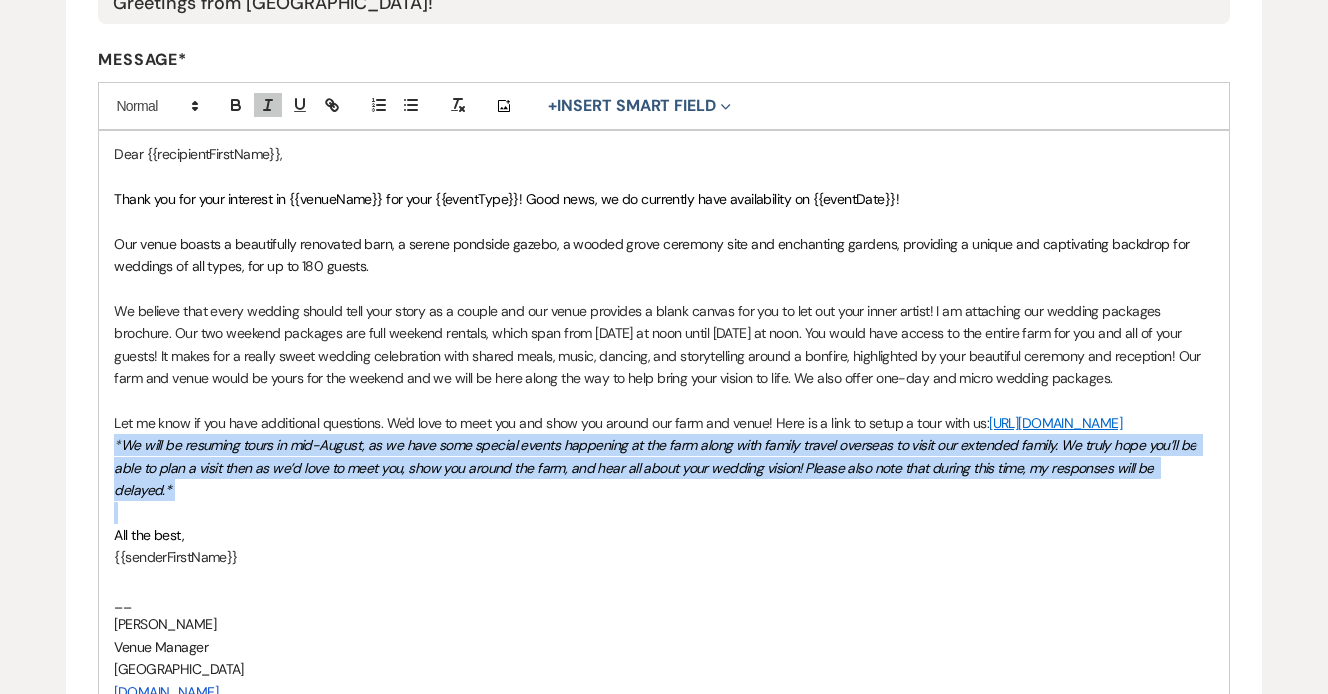 drag, startPoint x: 116, startPoint y: 461, endPoint x: 388, endPoint y: 510, distance: 276.37836 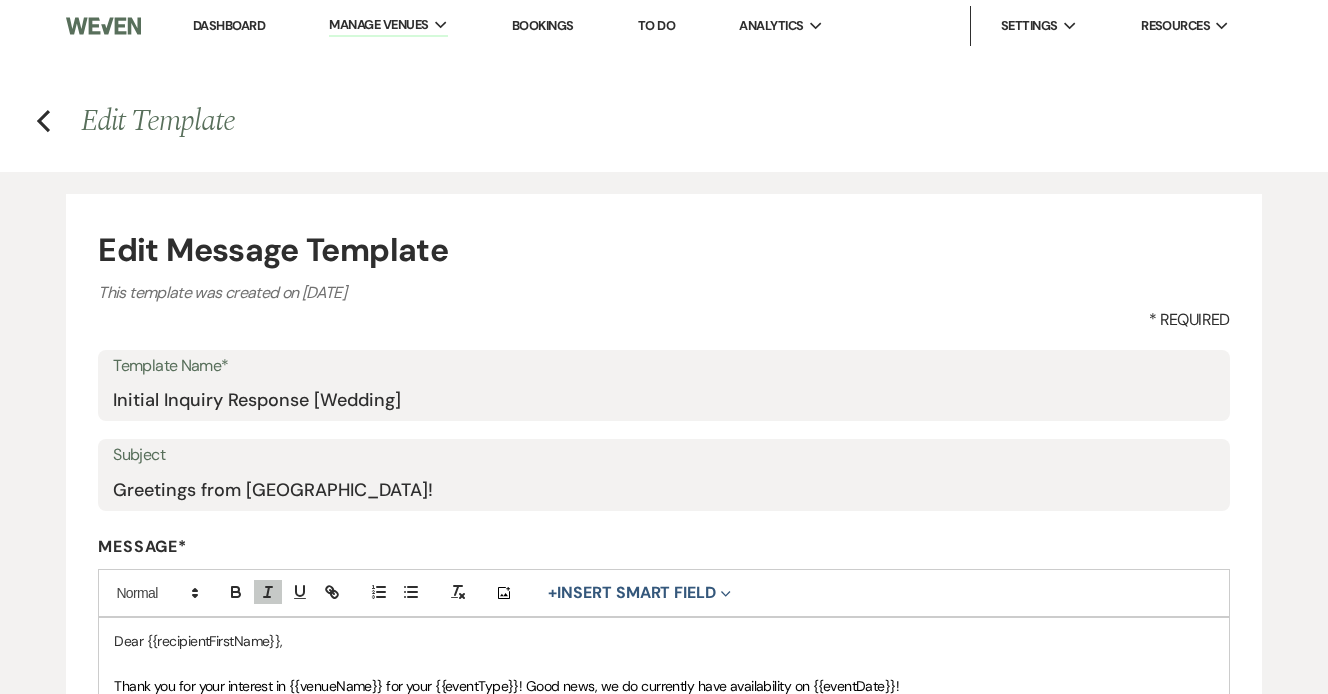 scroll, scrollTop: 0, scrollLeft: 0, axis: both 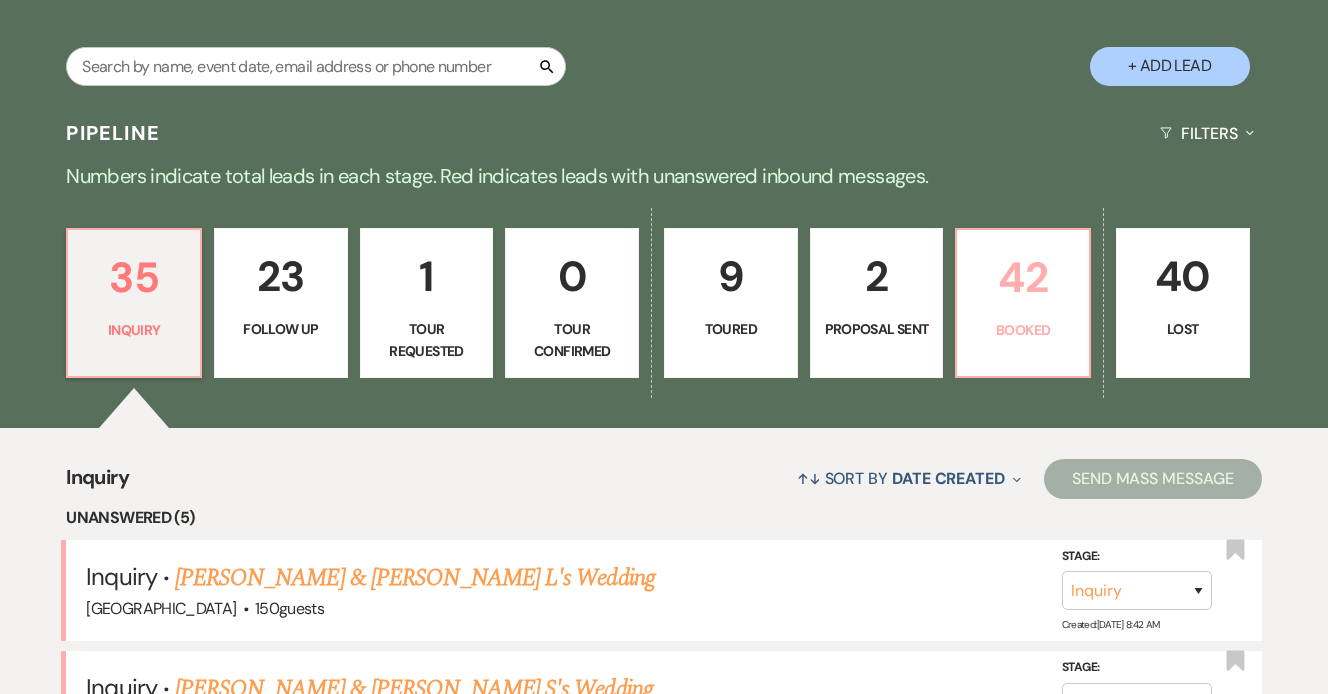 click on "42" at bounding box center [1023, 277] 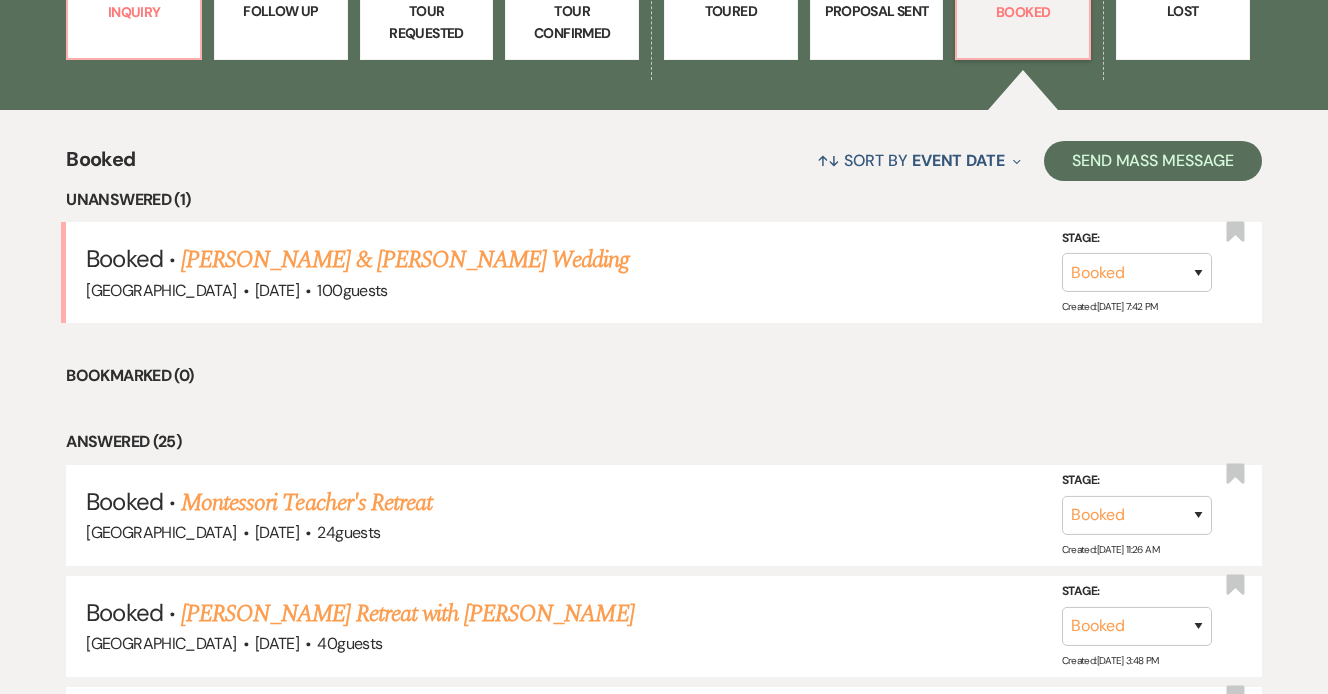 scroll, scrollTop: 737, scrollLeft: 0, axis: vertical 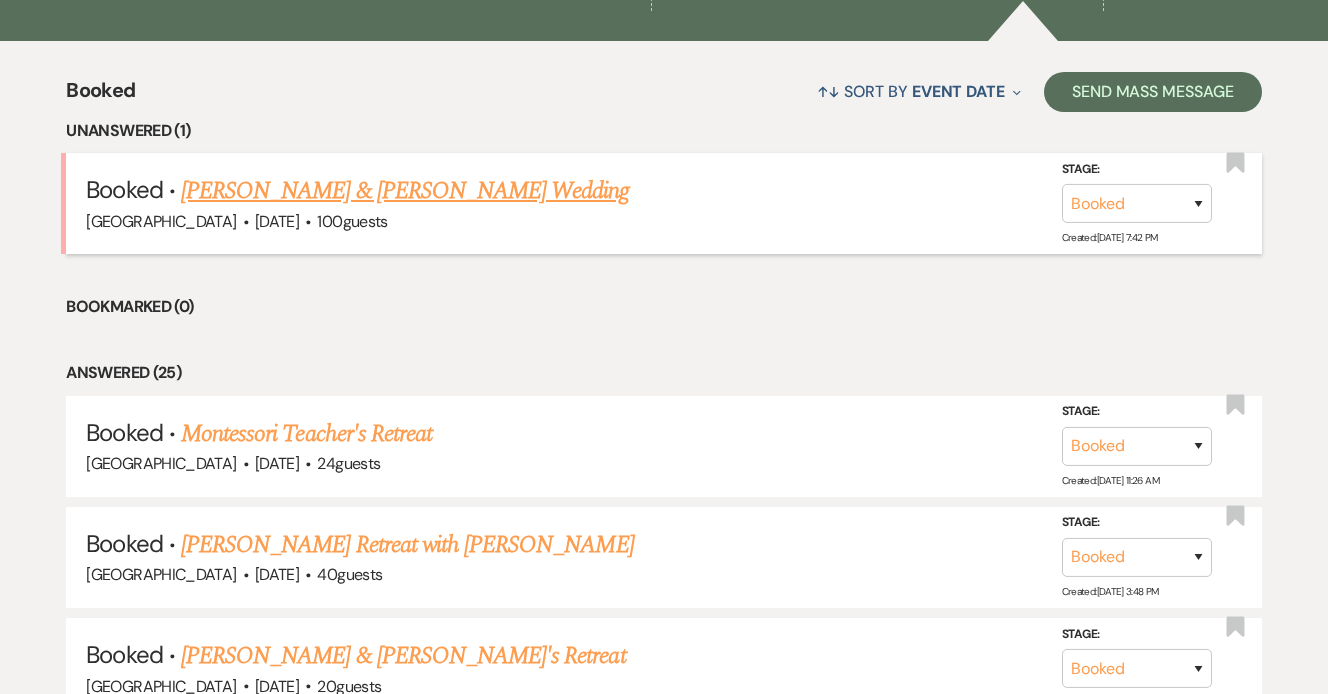 click on "[PERSON_NAME] & [PERSON_NAME] Wedding" at bounding box center (405, 191) 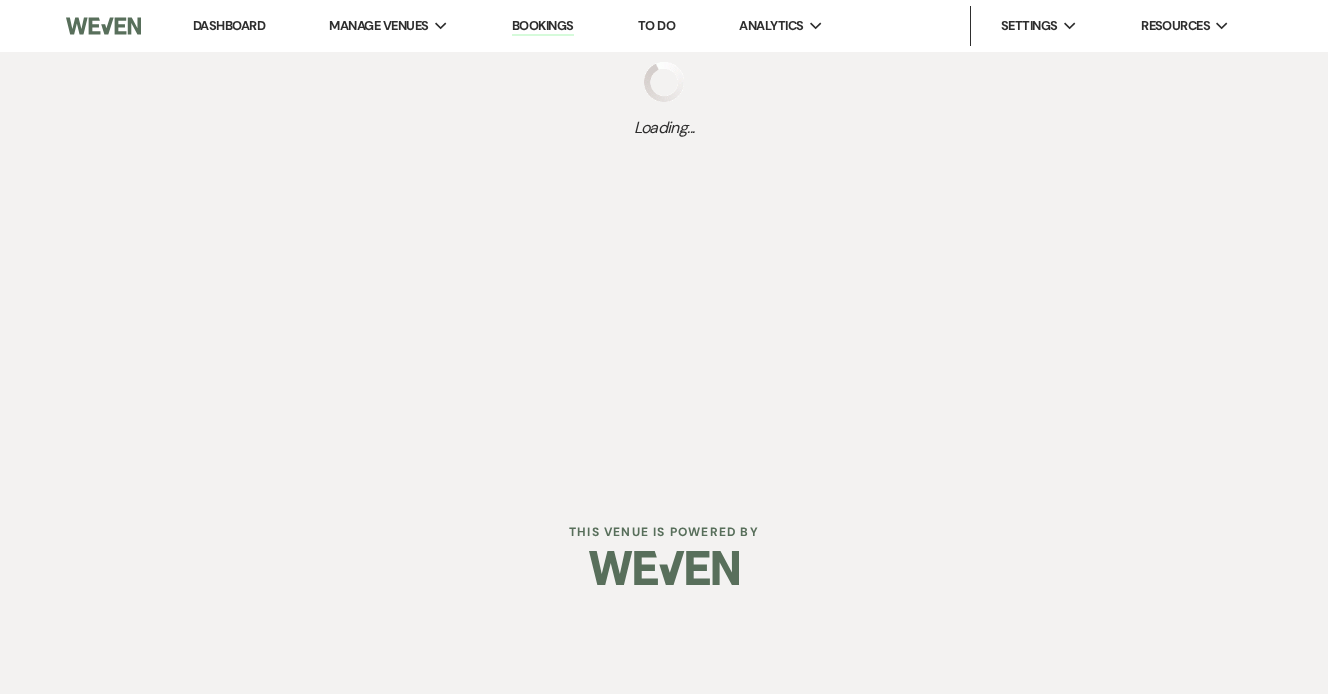 scroll, scrollTop: 0, scrollLeft: 0, axis: both 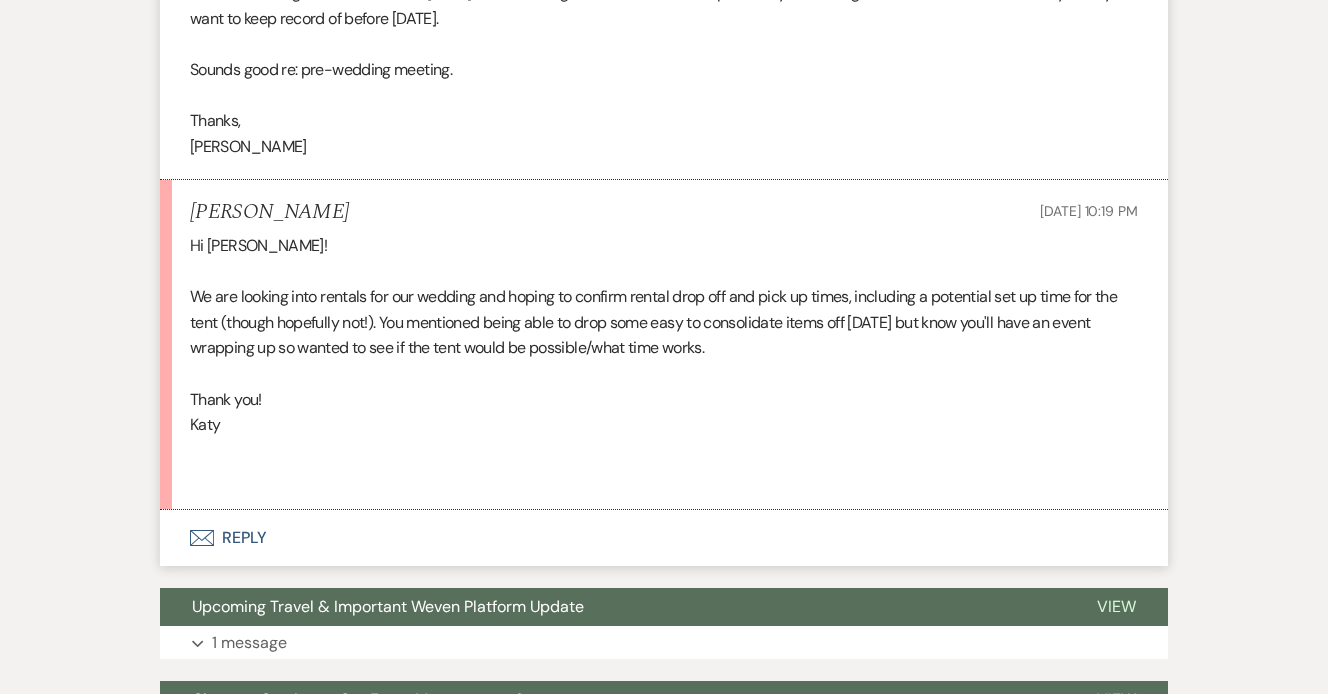 click on "Envelope Reply" at bounding box center (664, 538) 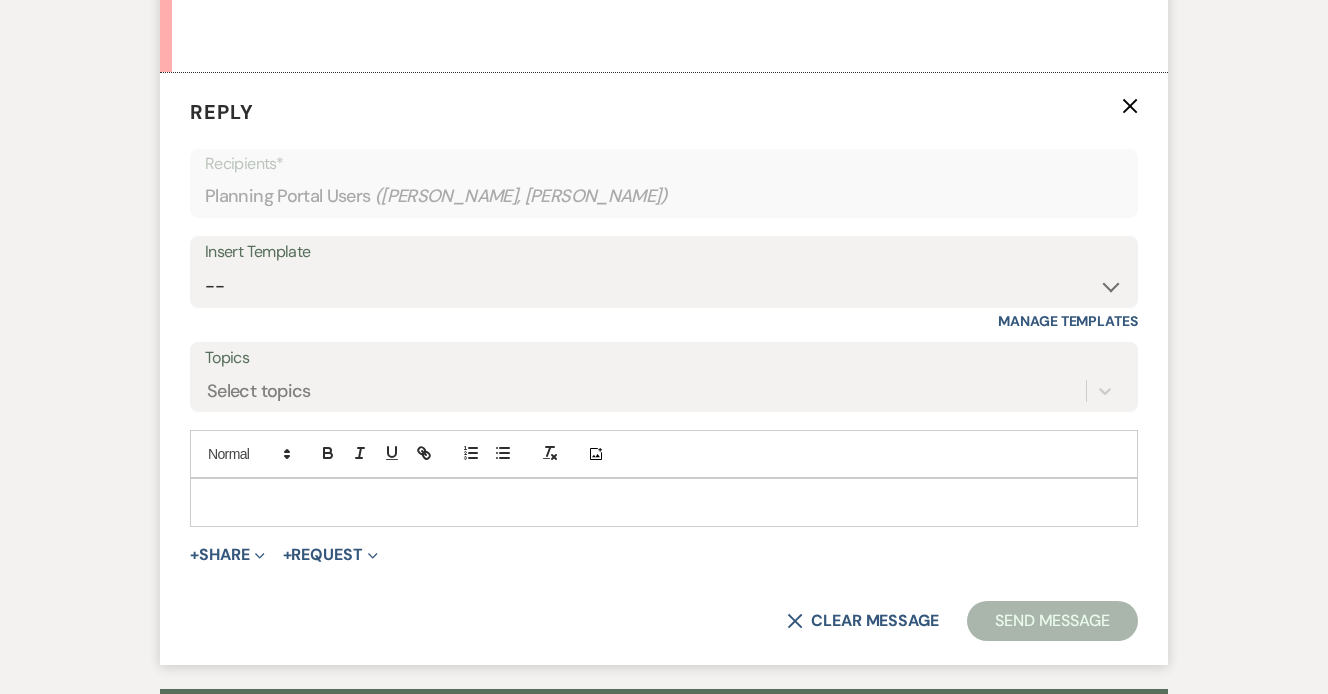 scroll, scrollTop: 2244, scrollLeft: 0, axis: vertical 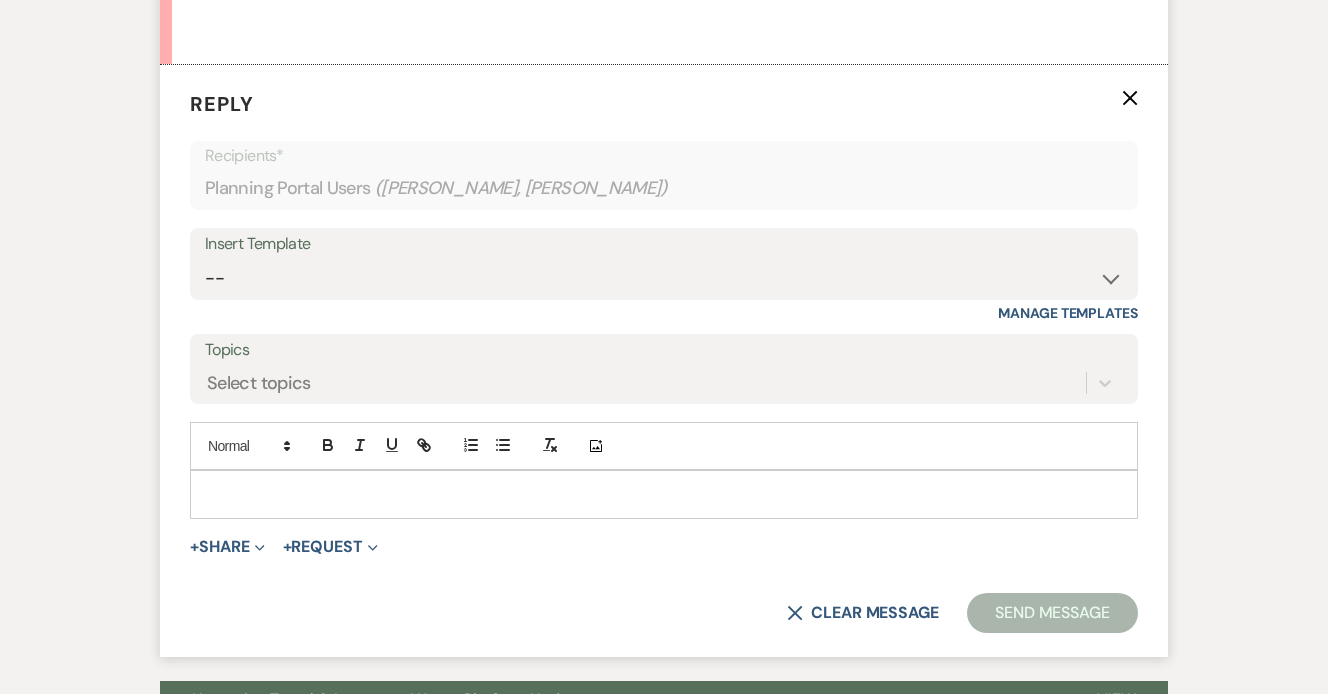click at bounding box center [664, 494] 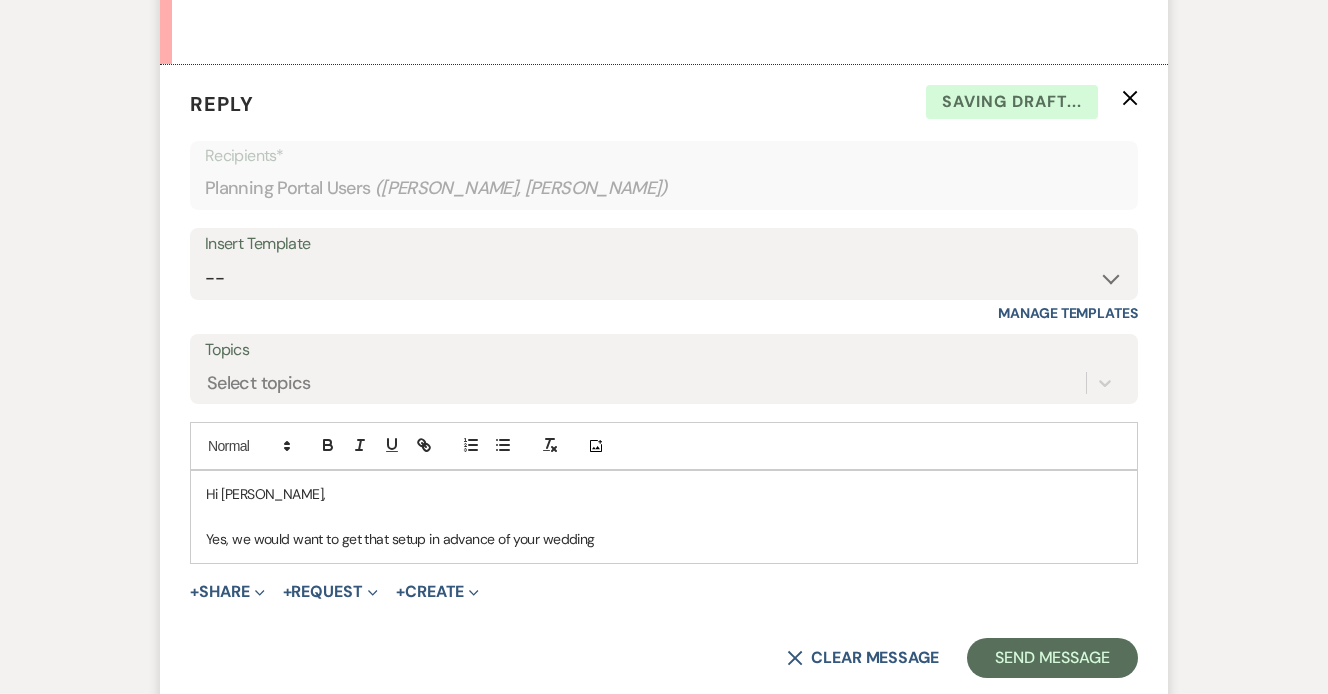 click on "Yes, we would want to get that setup in advance of your wedding" at bounding box center (664, 539) 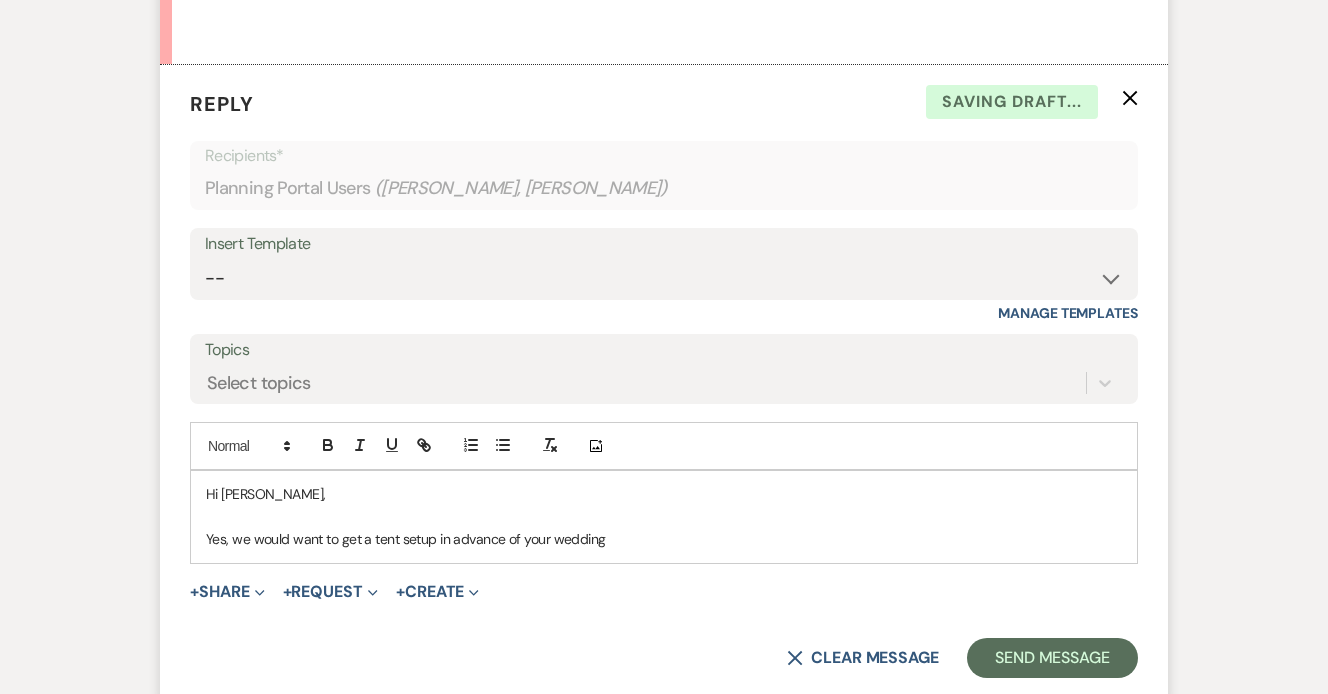 click on "Yes, we would want to get a tent setup in advance of your wedding" at bounding box center (664, 539) 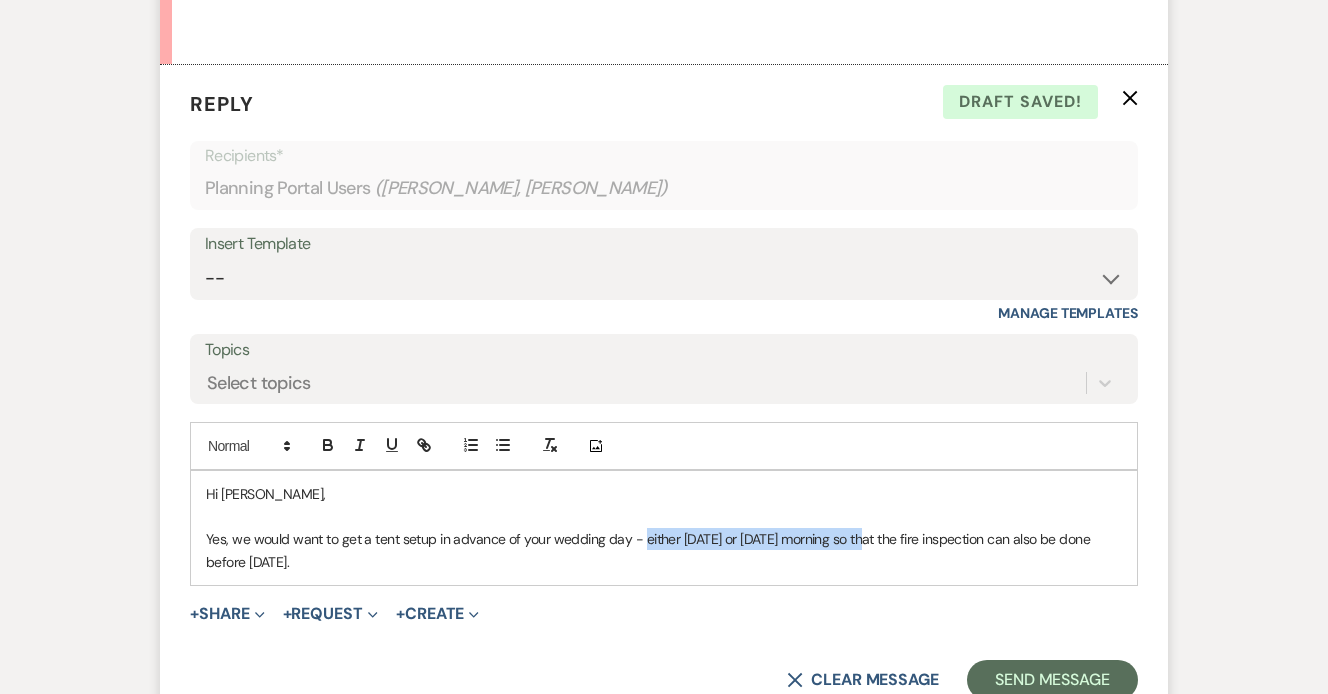 drag, startPoint x: 640, startPoint y: 505, endPoint x: 860, endPoint y: 507, distance: 220.0091 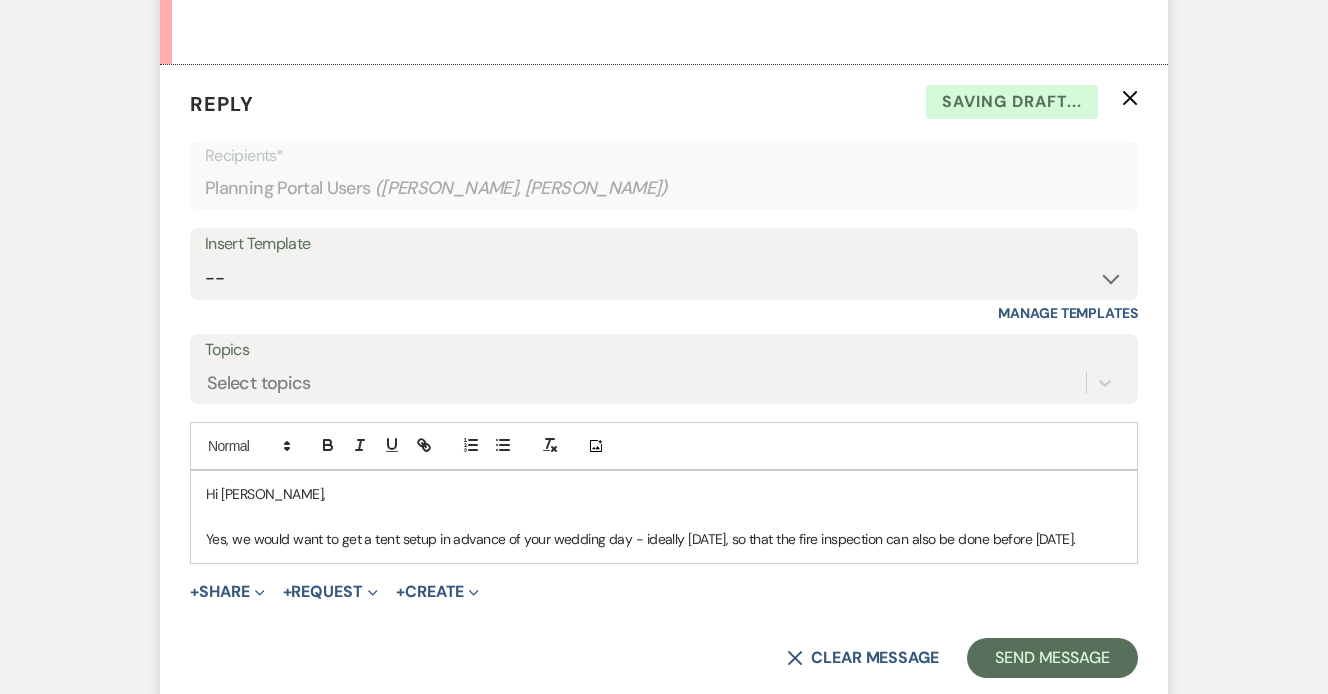 click on "Yes, we would want to get a tent setup in advance of your wedding day - ideally [DATE], so that the fire inspection can also be done before [DATE]." at bounding box center [664, 539] 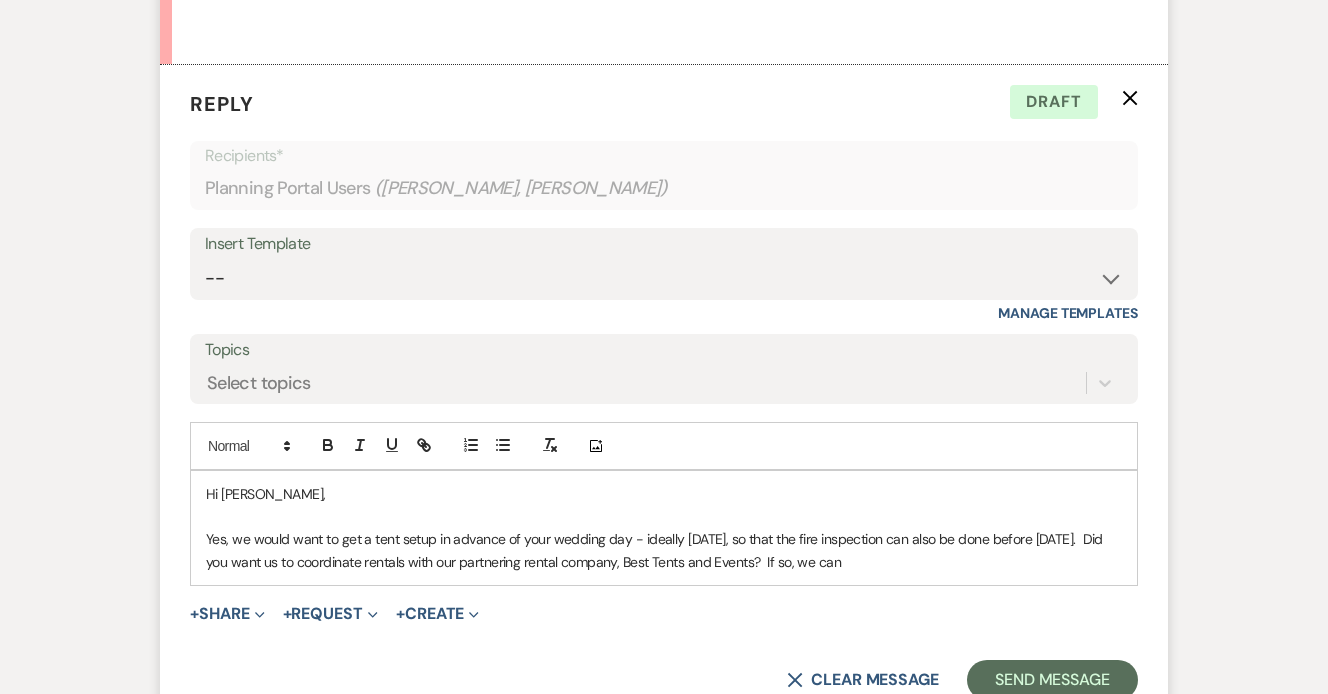 drag, startPoint x: 877, startPoint y: 531, endPoint x: 788, endPoint y: 531, distance: 89 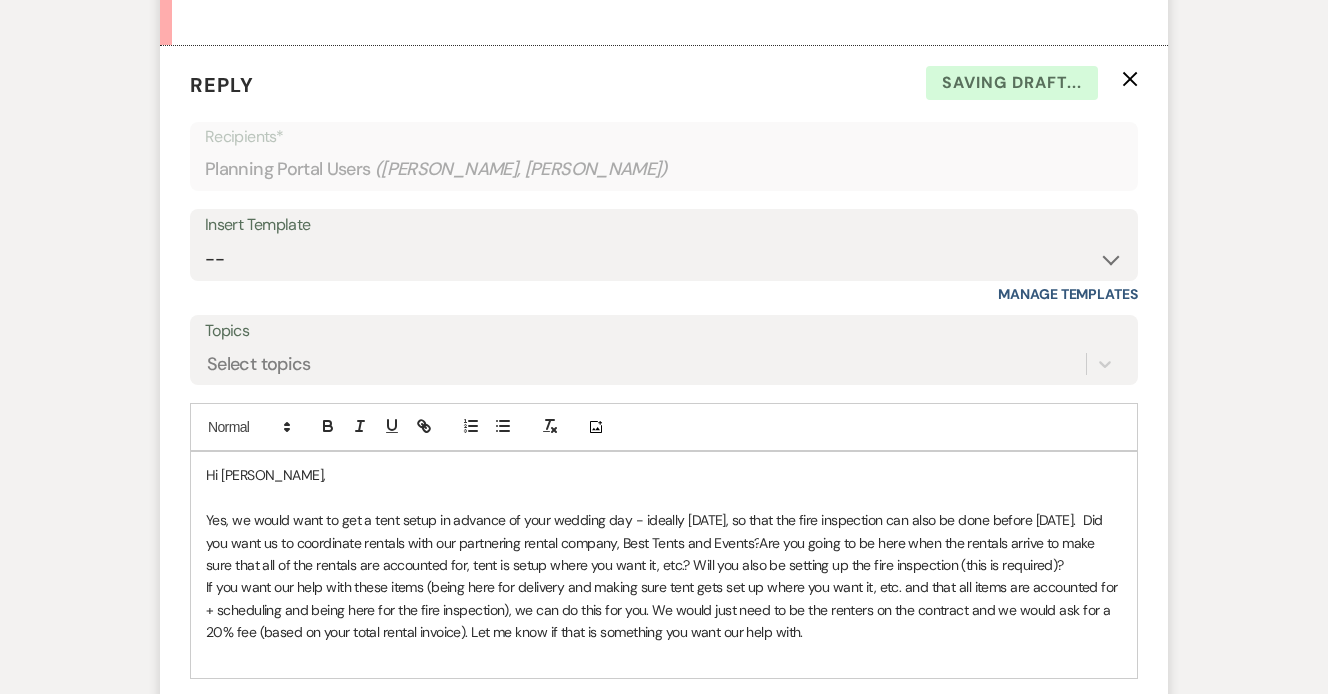 scroll, scrollTop: 2264, scrollLeft: 0, axis: vertical 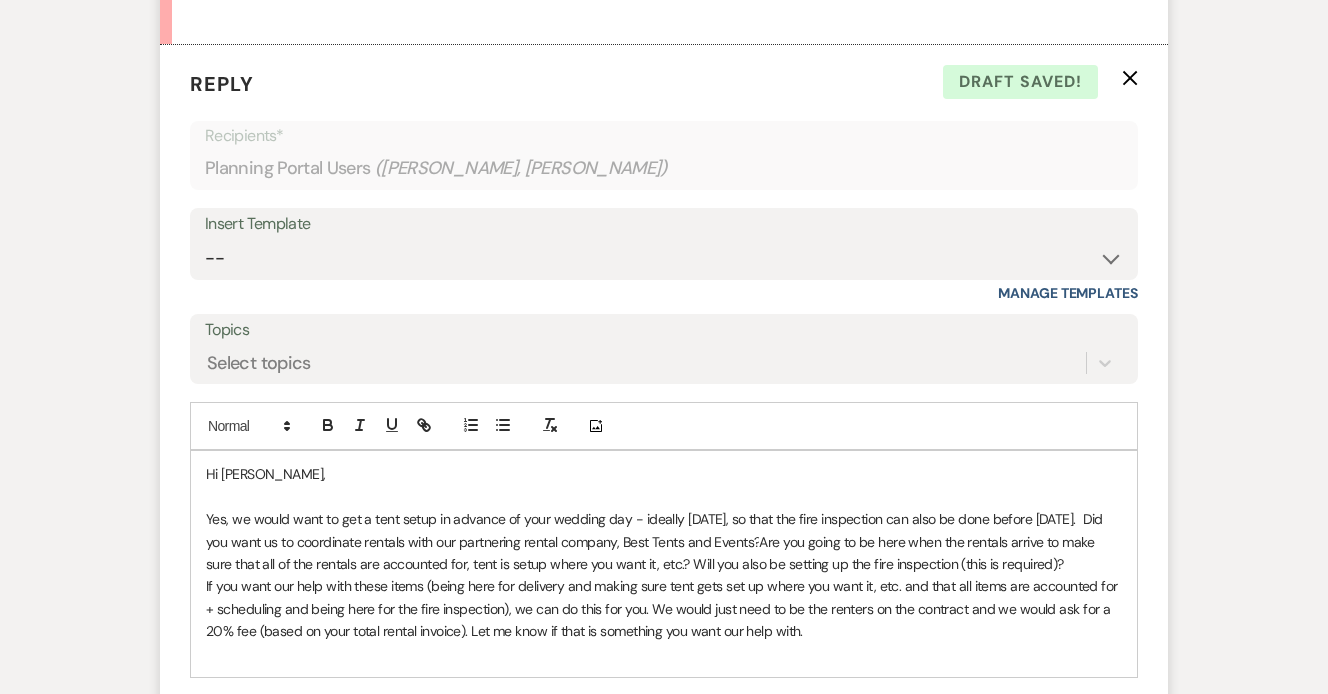 click on "Are you going to be here when the rentals arrive to make sure that all of the rentals are accounted for, tent is setup where you want it, etc.? Will you also be setting up the fire inspection (this is required)?" at bounding box center (652, 553) 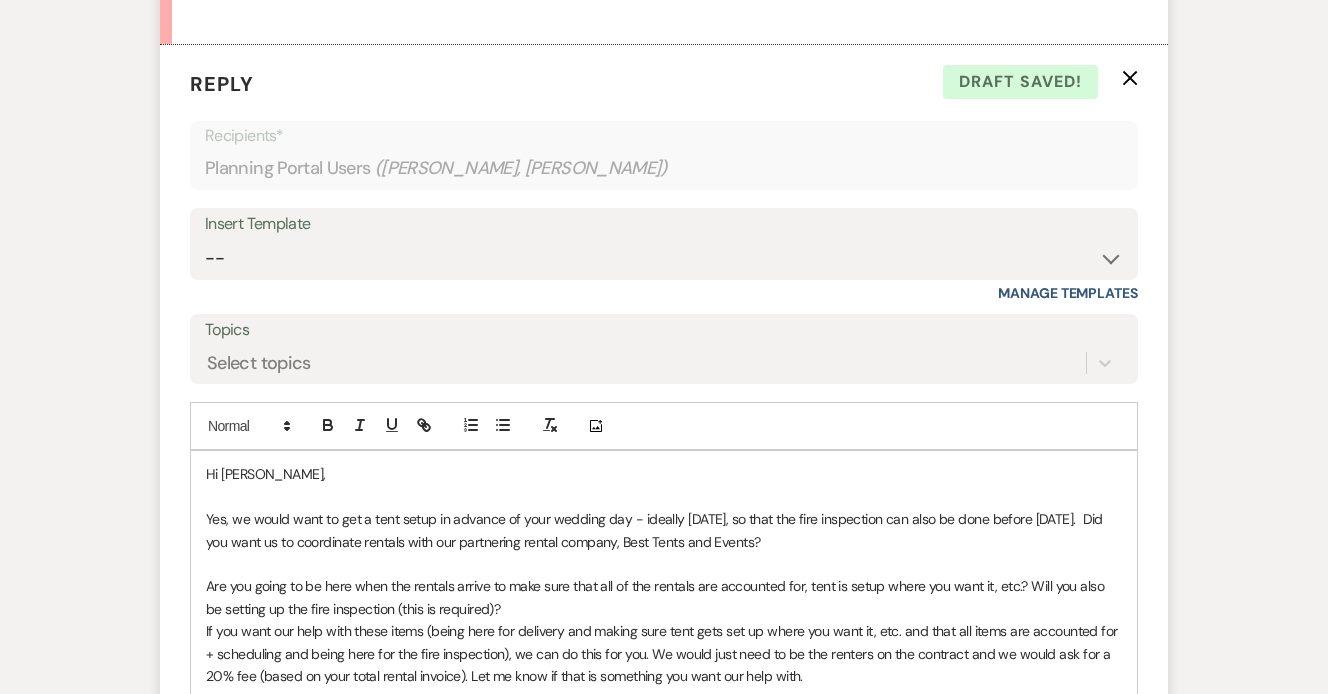 drag, startPoint x: 840, startPoint y: 501, endPoint x: 202, endPoint y: 503, distance: 638.0031 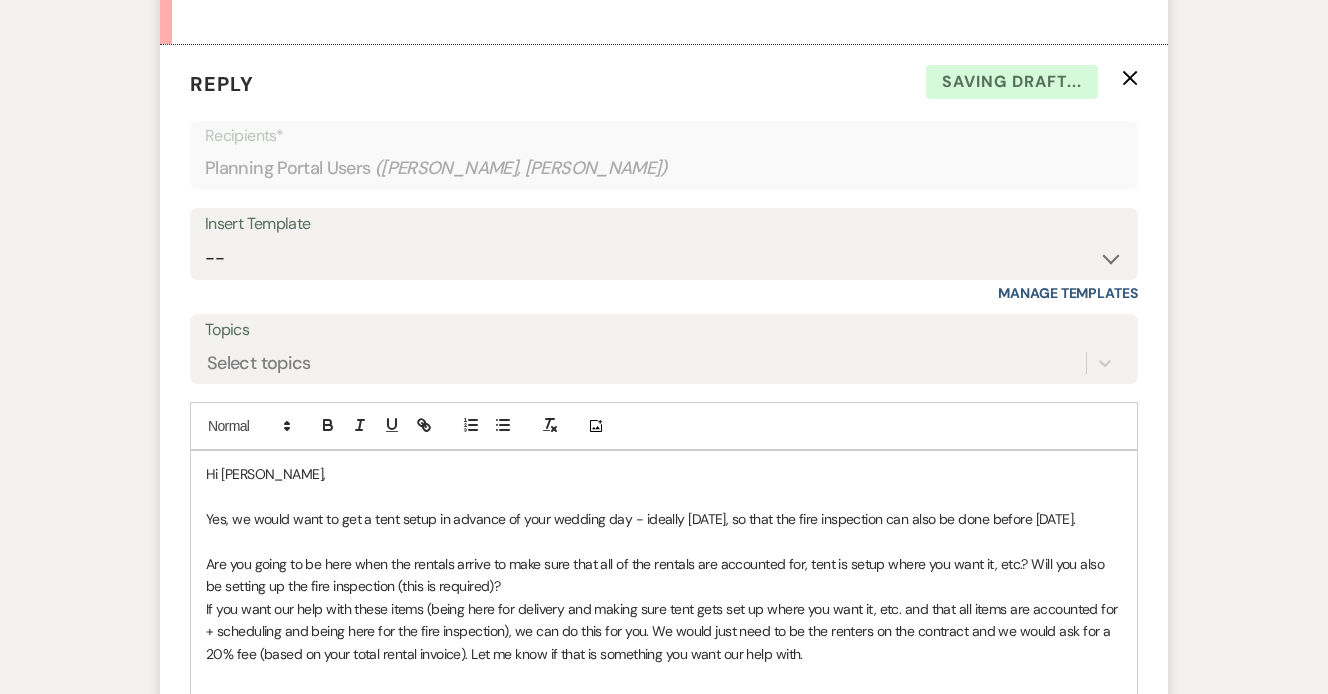 click on "Hi Katy,  Yes, we would want to get a tent setup in advance of your wedding day - ideally on Thursday, so that the fire inspection can also be done before Saturday.   Are you going to be here when the rentals arrive to make sure that all of the rentals are accounted for, tent is setup where you want it, etc.? Will you also be setting up the fire inspection (this is required)?  If you want our help with these items (being here for delivery and making sure tent gets set up where you want it, etc. and that all items are accounted for + scheduling and being here for the fire inspection), we can do this for you. We would just need to be the renters on the contract and we would ask for a 20% fee (based on your total rental invoice). Let me know if that is something you want our help with." at bounding box center [664, 575] 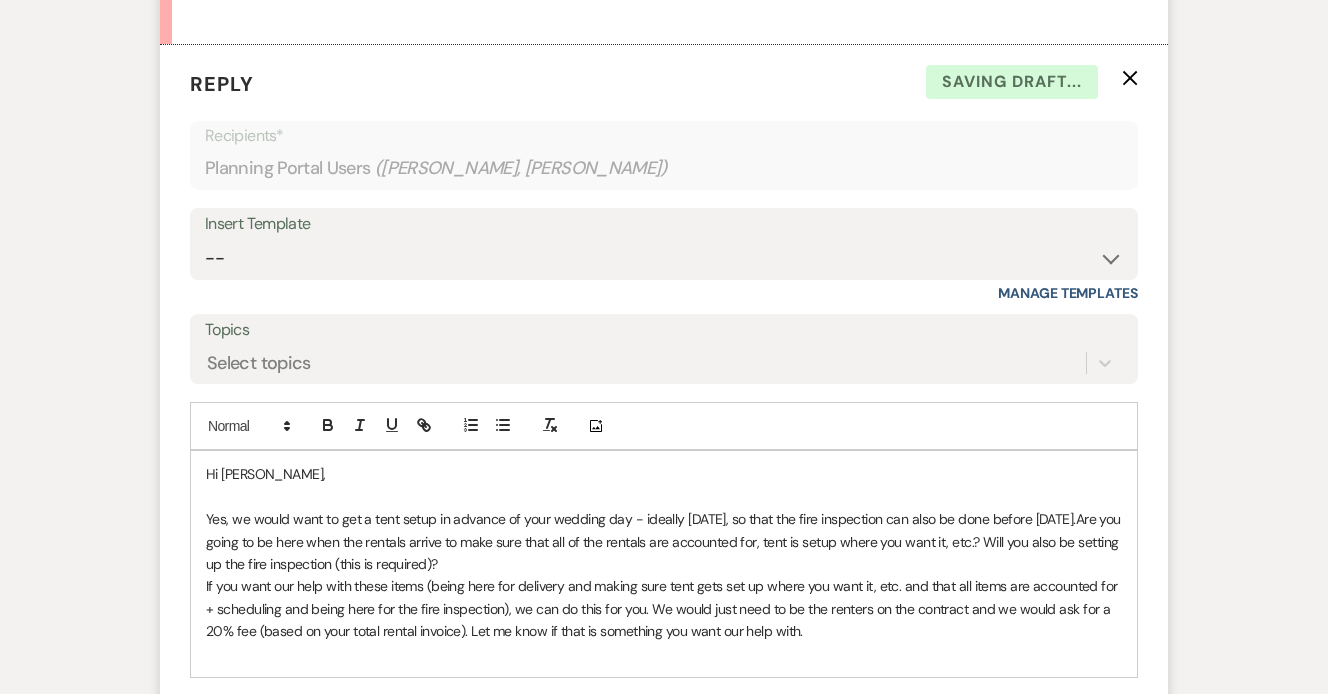 click on "Yes, we would want to get a tent setup in advance of your wedding day - ideally on Thursday, so that the fire inspection can also be done before Saturday.    Are you going to be here when the rentals arrive to make sure that all of the rentals are accounted for, tent is setup where you want it, etc.? Will you also be setting up the fire inspection (this is required)?" at bounding box center (664, 541) 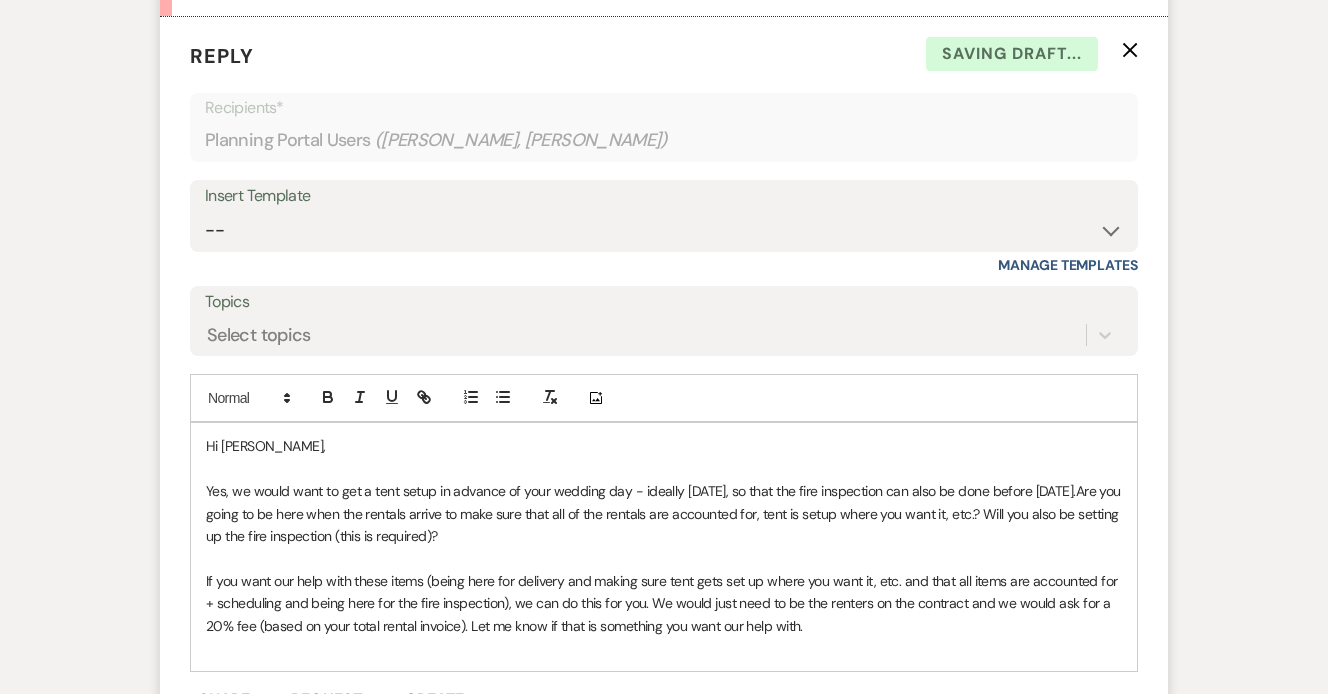 scroll, scrollTop: 2293, scrollLeft: 0, axis: vertical 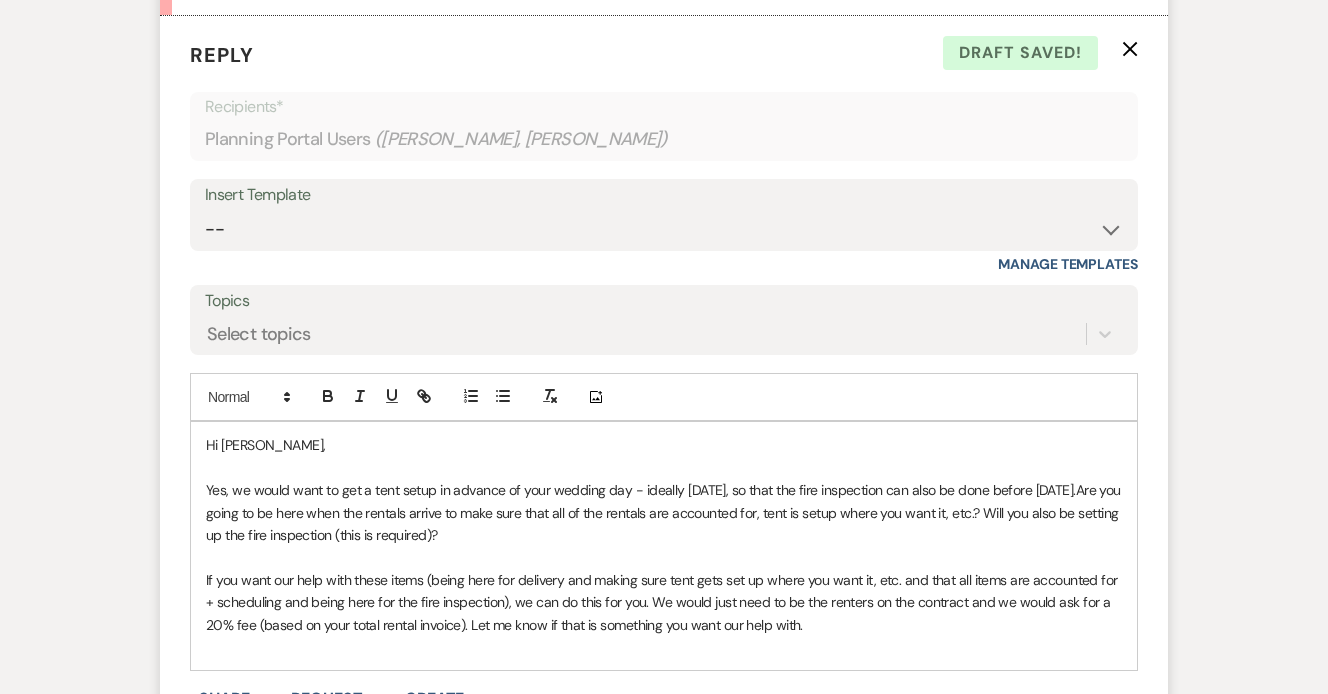 click on "If you want our help with these items (being here for delivery and making sure tent gets set up where you want it, etc. and that all items are accounted for + scheduling and being here for the fire inspection), we can do this for you. We would just need to be the renters on the contract and we would ask for a 20% fee (based on your total rental invoice). Let me know if that is something you want our help with." at bounding box center [663, 602] 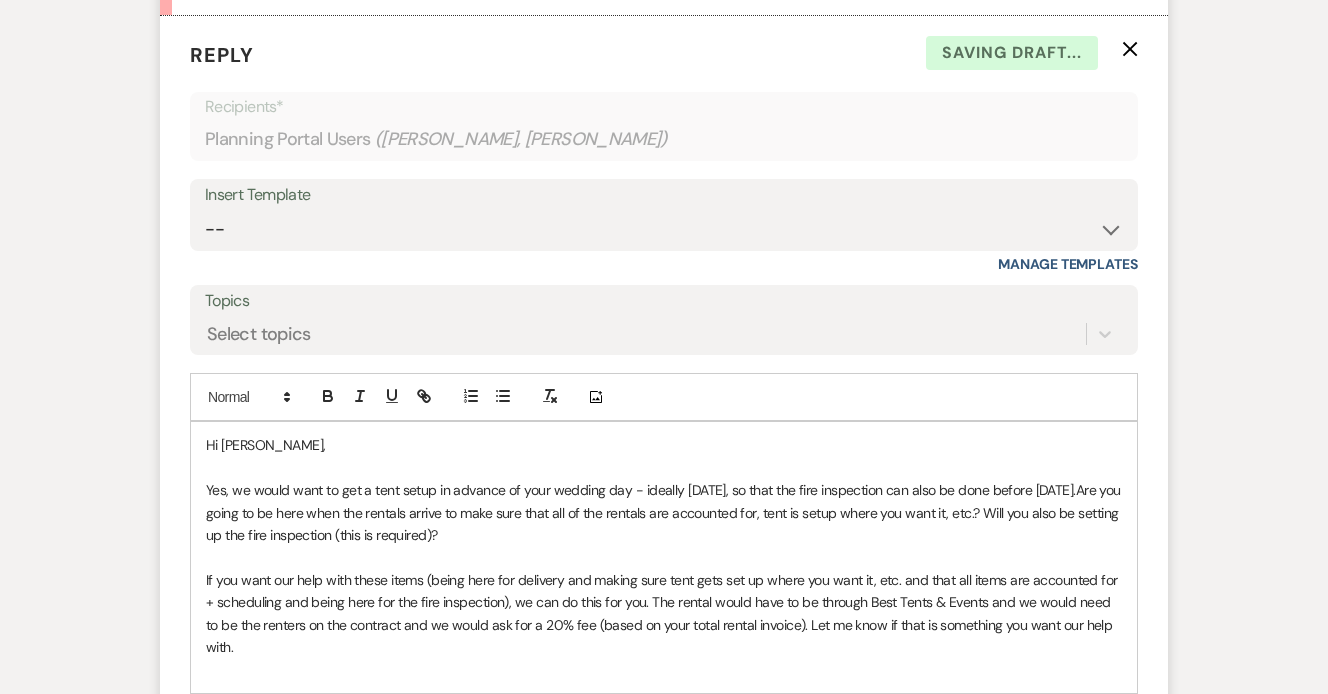 click on "If you want our help with these items (being here for delivery and making sure tent gets set up where you want it, etc. and that all items are accounted for + scheduling and being here for the fire inspection), we can do this for you. The rental would have to be through Best Tents & Events and we would need to be the renters on the contract and we would ask for a 20% fee (based on your total rental invoice). Let me know if that is something you want our help with." at bounding box center (664, 614) 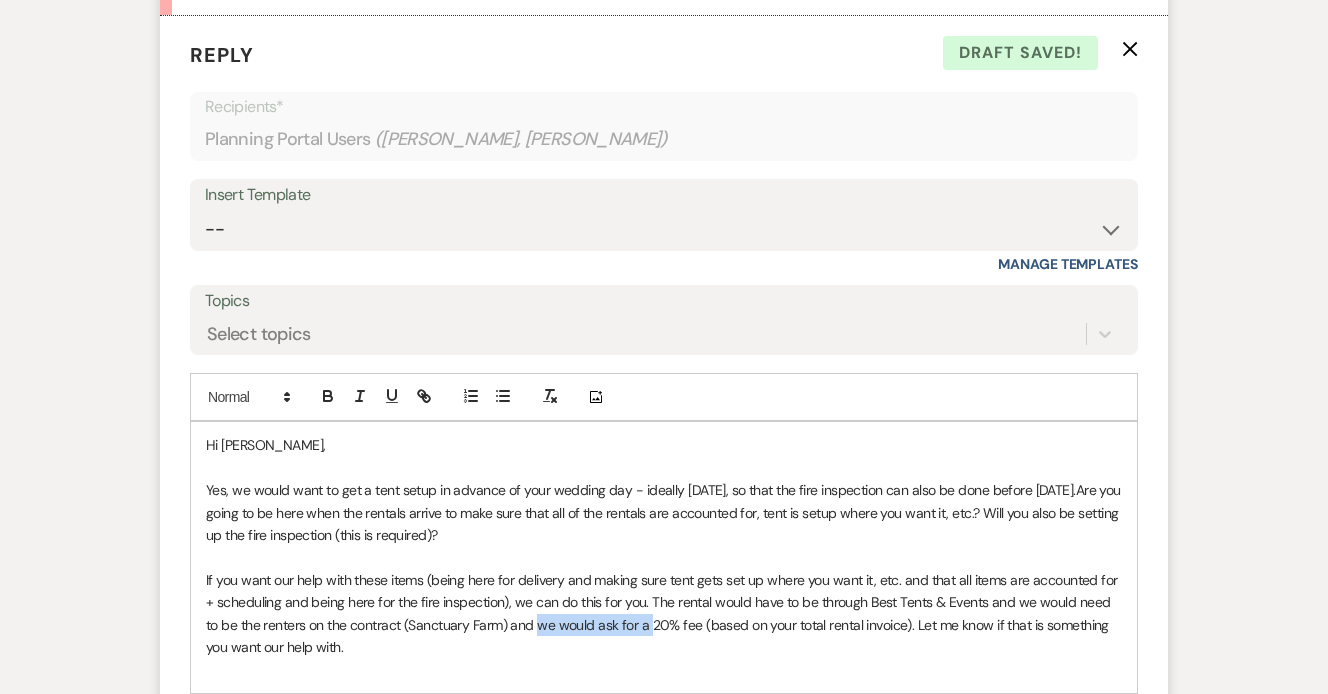 drag, startPoint x: 521, startPoint y: 587, endPoint x: 635, endPoint y: 594, distance: 114.21471 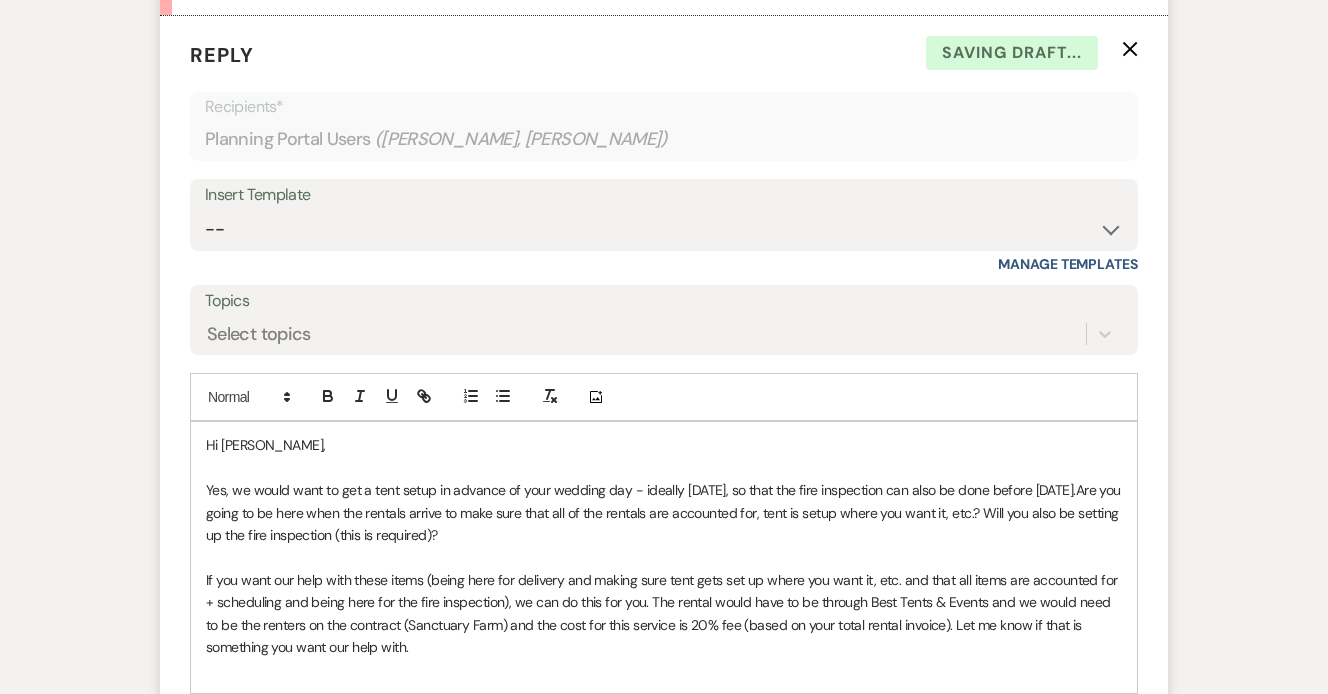 click on "If you want our help with these items (being here for delivery and making sure tent gets set up where you want it, etc. and that all items are accounted for + scheduling and being here for the fire inspection), we can do this for you. The rental would have to be through Best Tents & Events and we would need to be the renters on the contract (Sanctuary Farm) and the cost for this service is 20% fee (based on your total rental invoice). Let me know if that is something you want our help with." at bounding box center [663, 613] 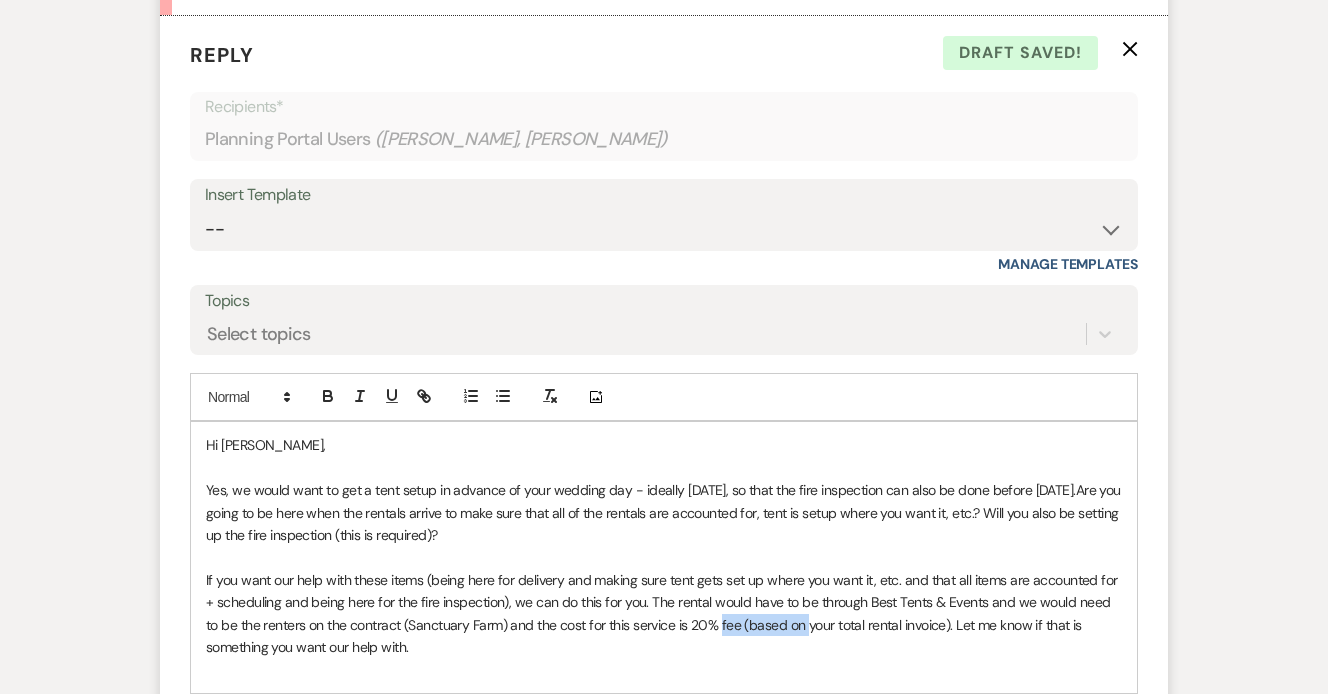 drag, startPoint x: 707, startPoint y: 585, endPoint x: 792, endPoint y: 589, distance: 85.09406 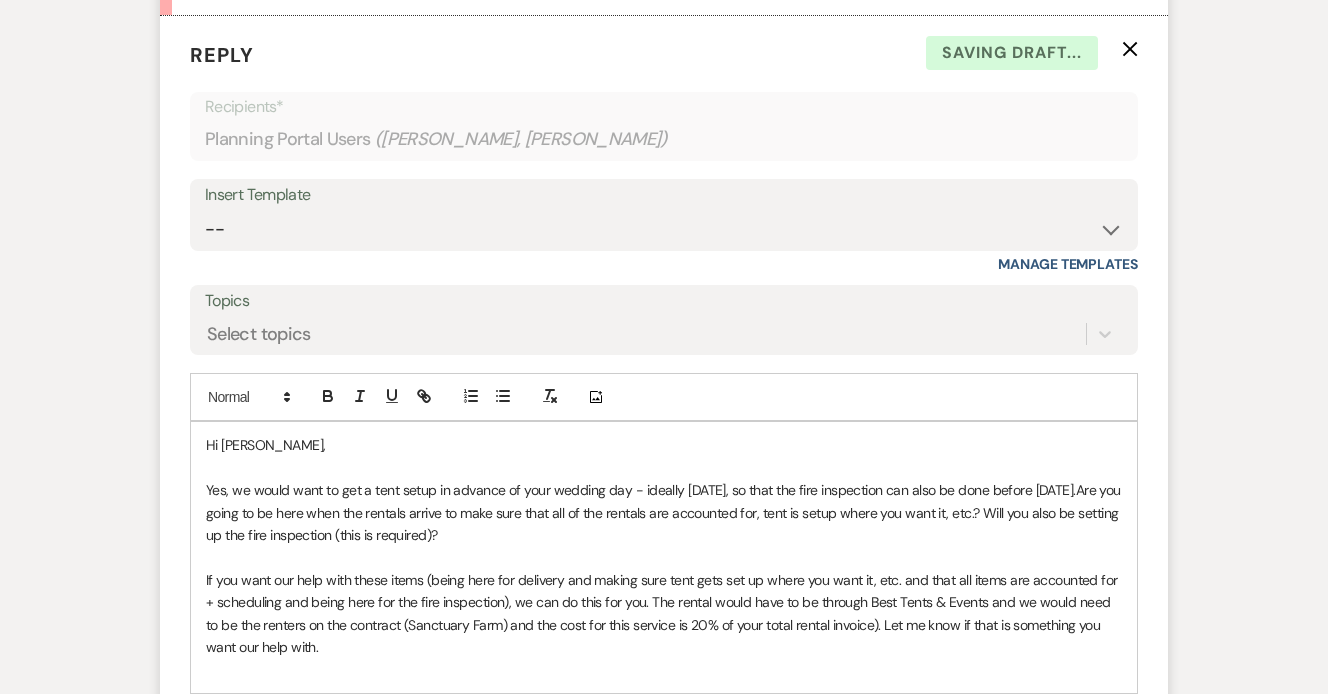 click on "If you want our help with these items (being here for delivery and making sure tent gets set up where you want it, etc. and that all items are accounted for + scheduling and being here for the fire inspection), we can do this for you. The rental would have to be through Best Tents & Events and we would need to be the renters on the contract (Sanctuary Farm) and the cost for this service is 20% of your total rental invoice). Let me know if that is something you want our help with." at bounding box center (663, 613) 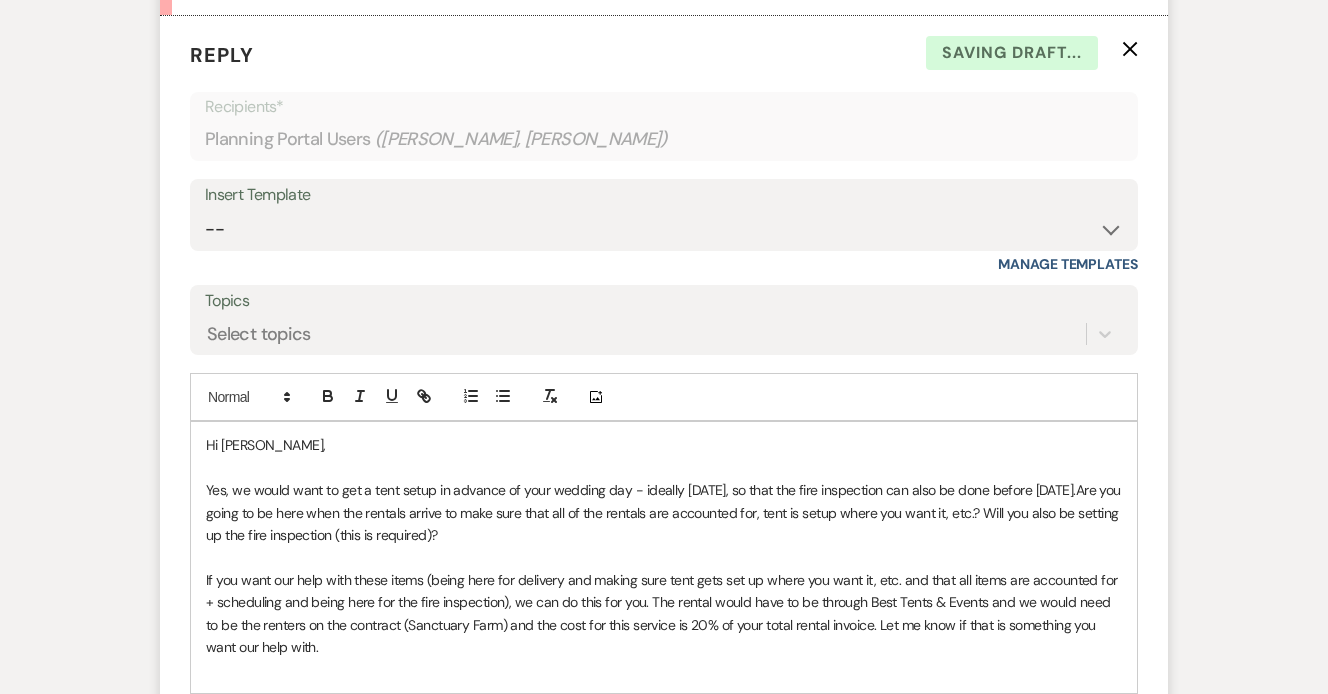 click on "If you want our help with these items (being here for delivery and making sure tent gets set up where you want it, etc. and that all items are accounted for + scheduling and being here for the fire inspection), we can do this for you. The rental would have to be through Best Tents & Events and we would need to be the renters on the contract (Sanctuary Farm) and the cost for this service is 20% of your total rental invoice. Let me know if that is something you want our help with." at bounding box center [664, 614] 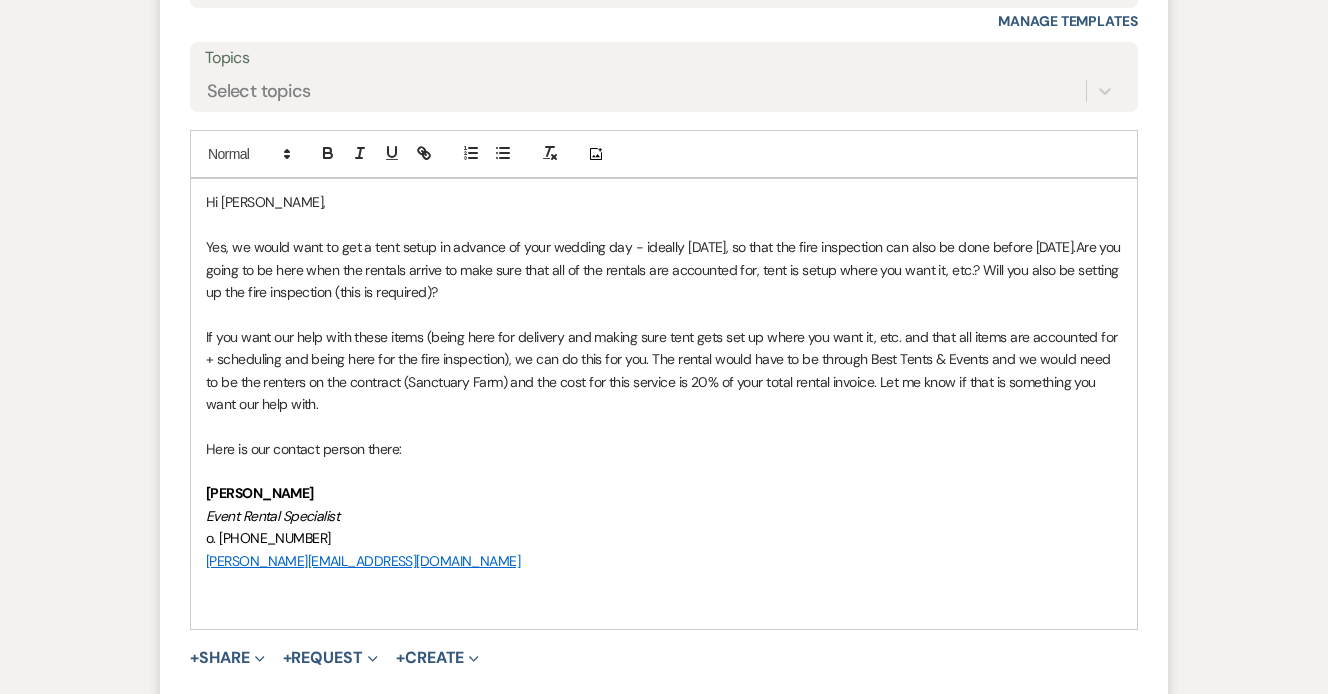 scroll, scrollTop: 2557, scrollLeft: 0, axis: vertical 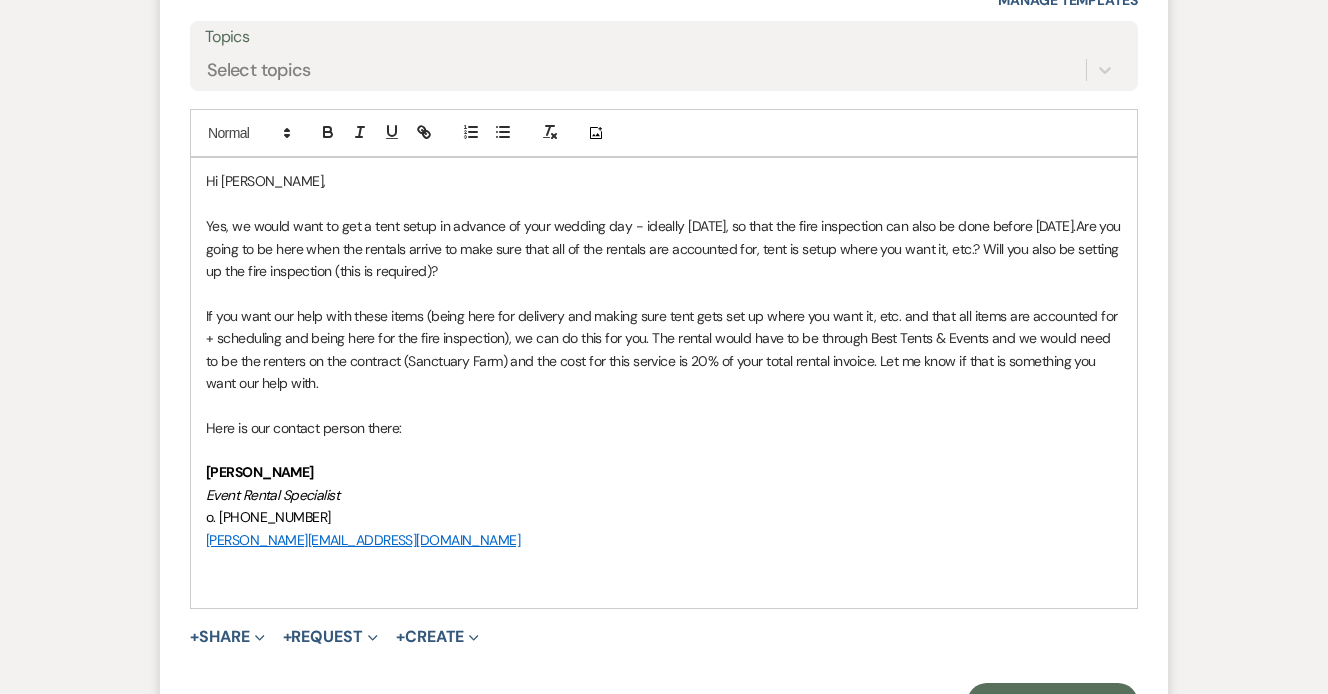 click at bounding box center (664, 450) 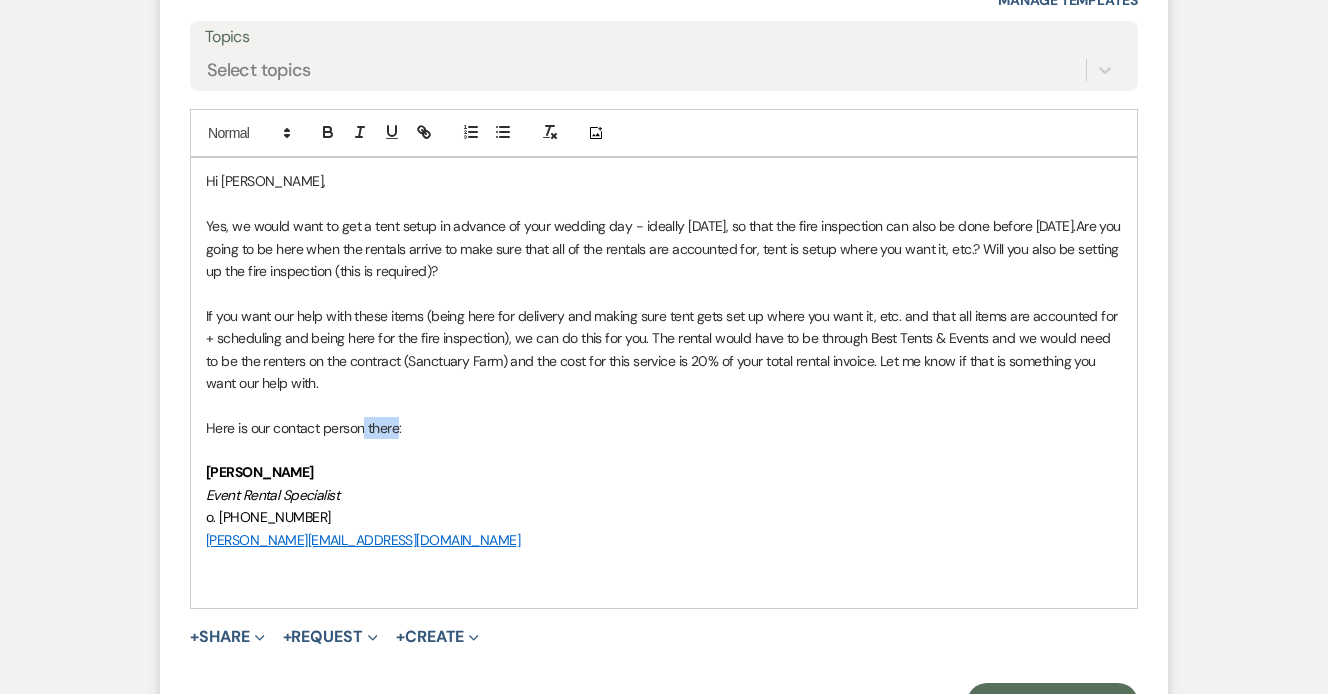 drag, startPoint x: 400, startPoint y: 391, endPoint x: 366, endPoint y: 389, distance: 34.058773 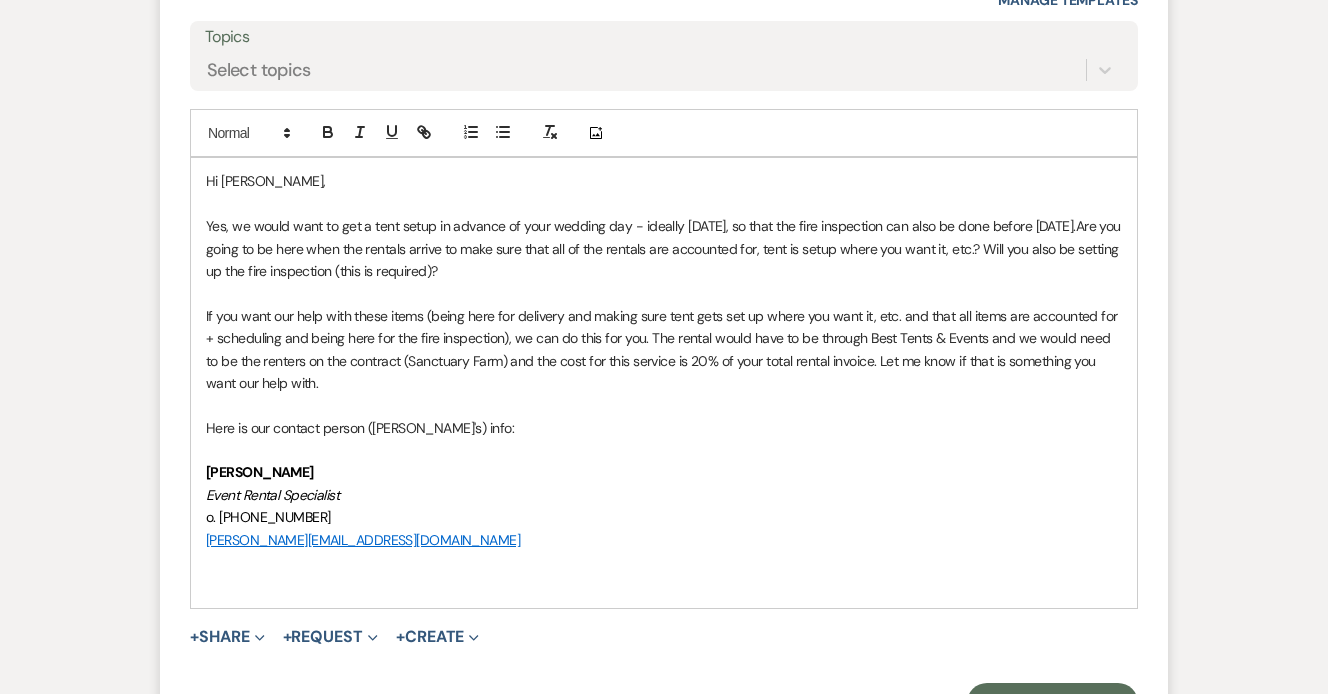 click on "Here is our contact person (Julie's) info:" at bounding box center [360, 428] 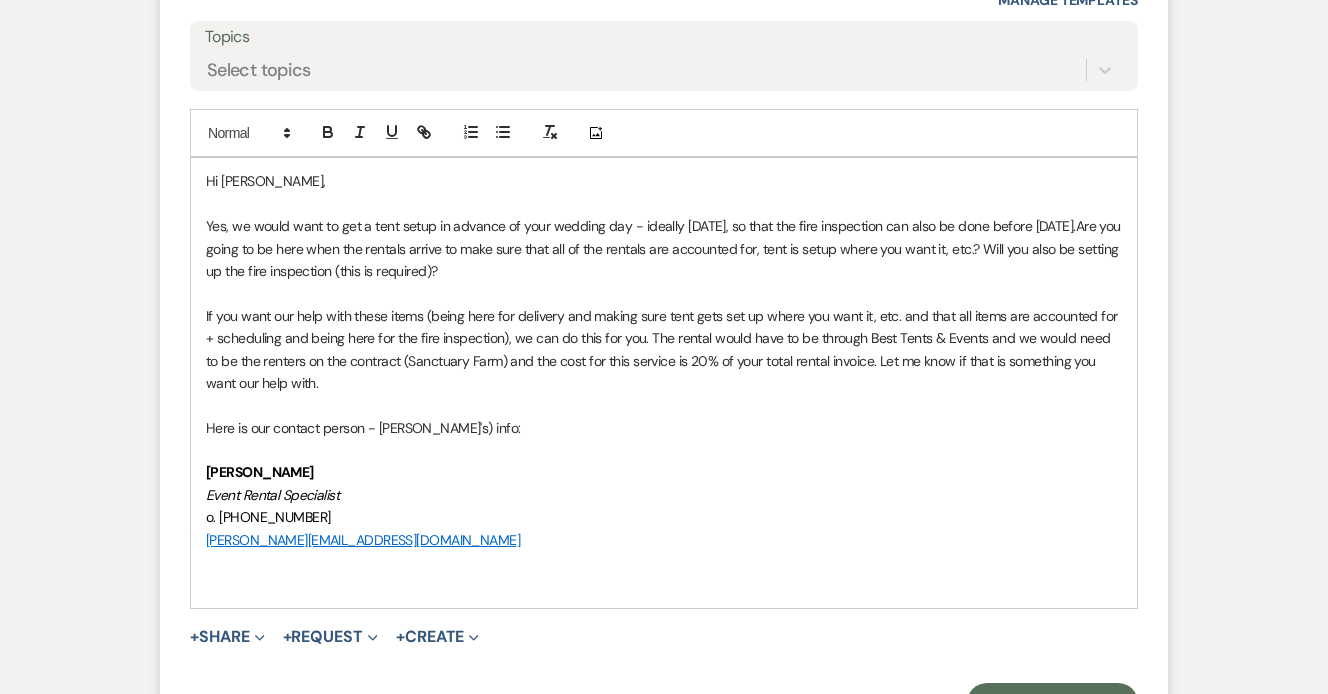 click on "Here is our contact person - Julie's) info:" at bounding box center [363, 428] 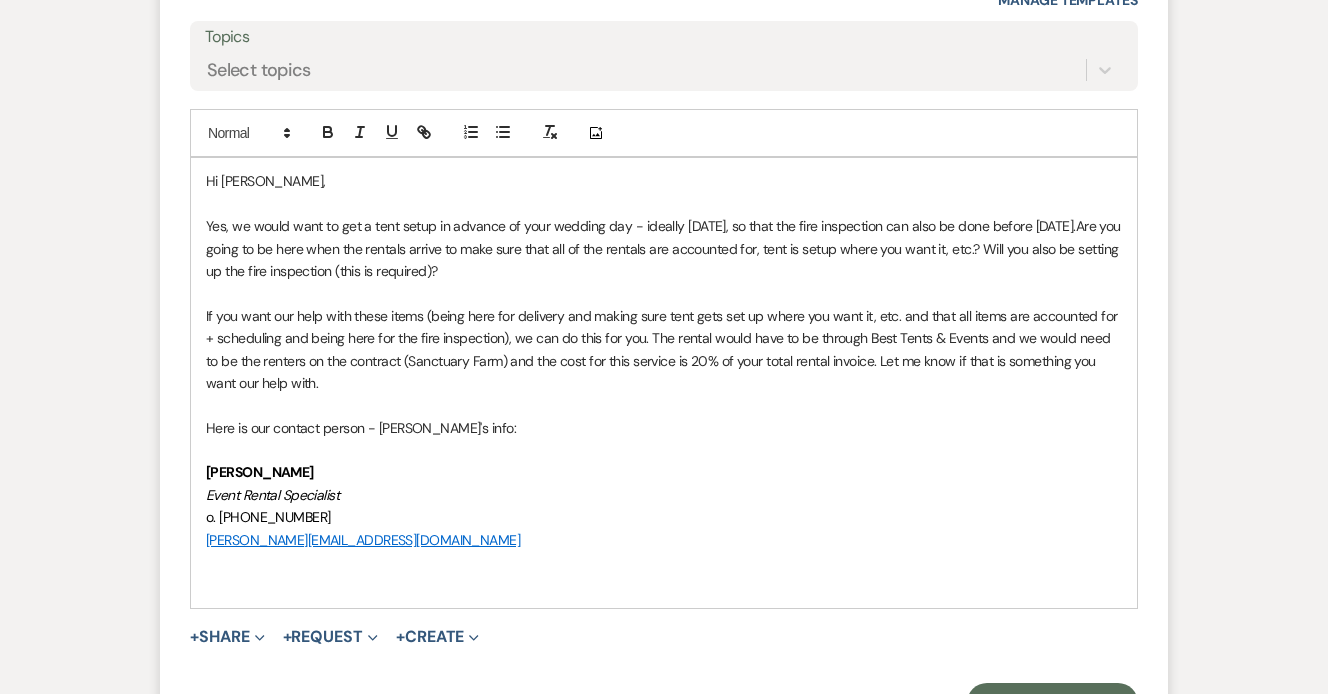 click on "o. 919-286-3708 X 1005" at bounding box center (664, 517) 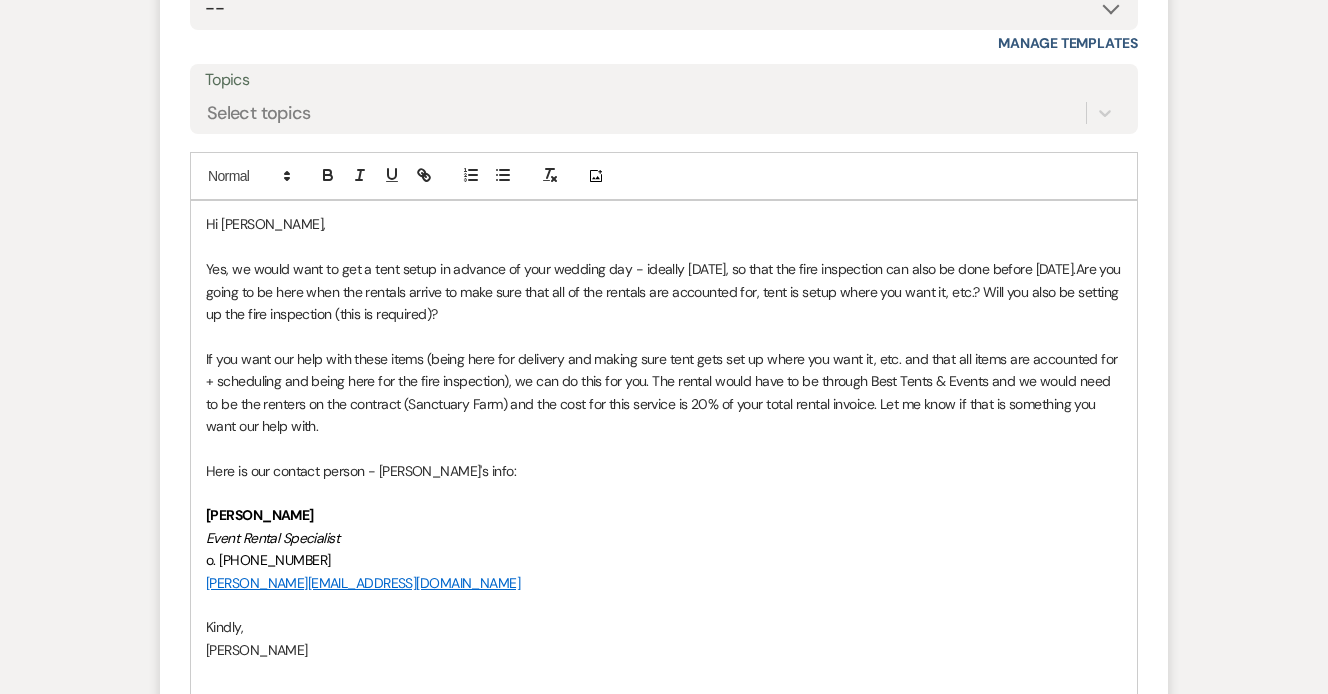 scroll, scrollTop: 2518, scrollLeft: 0, axis: vertical 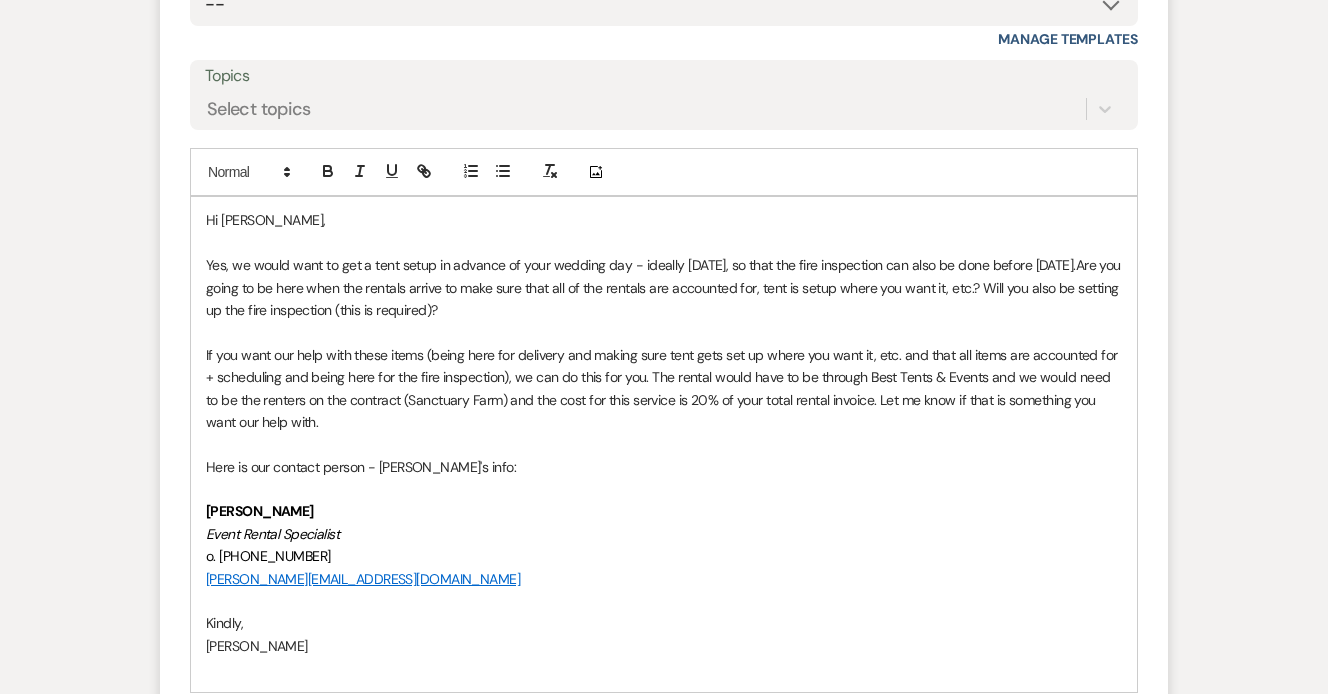 click on "If you want our help with these items (being here for delivery and making sure tent gets set up where you want it, etc. and that all items are accounted for + scheduling and being here for the fire inspection), we can do this for you. The rental would have to be through Best Tents & Events and we would need to be the renters on the contract (Sanctuary Farm) and the cost for this service is 20% of your total rental invoice. Let me know if that is something you want our help with." at bounding box center (663, 388) 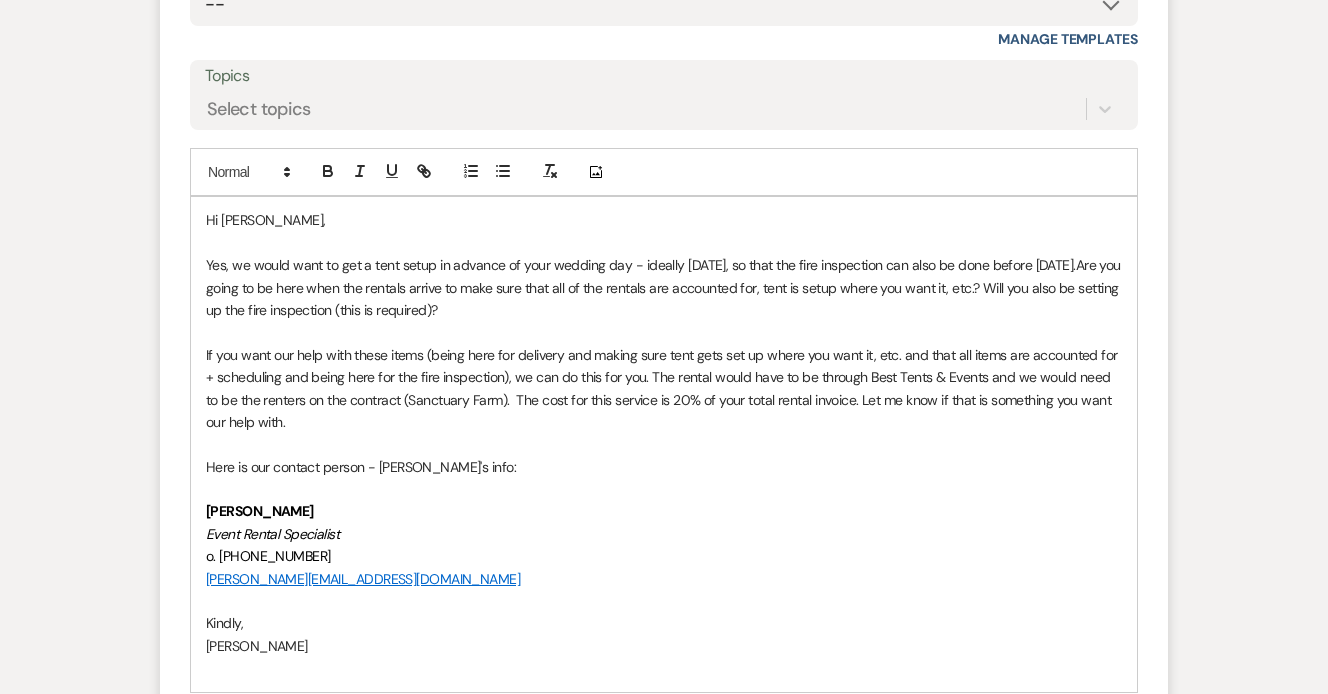 click at bounding box center (664, 444) 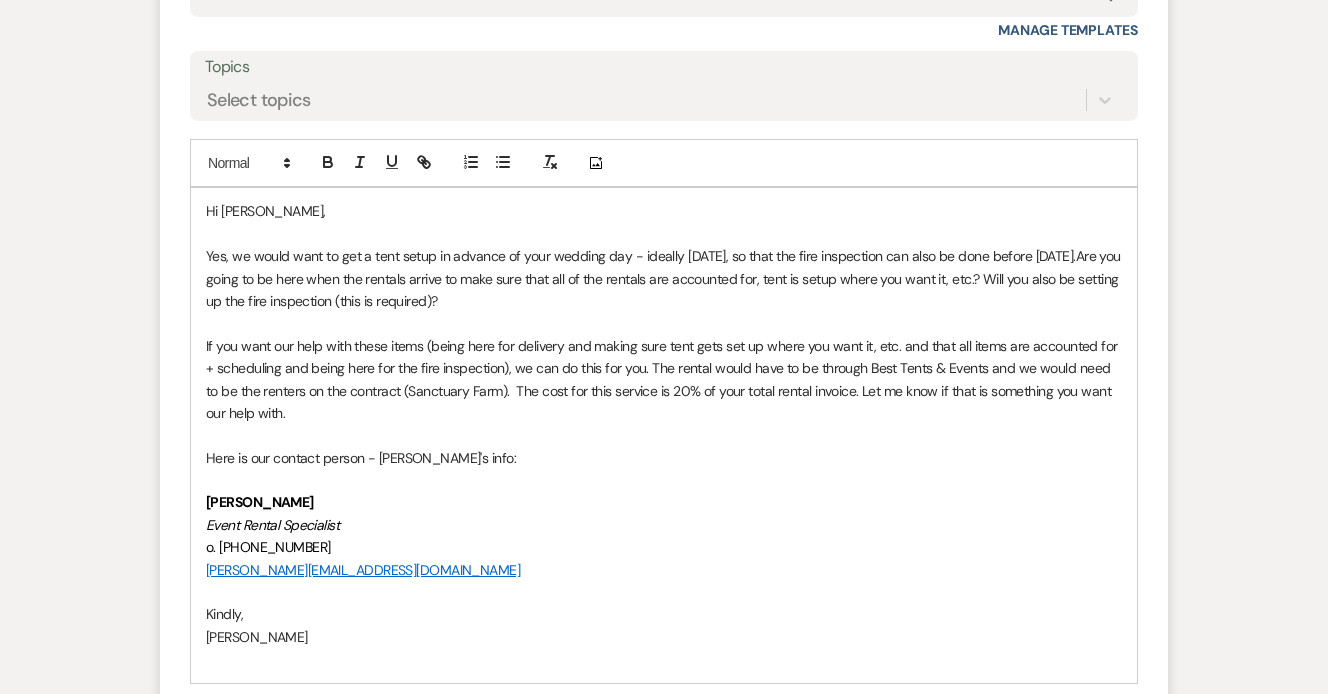 scroll, scrollTop: 2531, scrollLeft: 0, axis: vertical 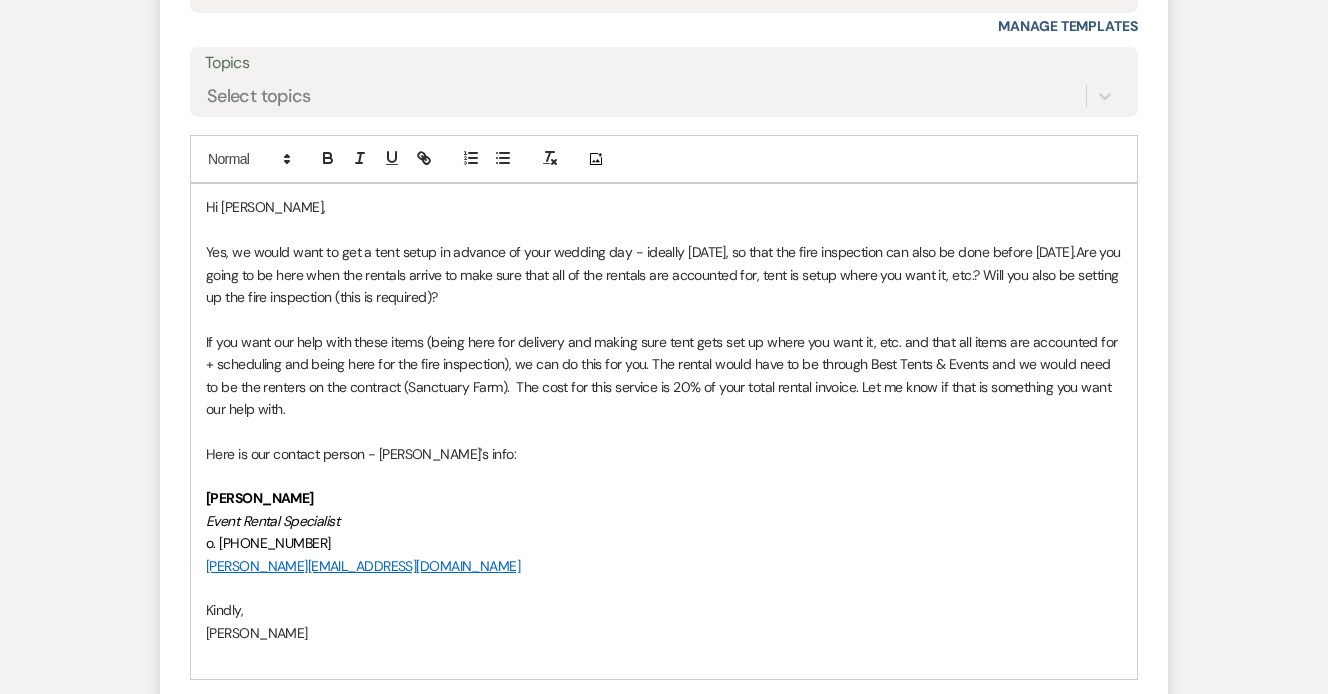 click on "Here is our contact person - Julie's info:" at bounding box center (361, 454) 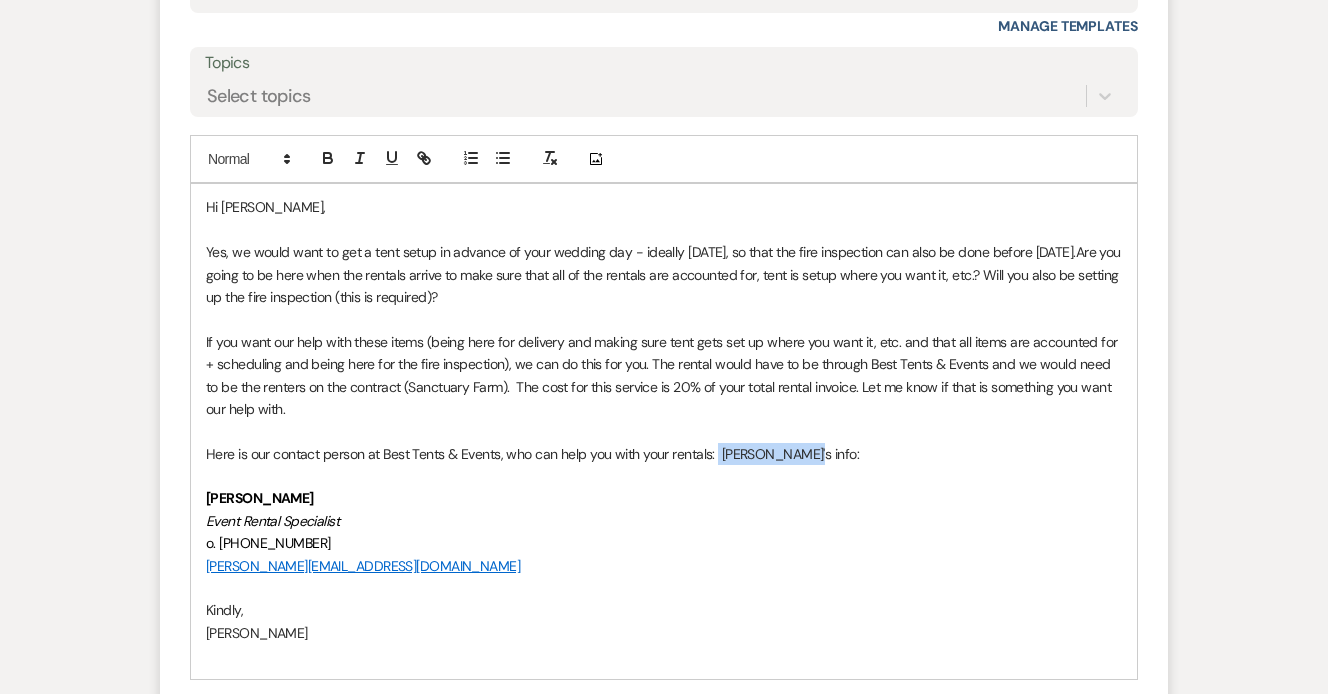 drag, startPoint x: 803, startPoint y: 422, endPoint x: 716, endPoint y: 418, distance: 87.0919 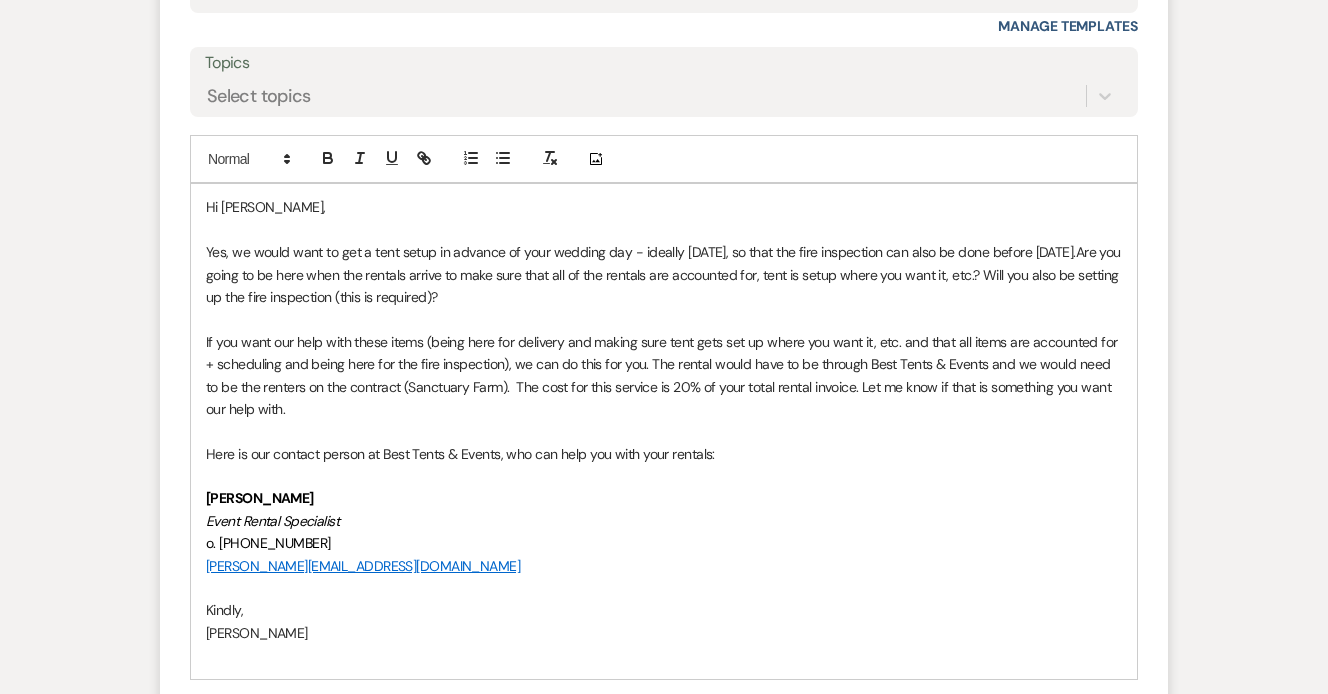 click on "Julie Lutje" at bounding box center (664, 498) 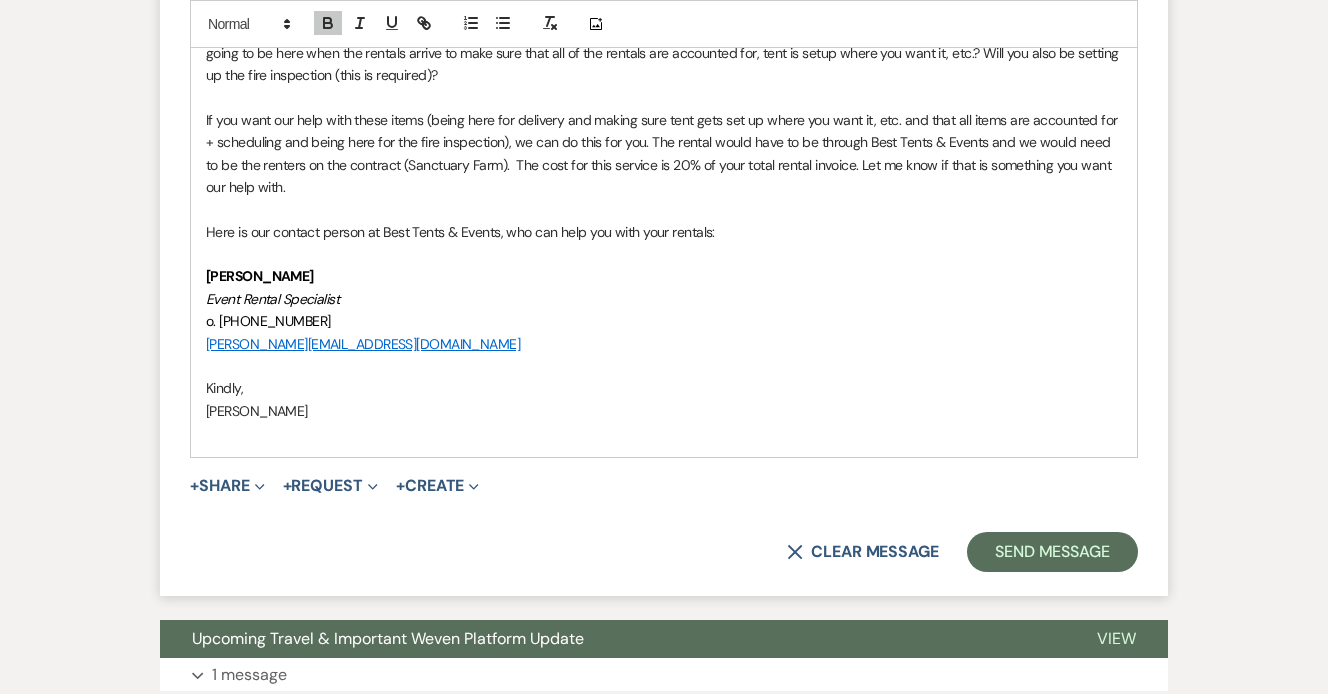 scroll, scrollTop: 2805, scrollLeft: 0, axis: vertical 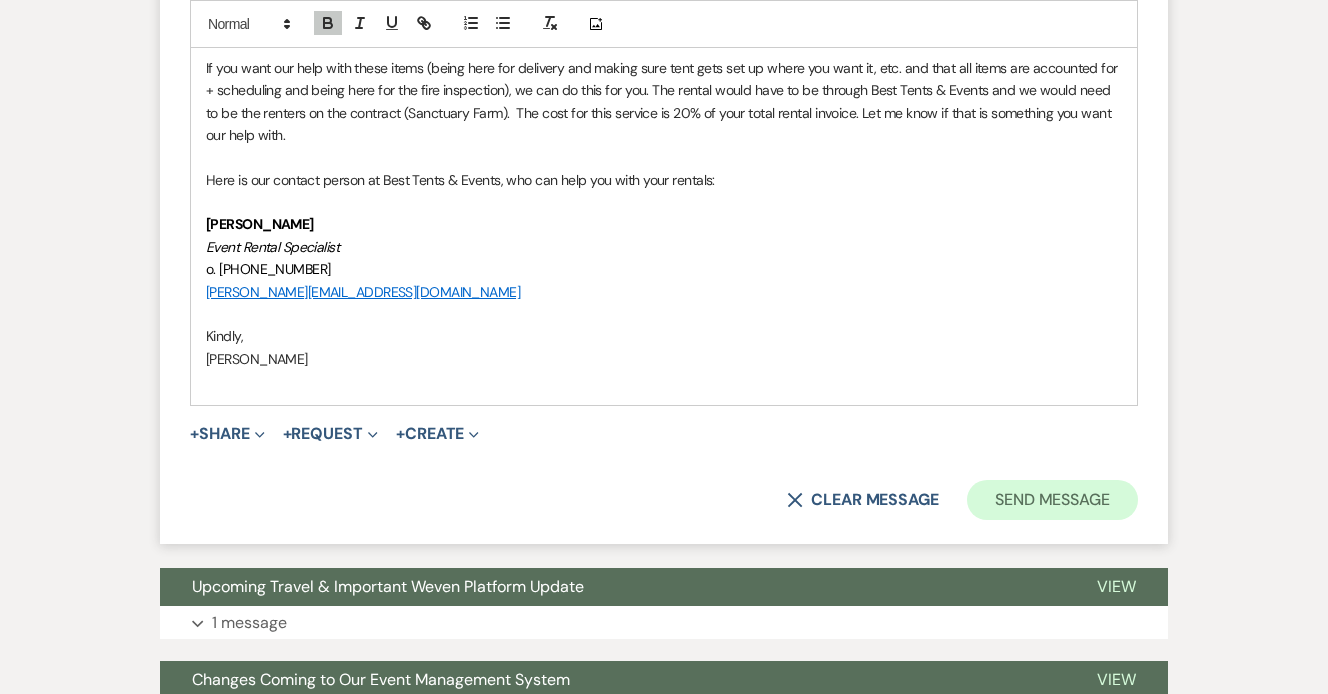click on "Send Message" at bounding box center (1052, 500) 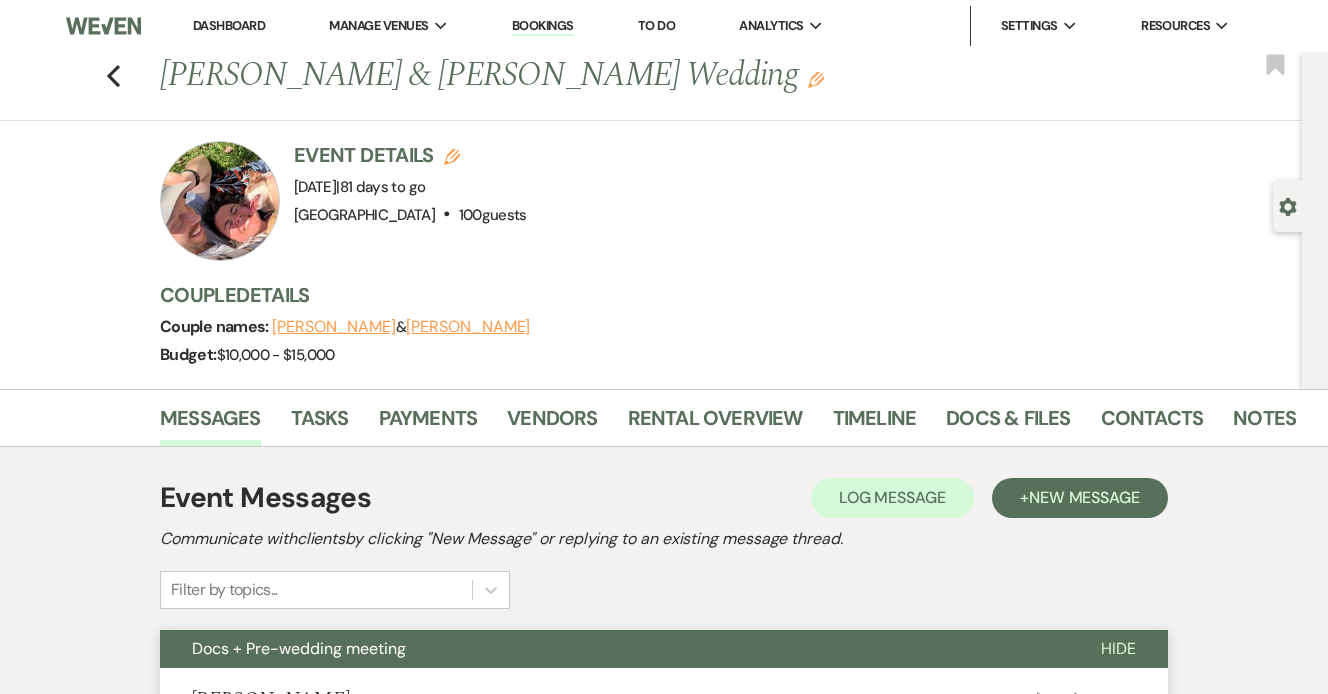 scroll, scrollTop: 0, scrollLeft: 0, axis: both 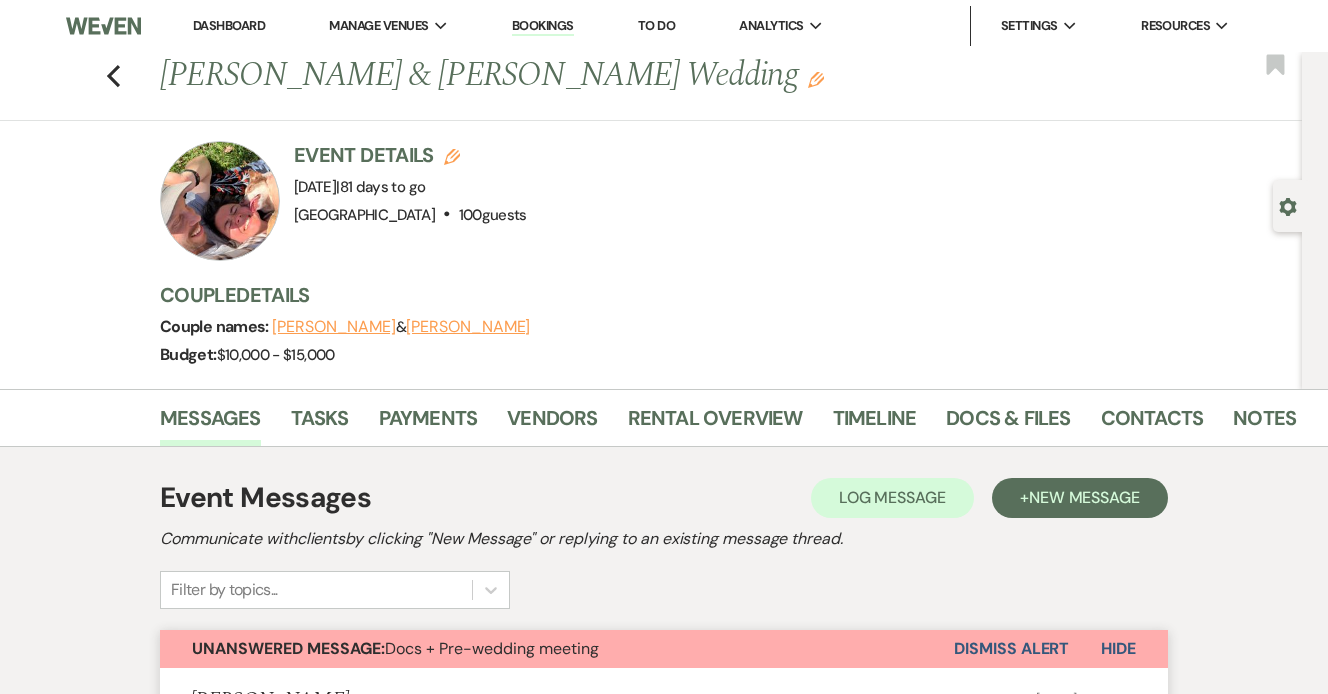 click on "Dashboard" at bounding box center [229, 25] 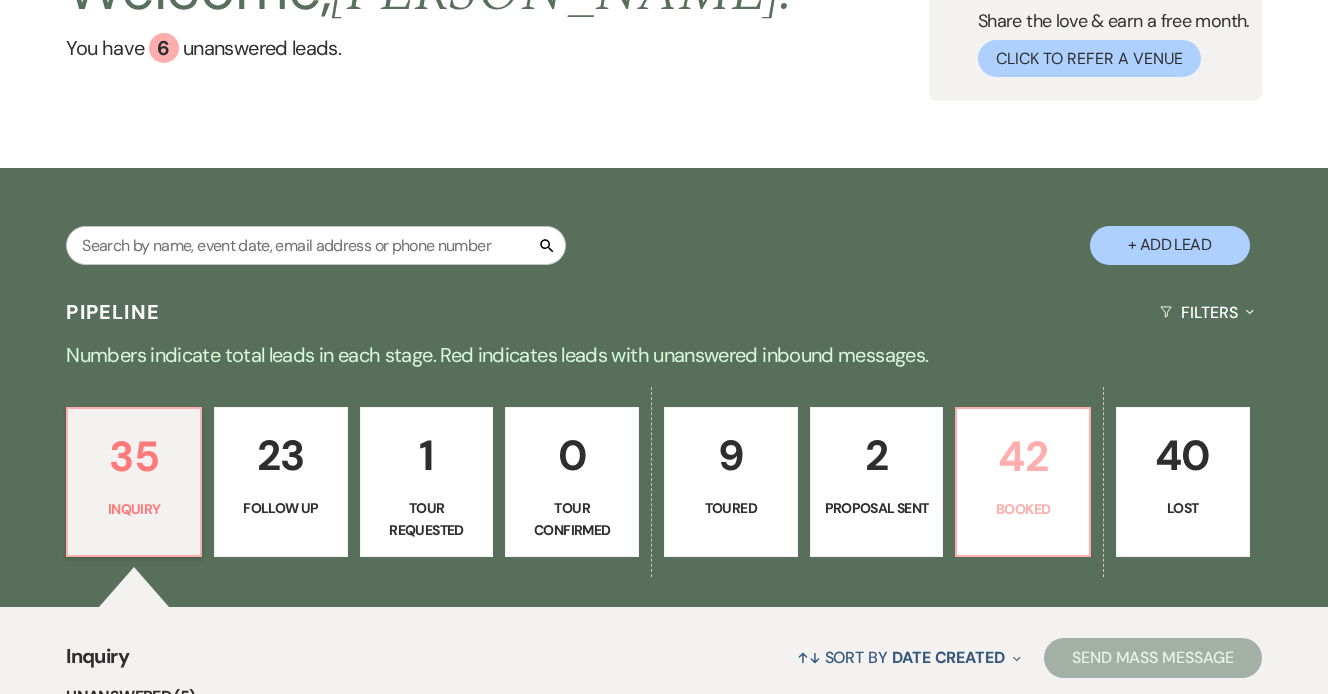 click on "Booked" at bounding box center [1023, 509] 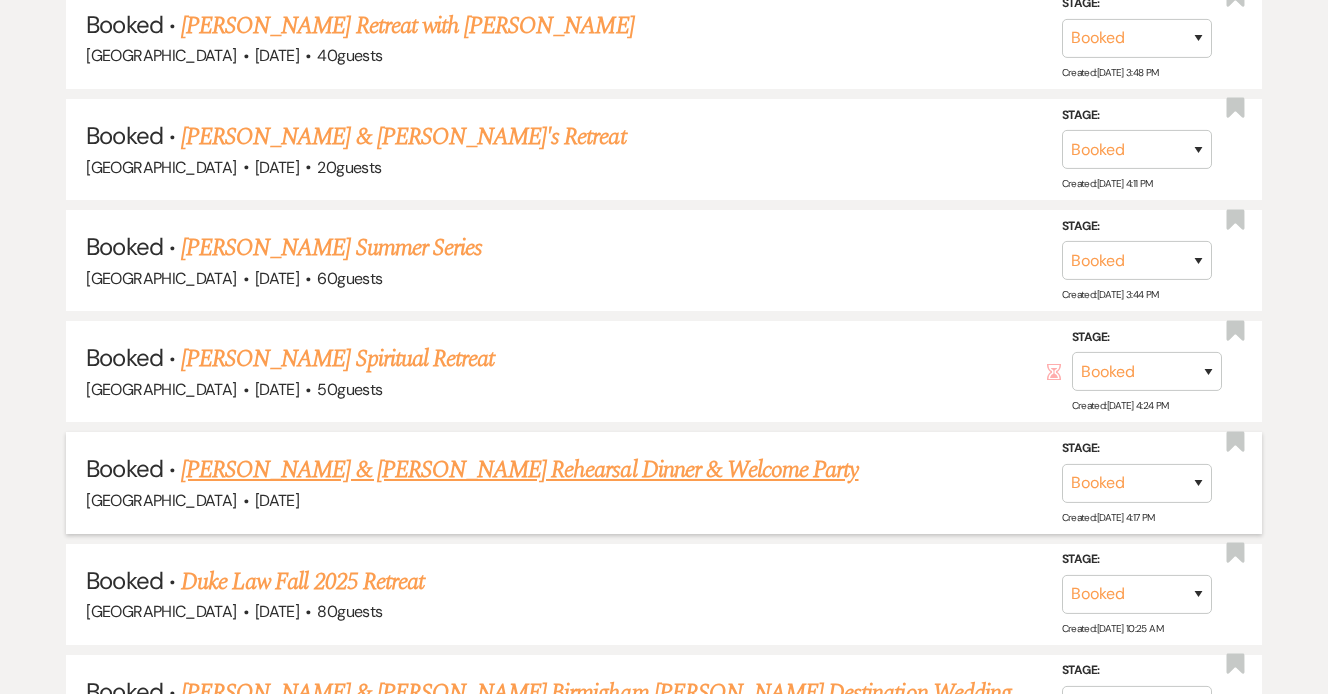 scroll, scrollTop: 1257, scrollLeft: 0, axis: vertical 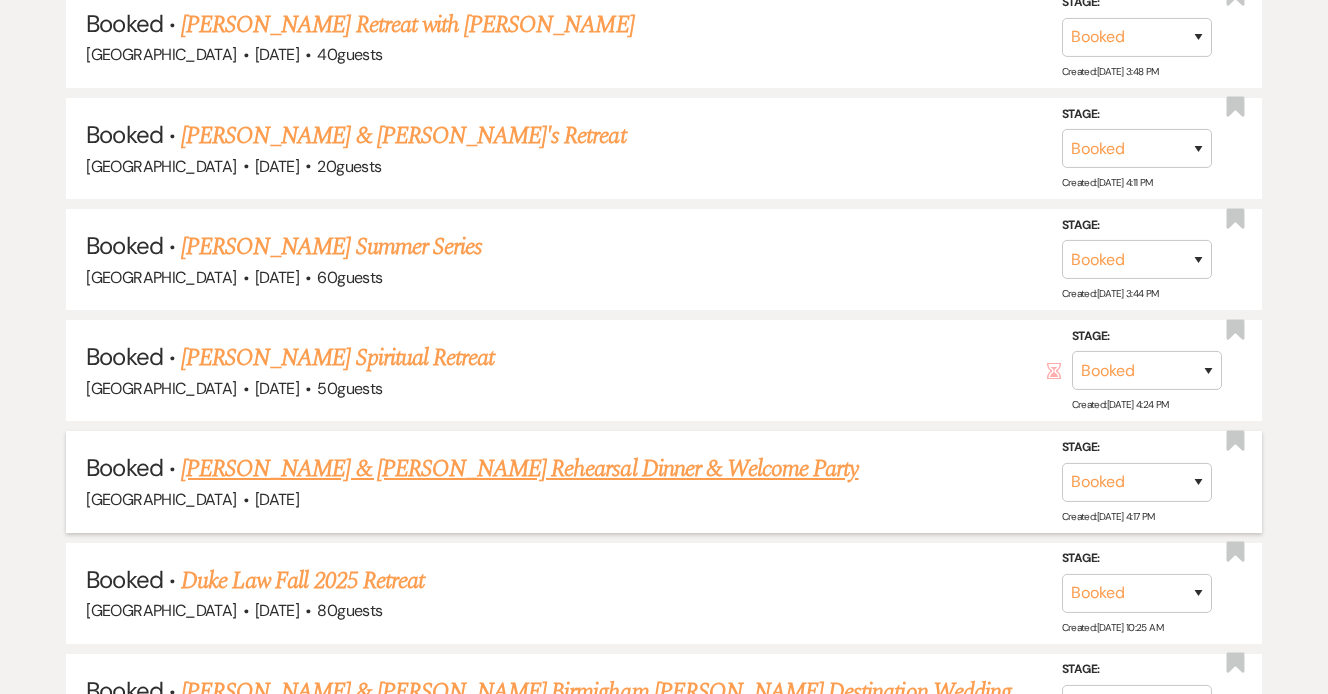 click on "[PERSON_NAME] & [PERSON_NAME] Rehearsal Dinner & Welcome Party" 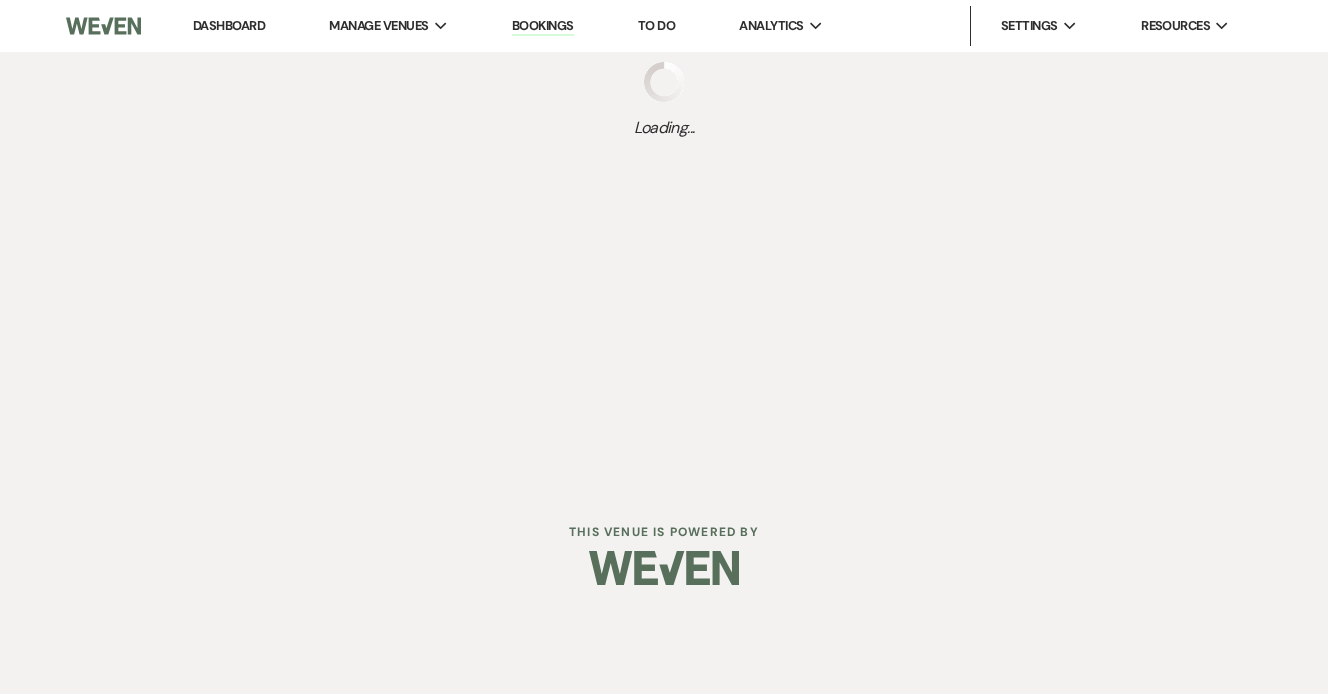 scroll, scrollTop: 0, scrollLeft: 0, axis: both 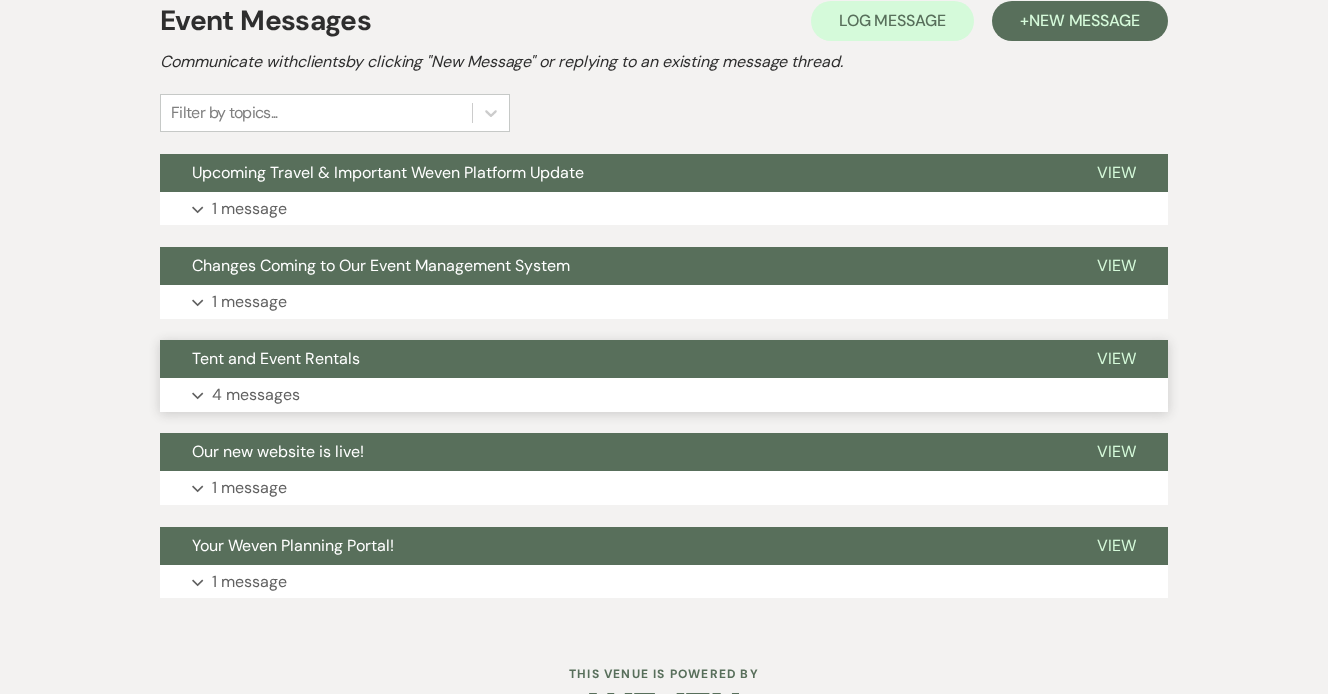 click on "Expand 4 messages" 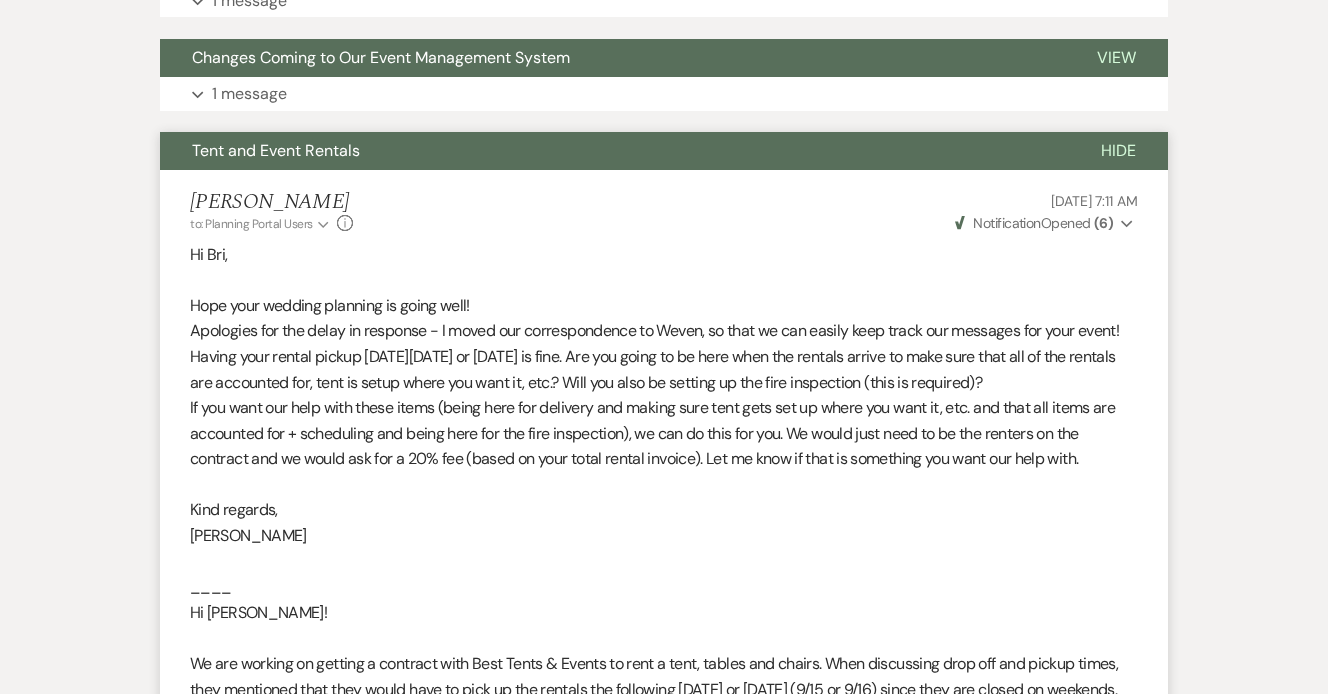 scroll, scrollTop: 673, scrollLeft: 0, axis: vertical 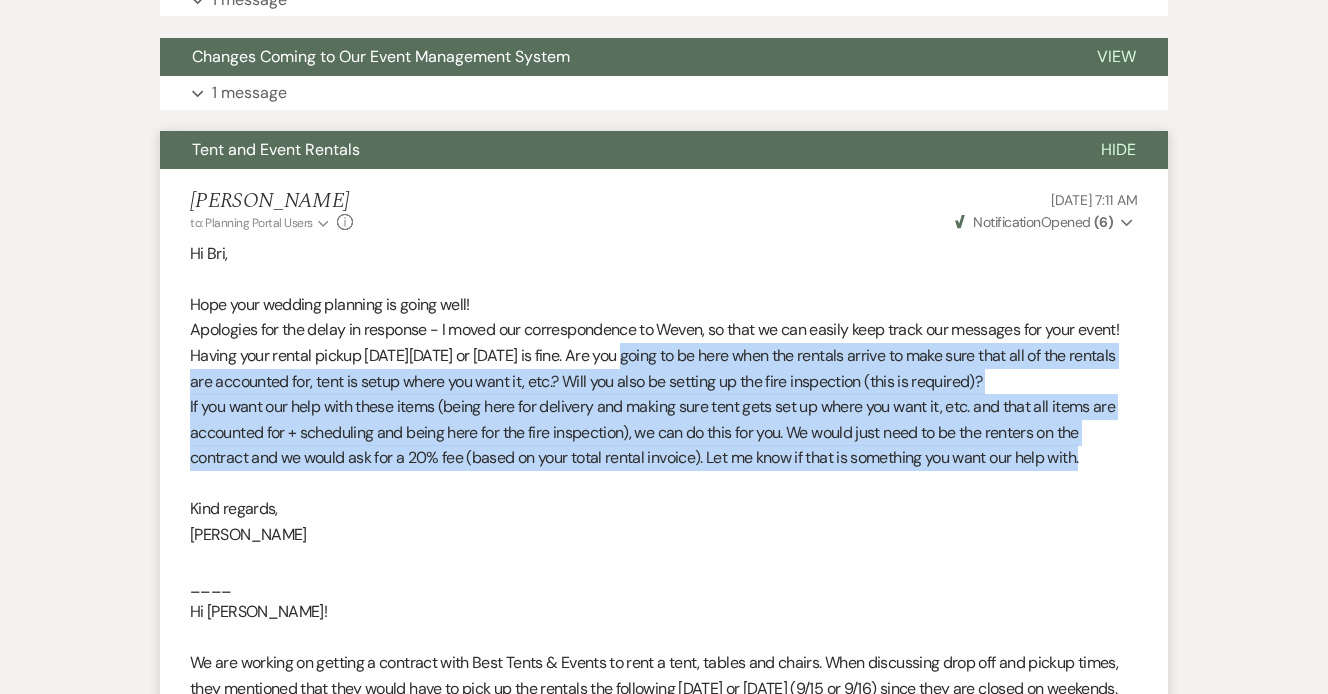 drag, startPoint x: 1109, startPoint y: 395, endPoint x: 633, endPoint y: 305, distance: 484.4337 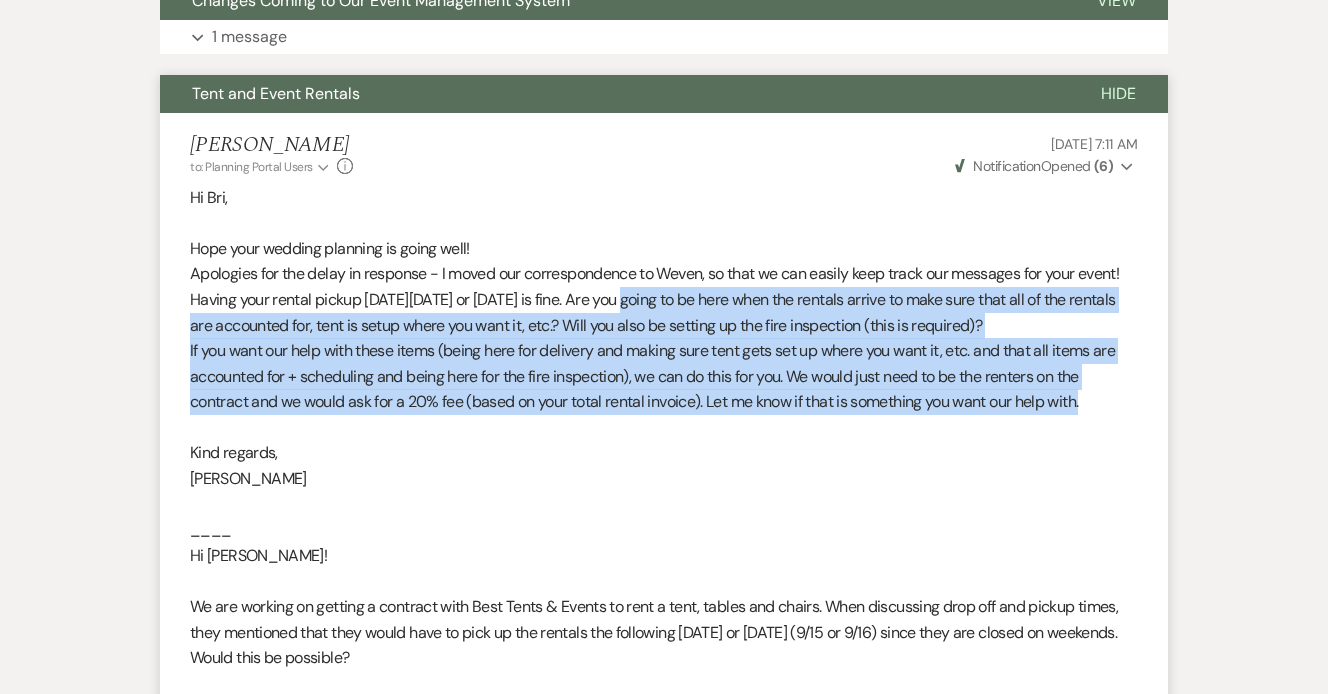 scroll, scrollTop: 744, scrollLeft: 0, axis: vertical 